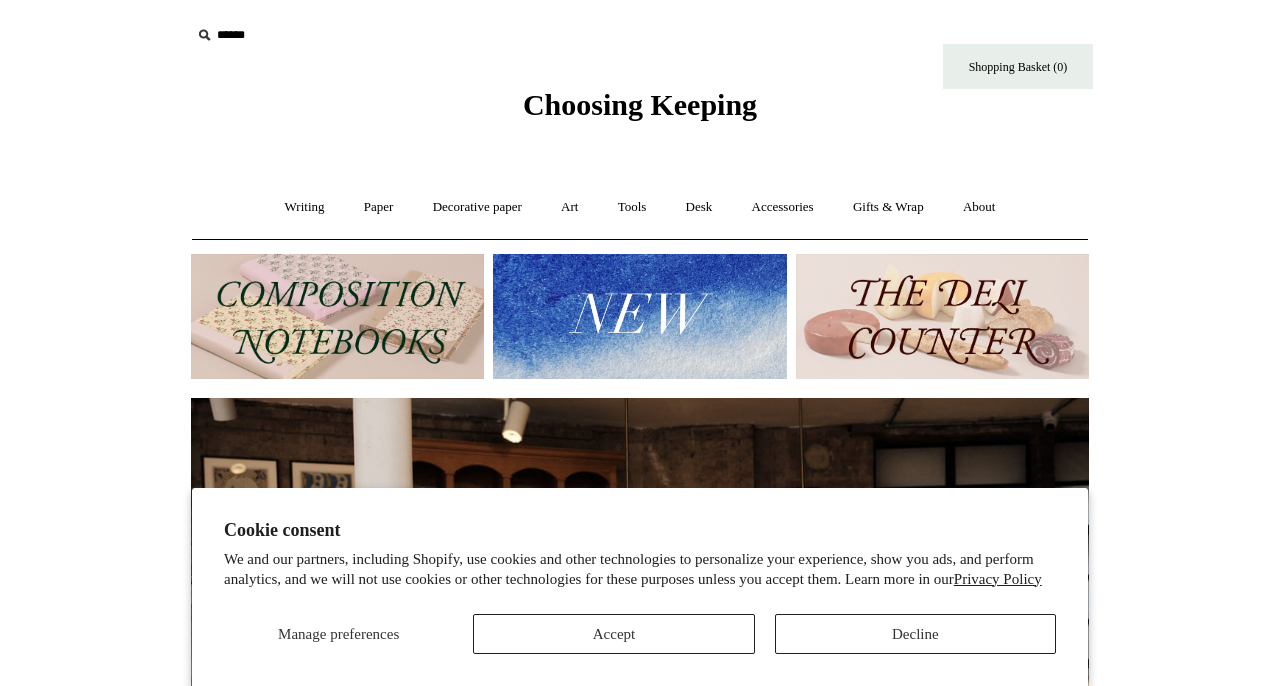 scroll, scrollTop: 0, scrollLeft: 0, axis: both 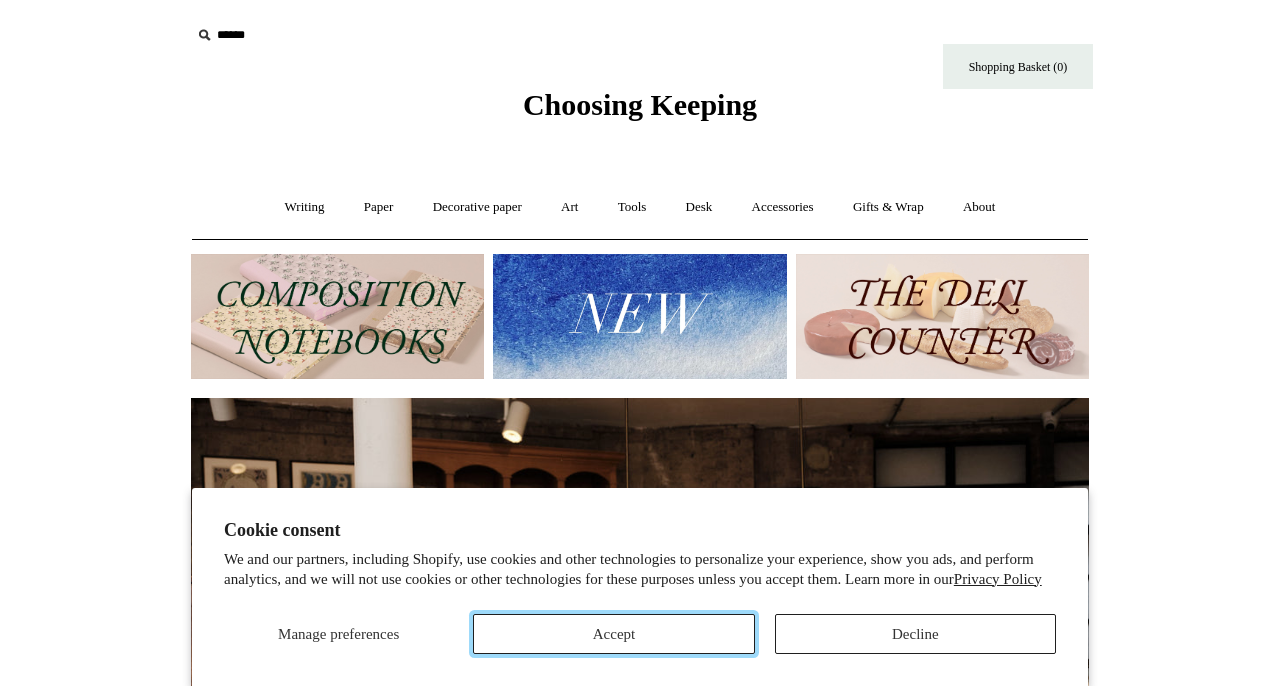 click on "Accept" at bounding box center [613, 634] 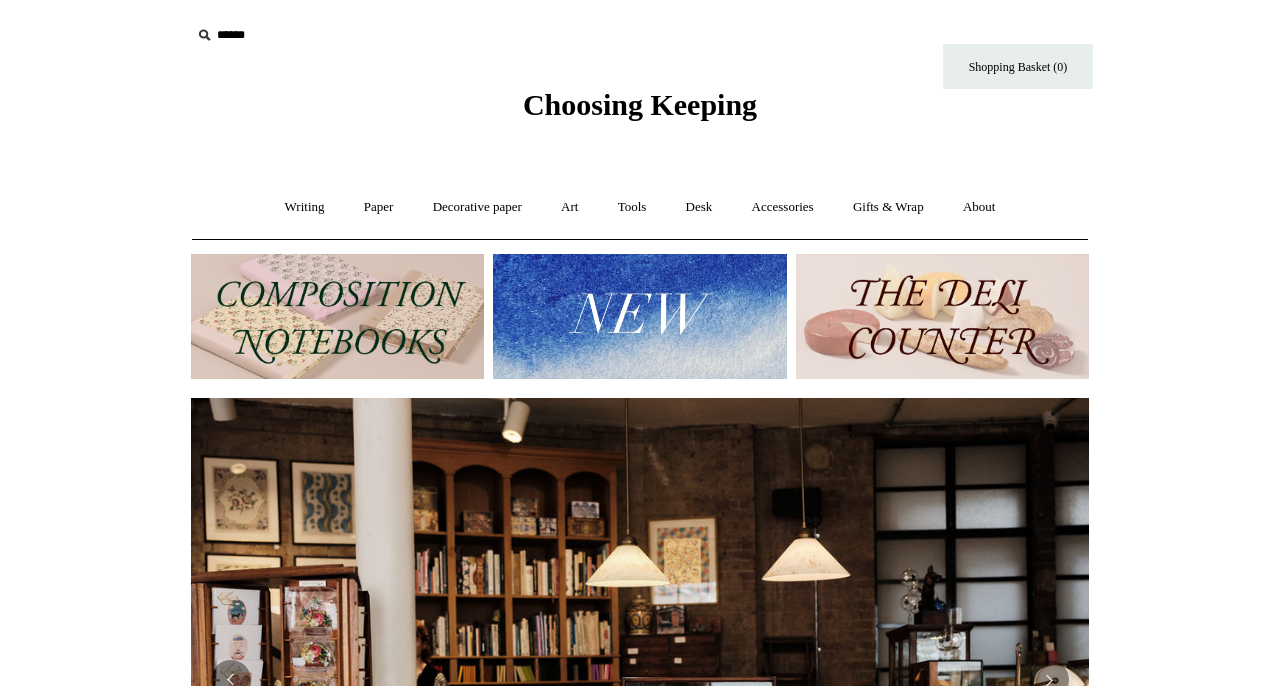 click at bounding box center (639, 316) 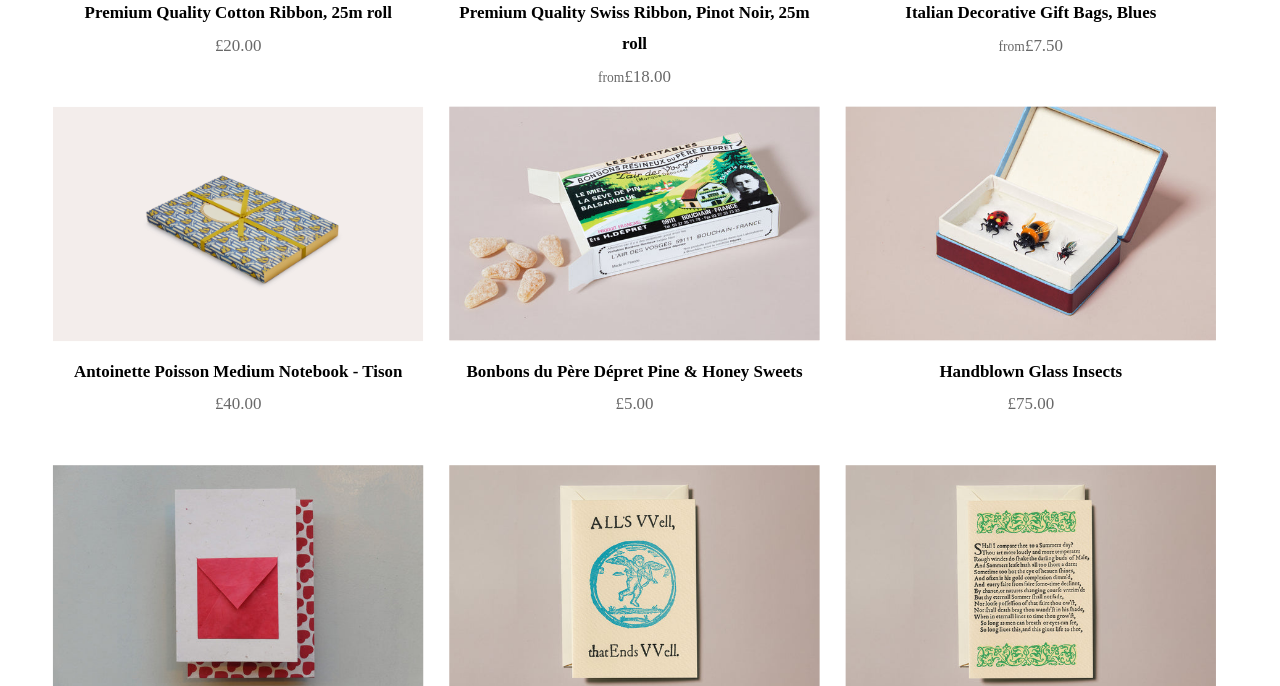 scroll, scrollTop: 3871, scrollLeft: 0, axis: vertical 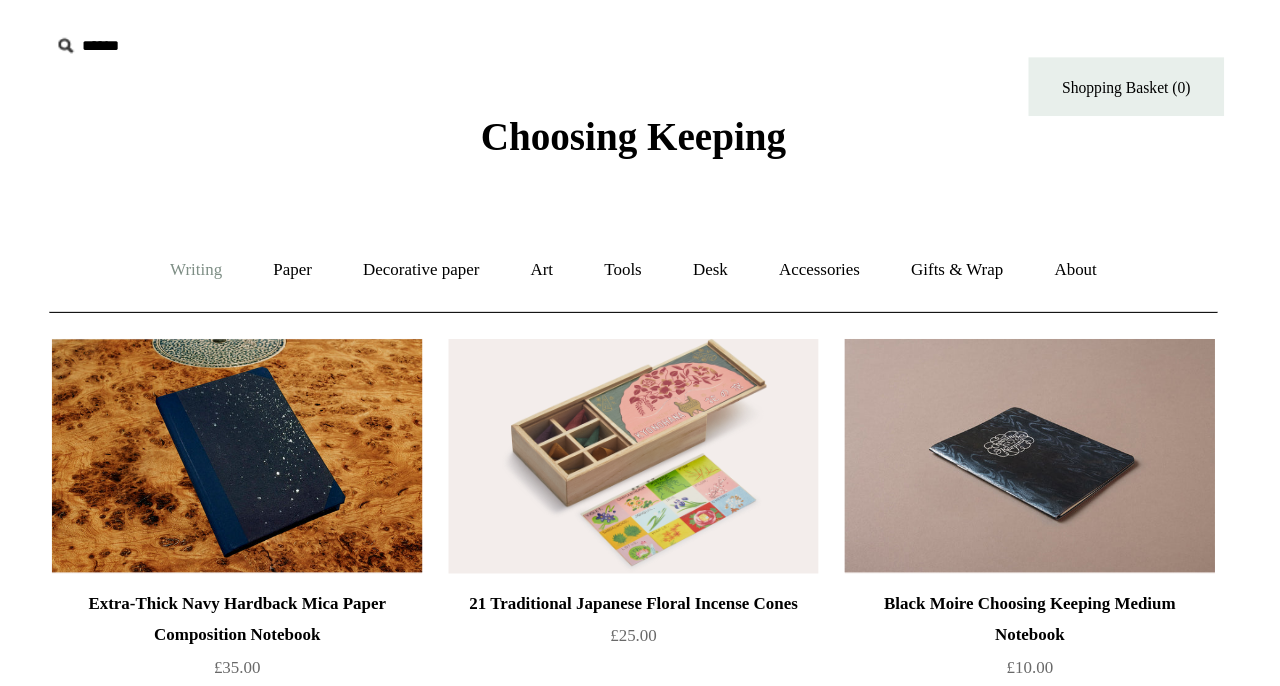 click on "Writing +" at bounding box center [305, 207] 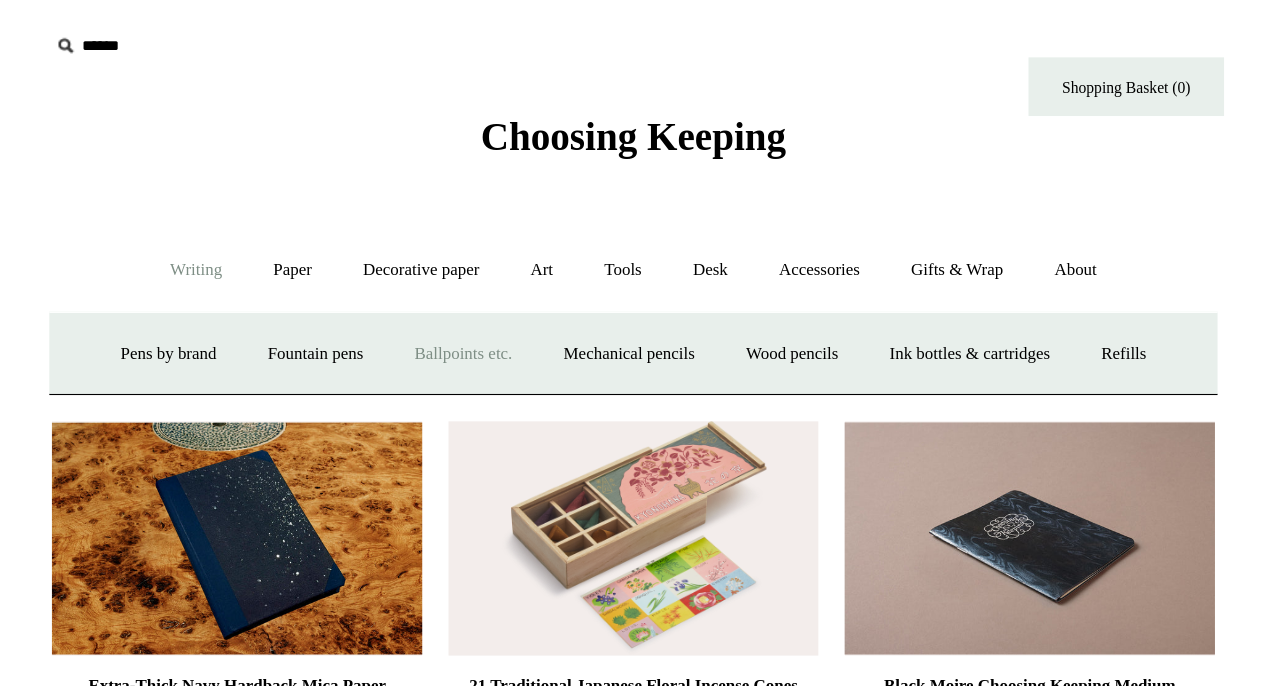 click on "Ballpoints etc. +" at bounding box center (509, 271) 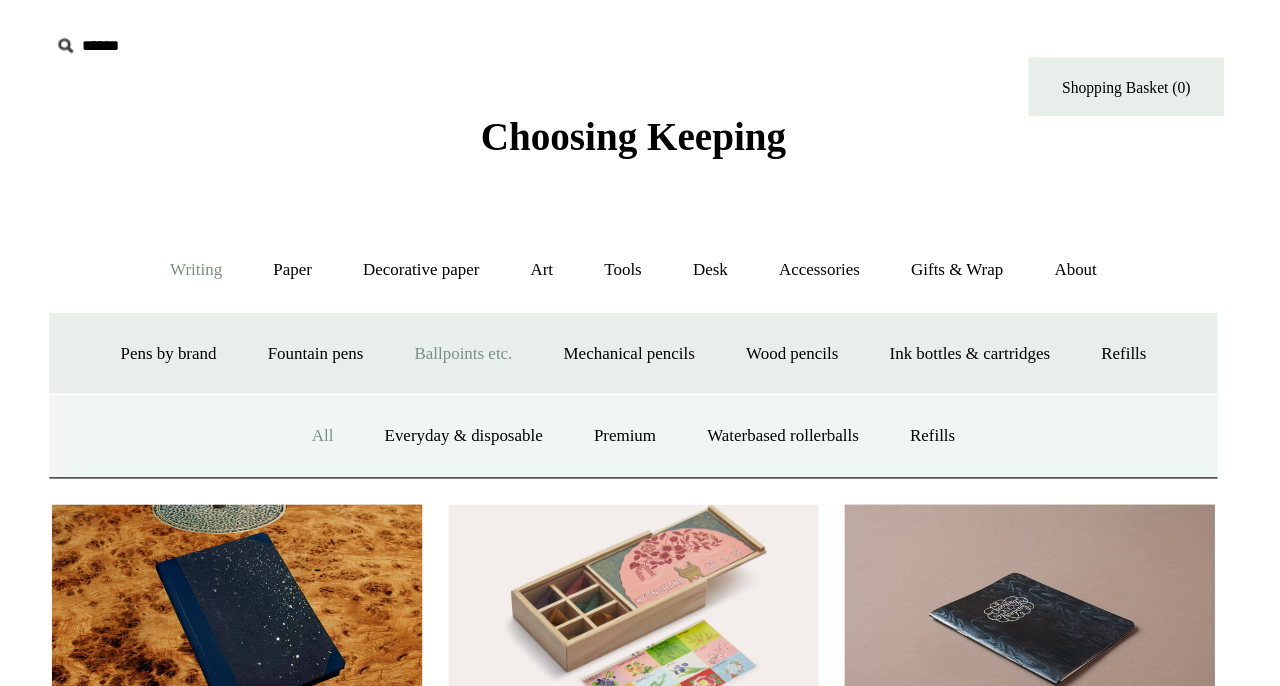 click on "All" at bounding box center (401, 334) 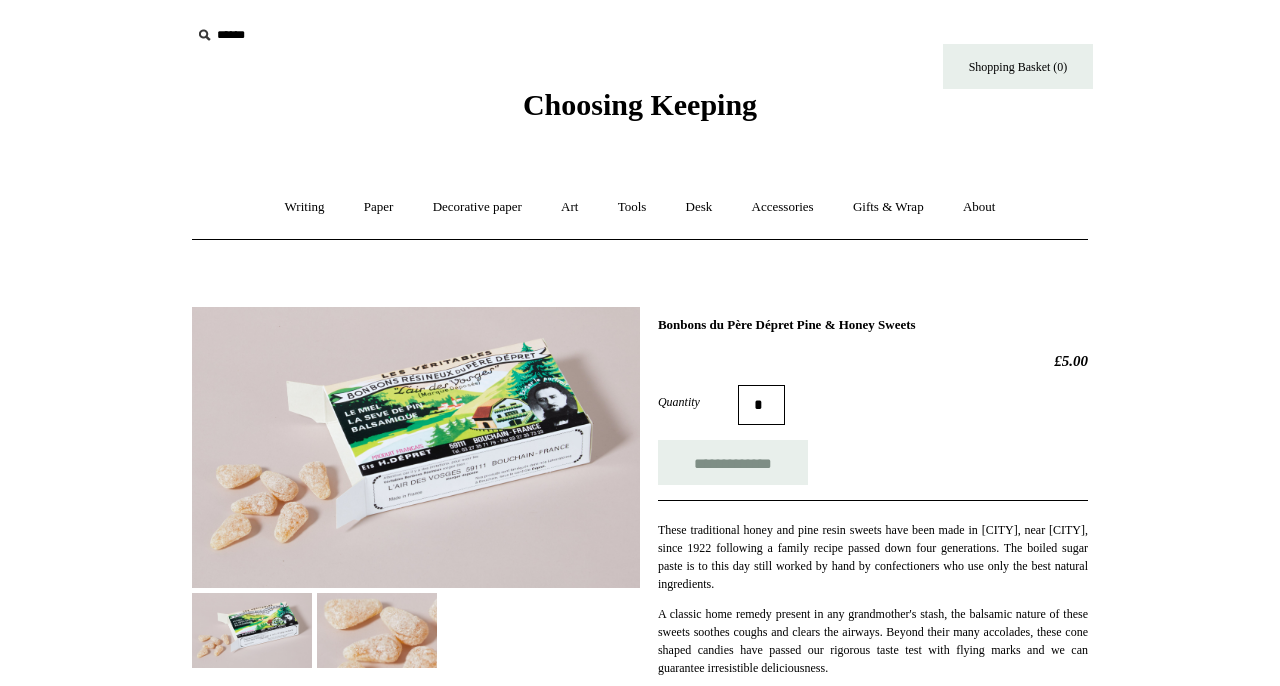 scroll, scrollTop: 0, scrollLeft: 0, axis: both 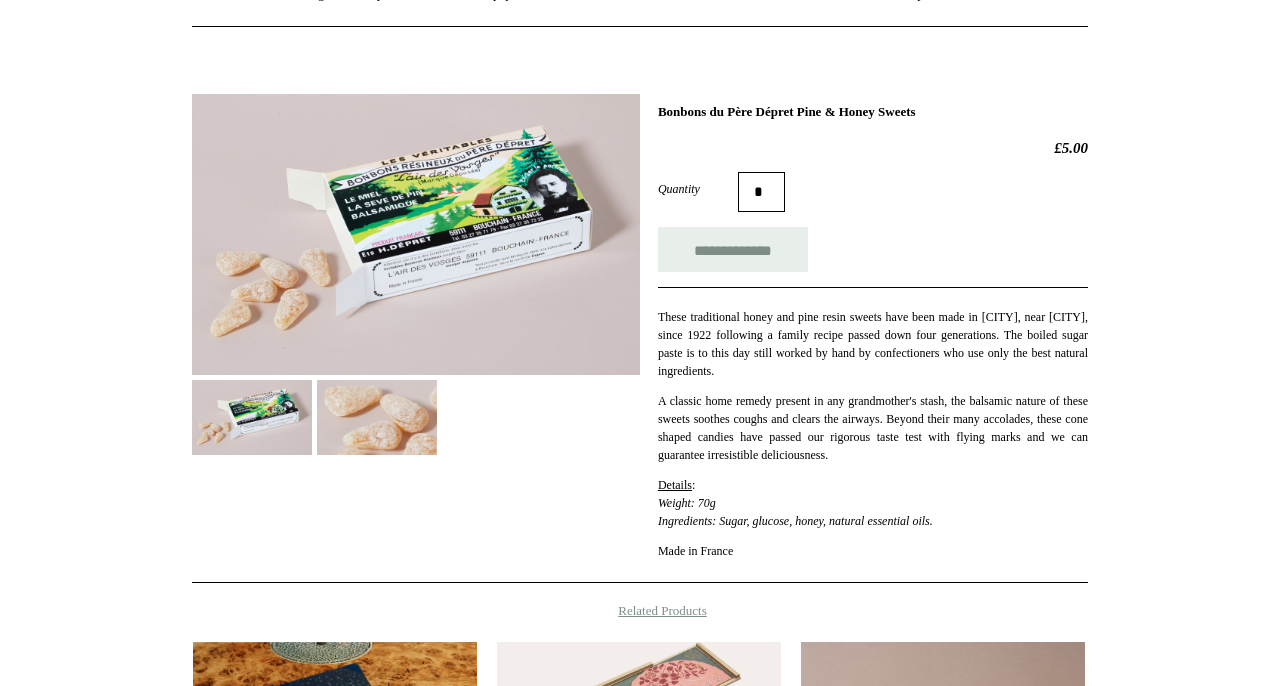 click on "These traditional honey and pine resin sweets have been made in Bouchain, near Lille, since 1922 following a family recipe passed down four generations. The boiled sugar paste is to this day still worked by hand by confectioners who use only the best natural ingredients." at bounding box center [873, 344] 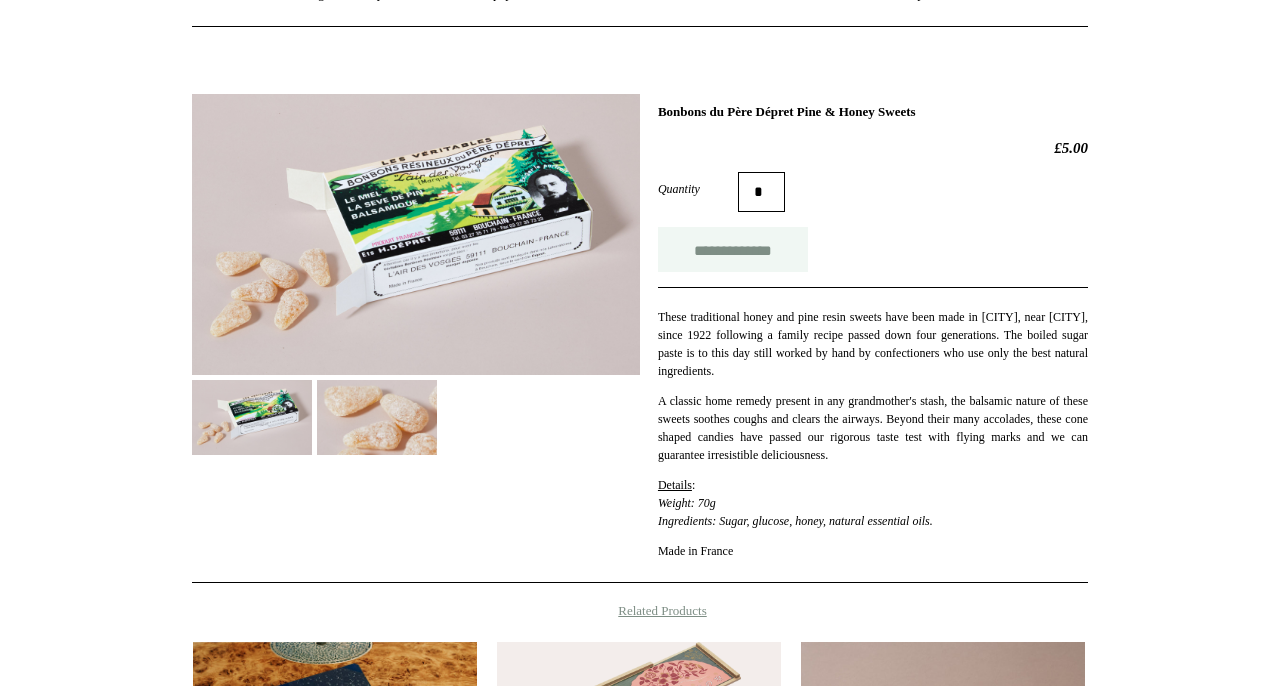 click on "**********" at bounding box center [733, 249] 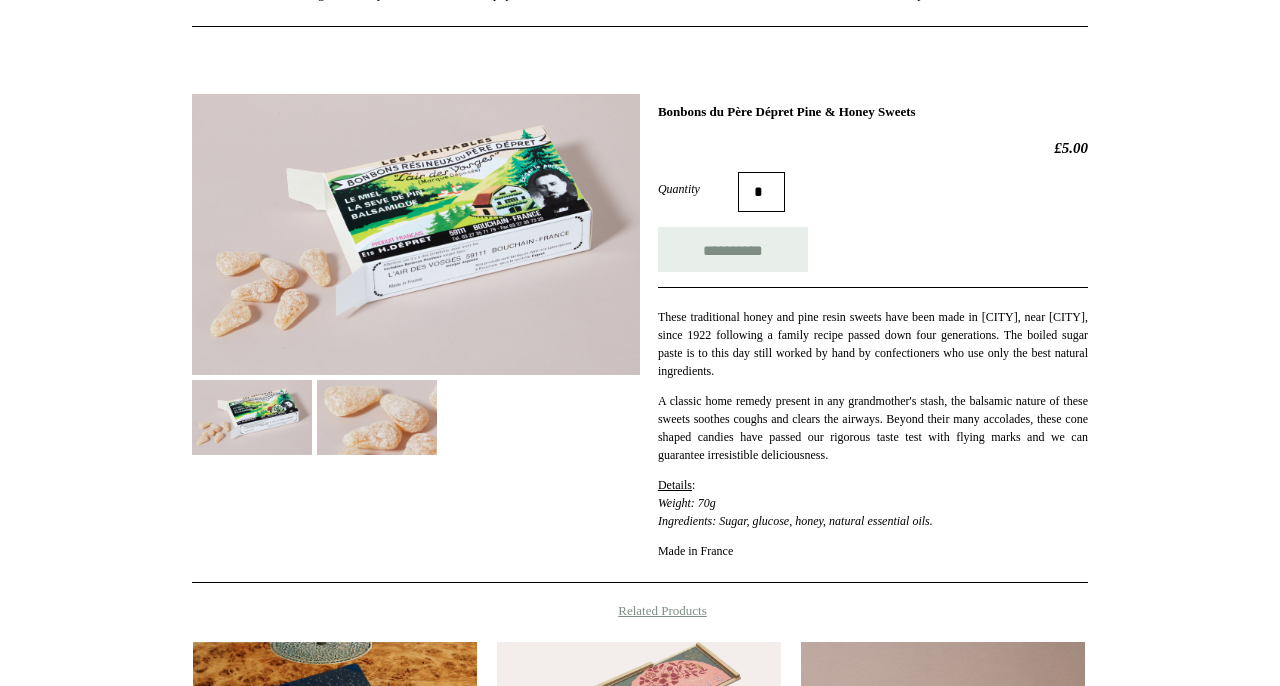 type on "**********" 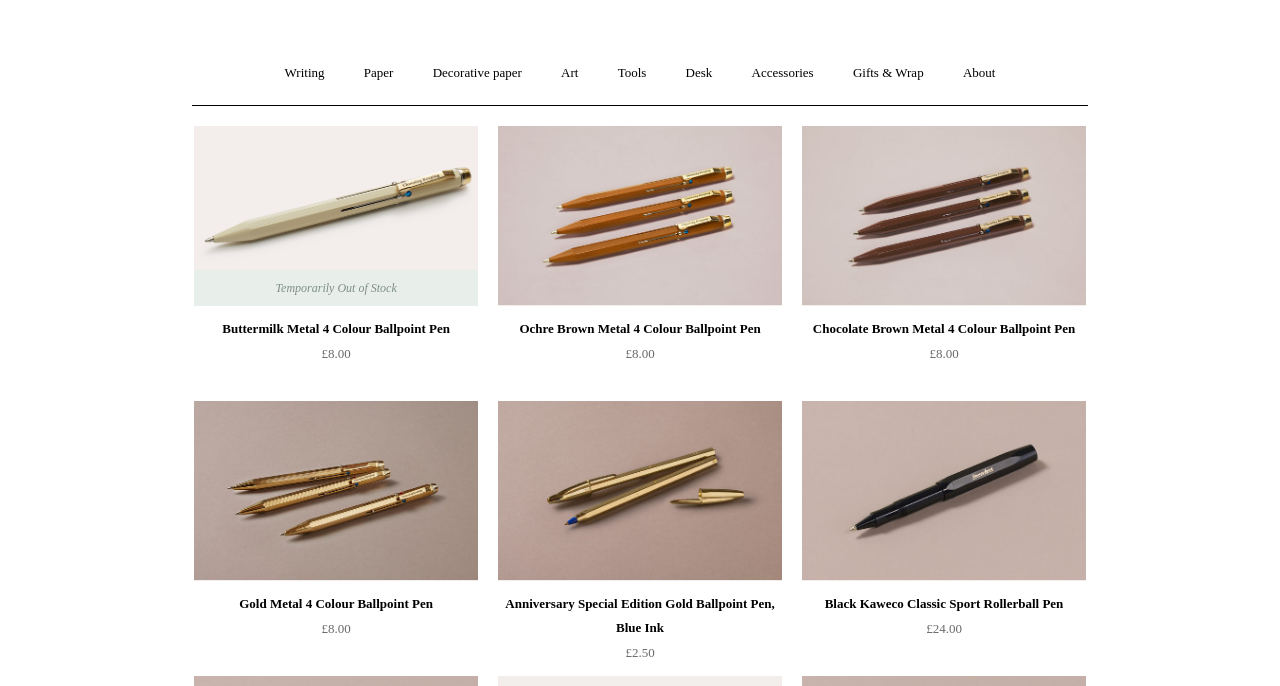 scroll, scrollTop: 0, scrollLeft: 0, axis: both 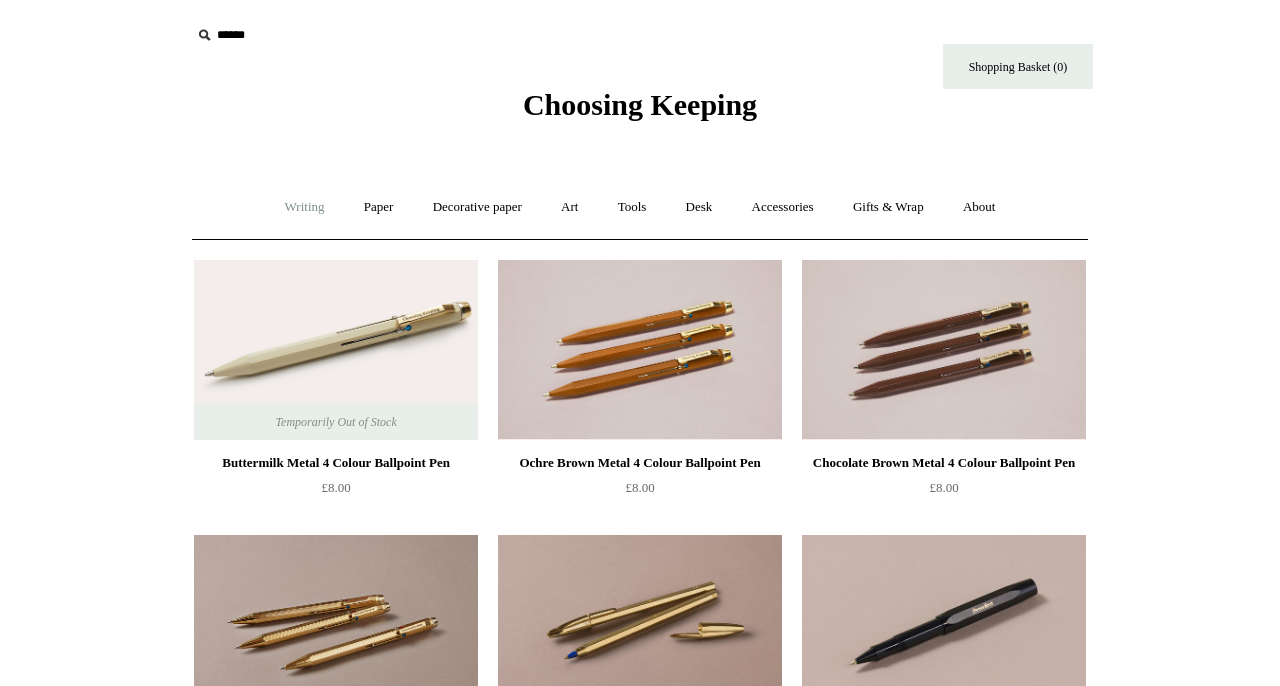 click on "Writing +" at bounding box center (305, 207) 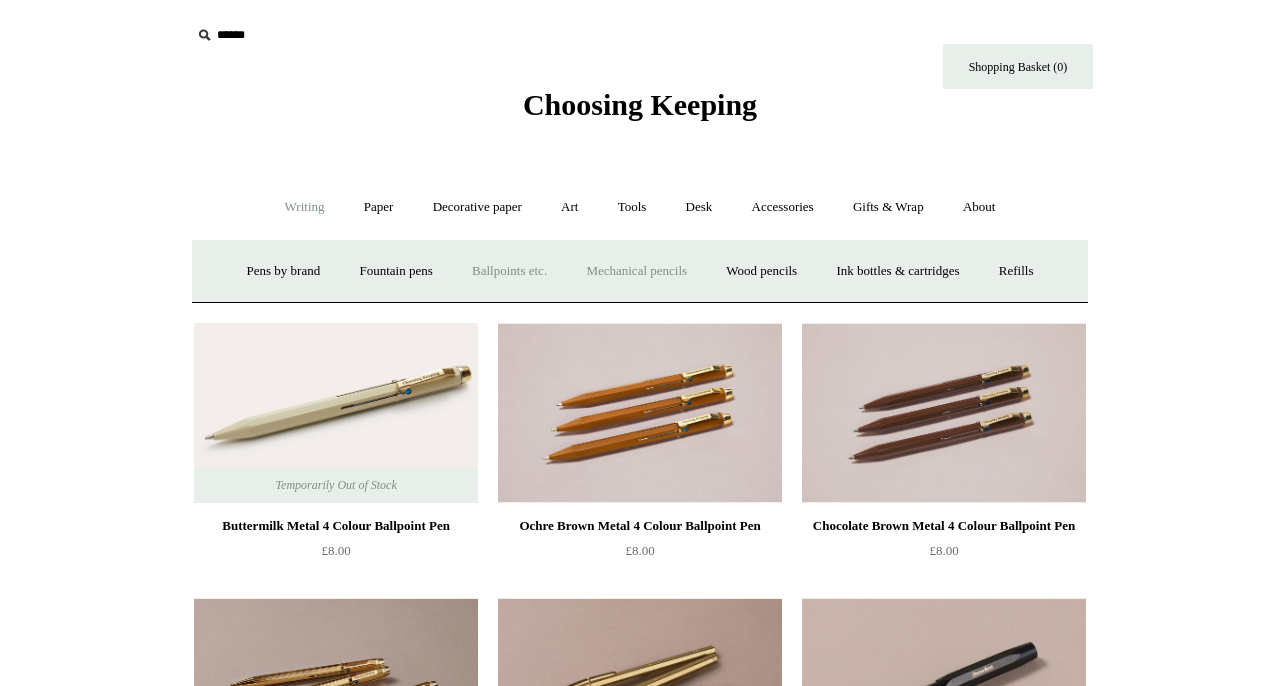 click on "Mechanical pencils +" at bounding box center [636, 271] 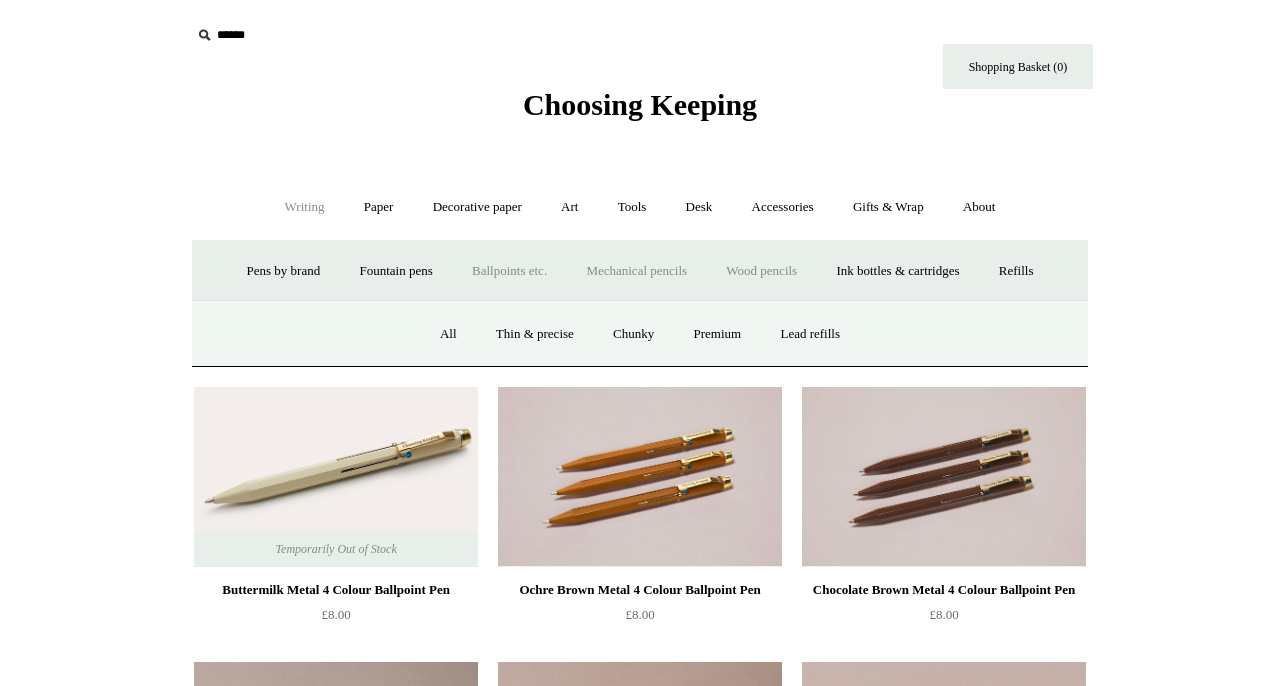 click on "Wood pencils +" at bounding box center [761, 271] 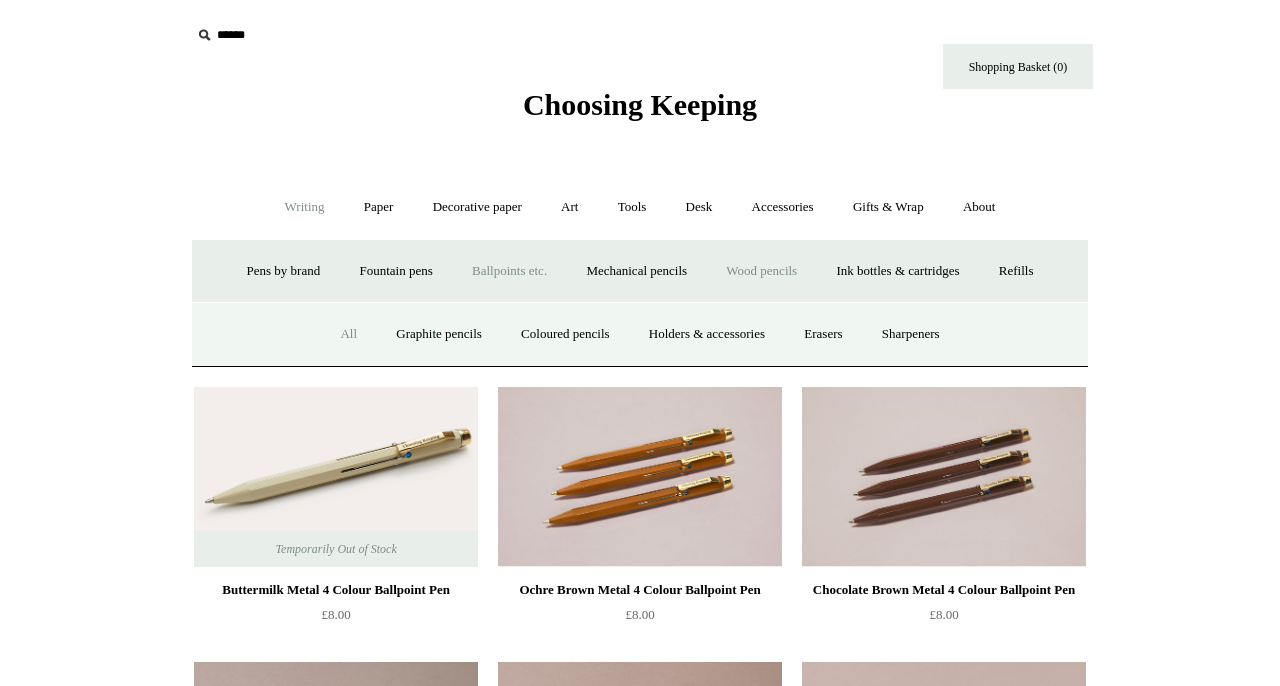 click on "All" at bounding box center (348, 334) 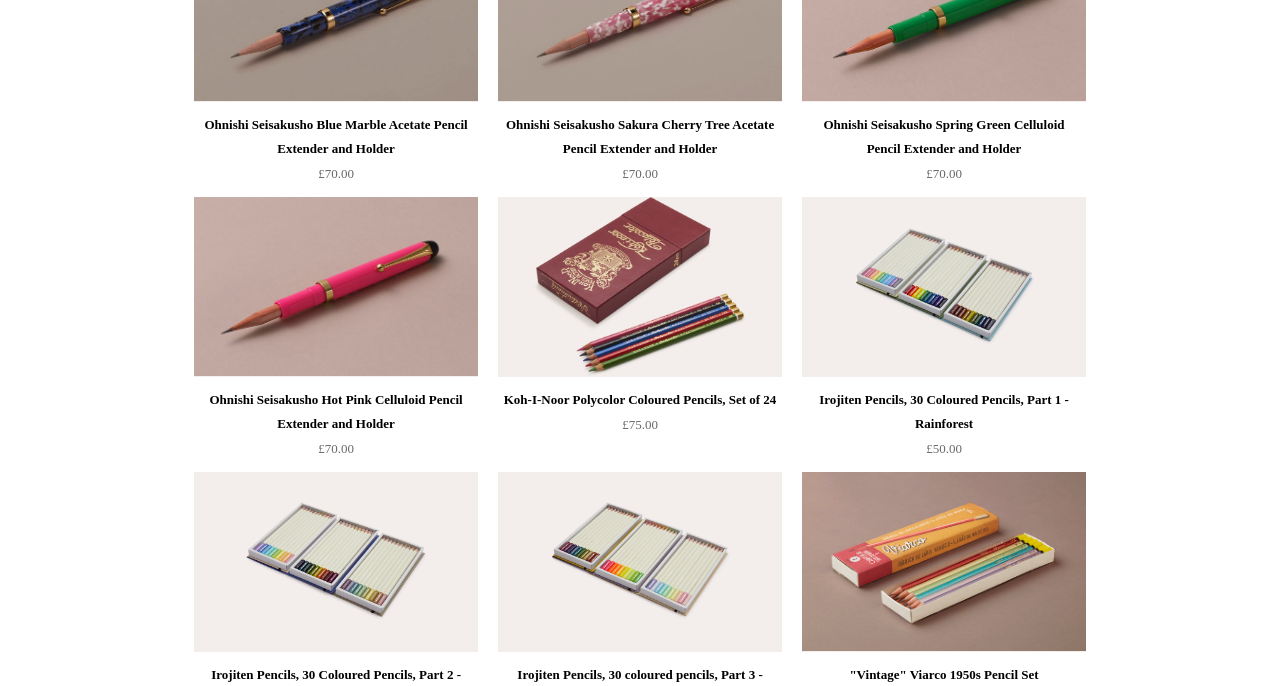 scroll, scrollTop: 890, scrollLeft: 0, axis: vertical 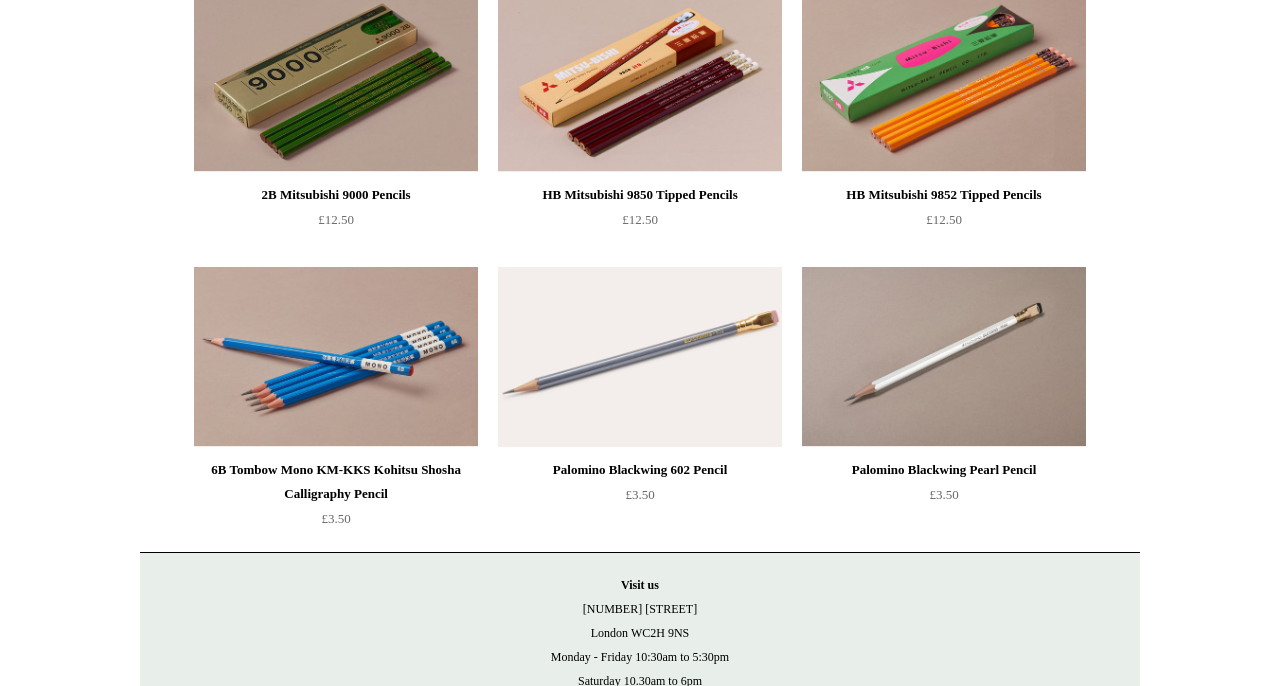 click at bounding box center (336, 357) 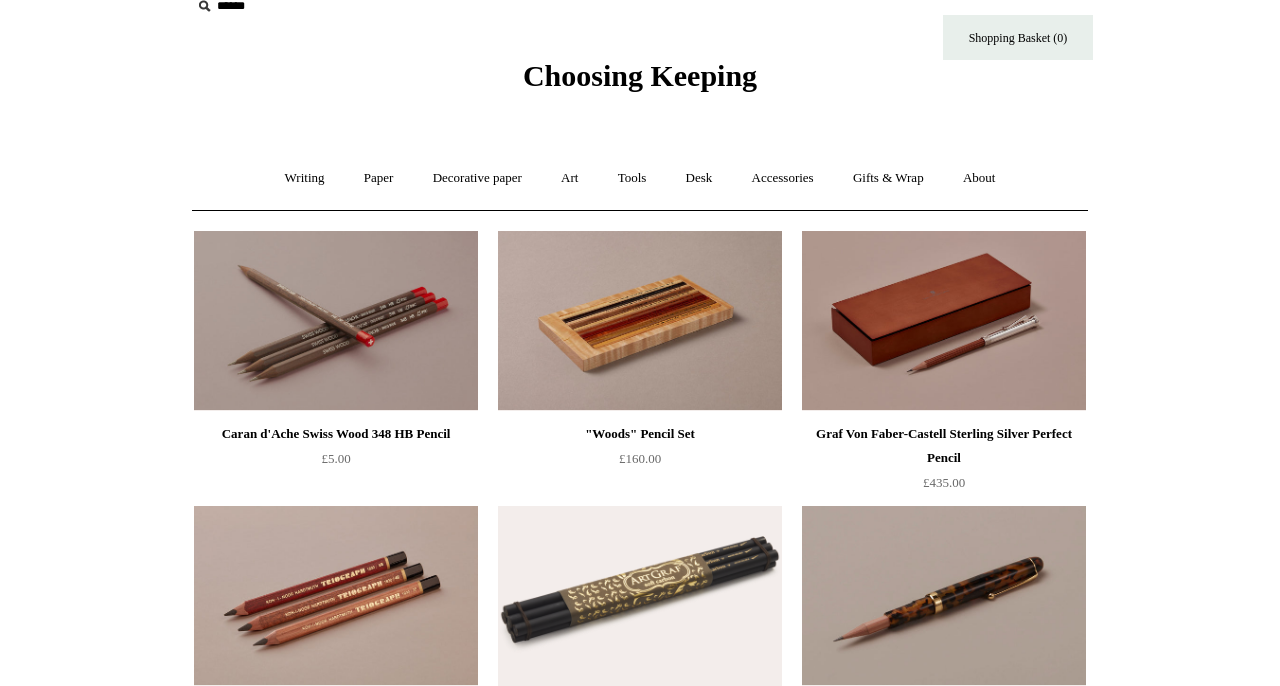 scroll, scrollTop: 0, scrollLeft: 0, axis: both 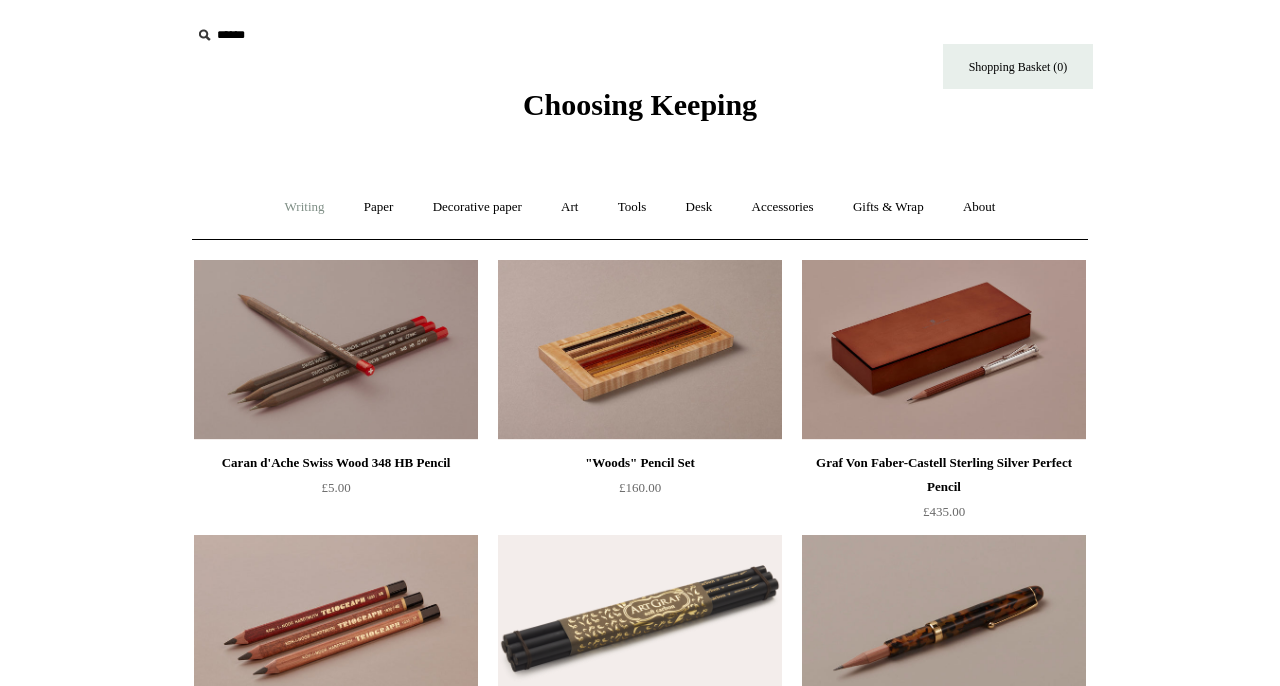 click on "Writing +" at bounding box center [305, 207] 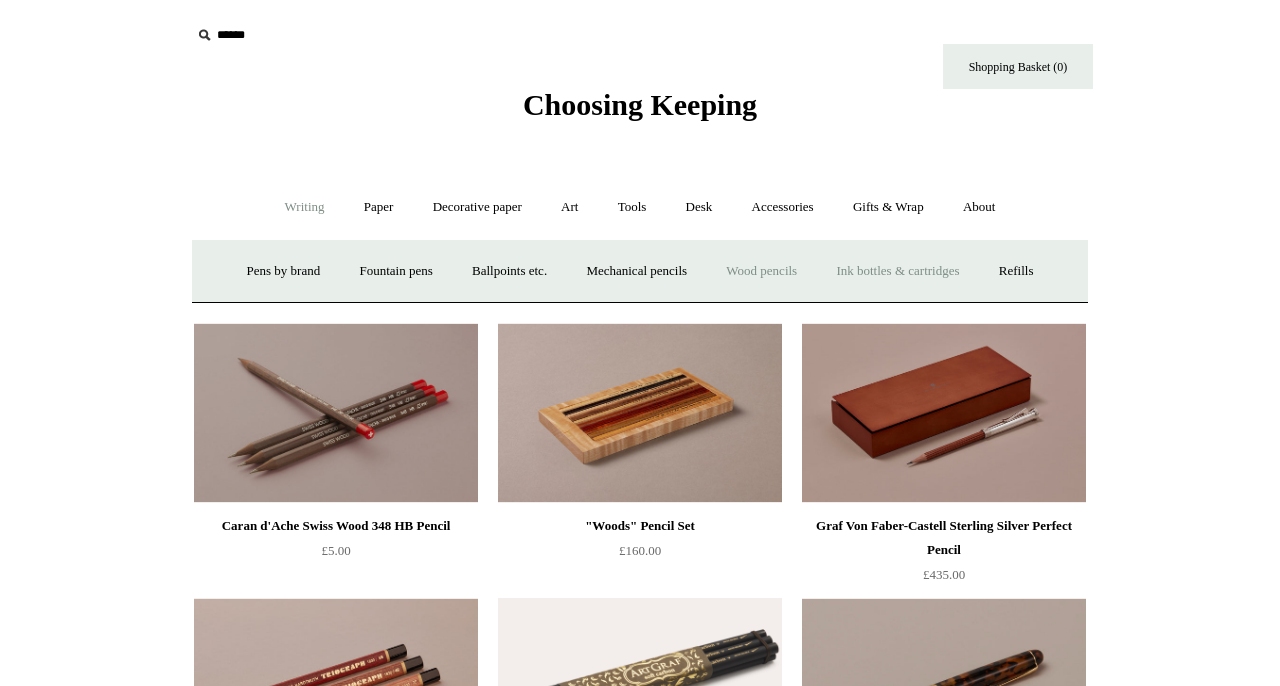 click on "Ink bottles & cartridges +" at bounding box center [897, 271] 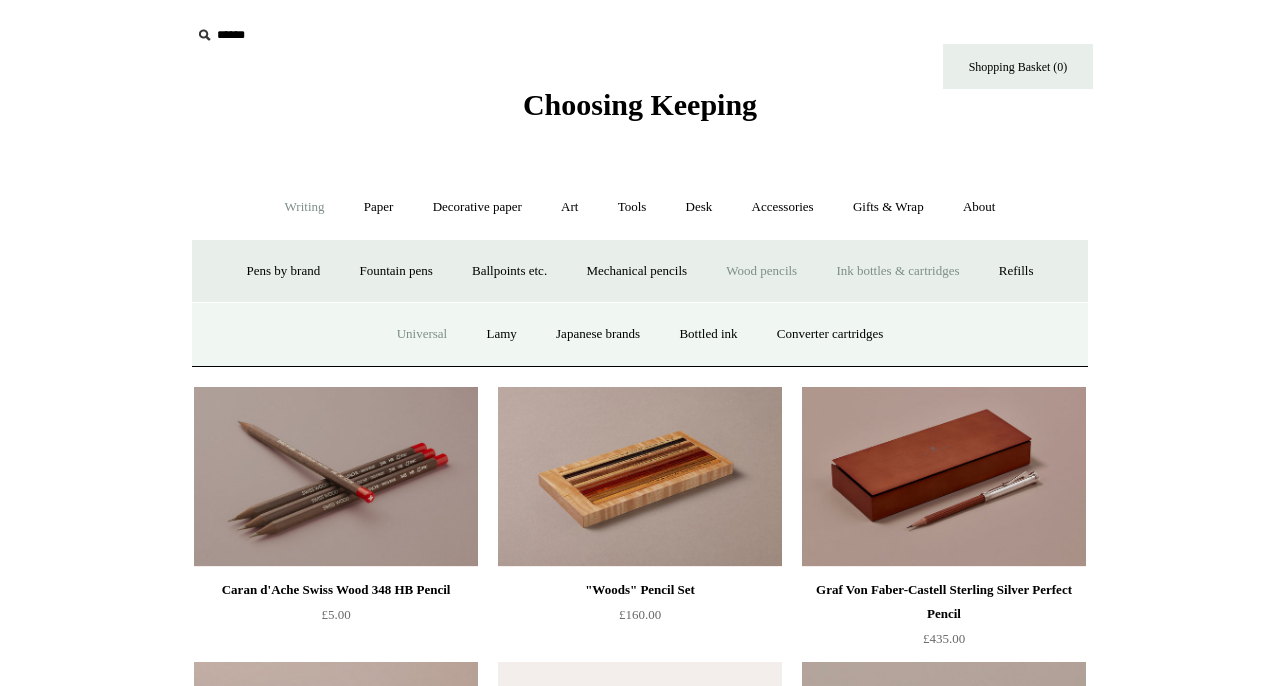 click on "Universal" at bounding box center [422, 334] 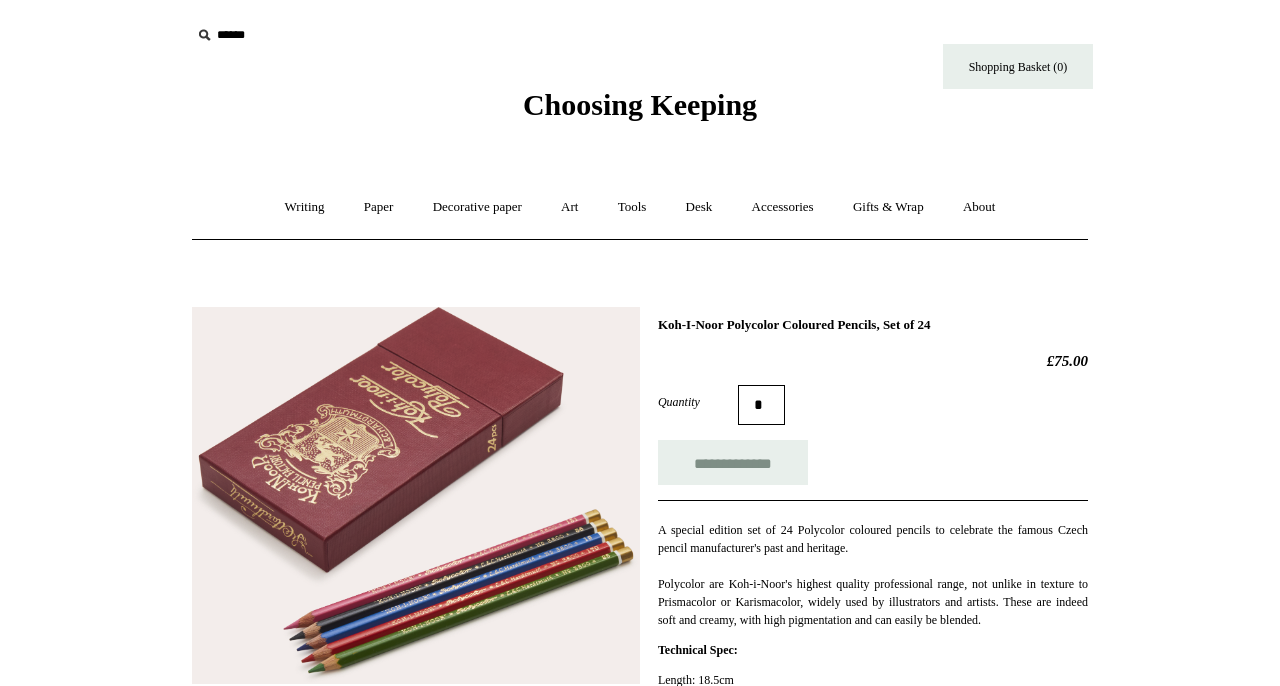 scroll, scrollTop: 0, scrollLeft: 0, axis: both 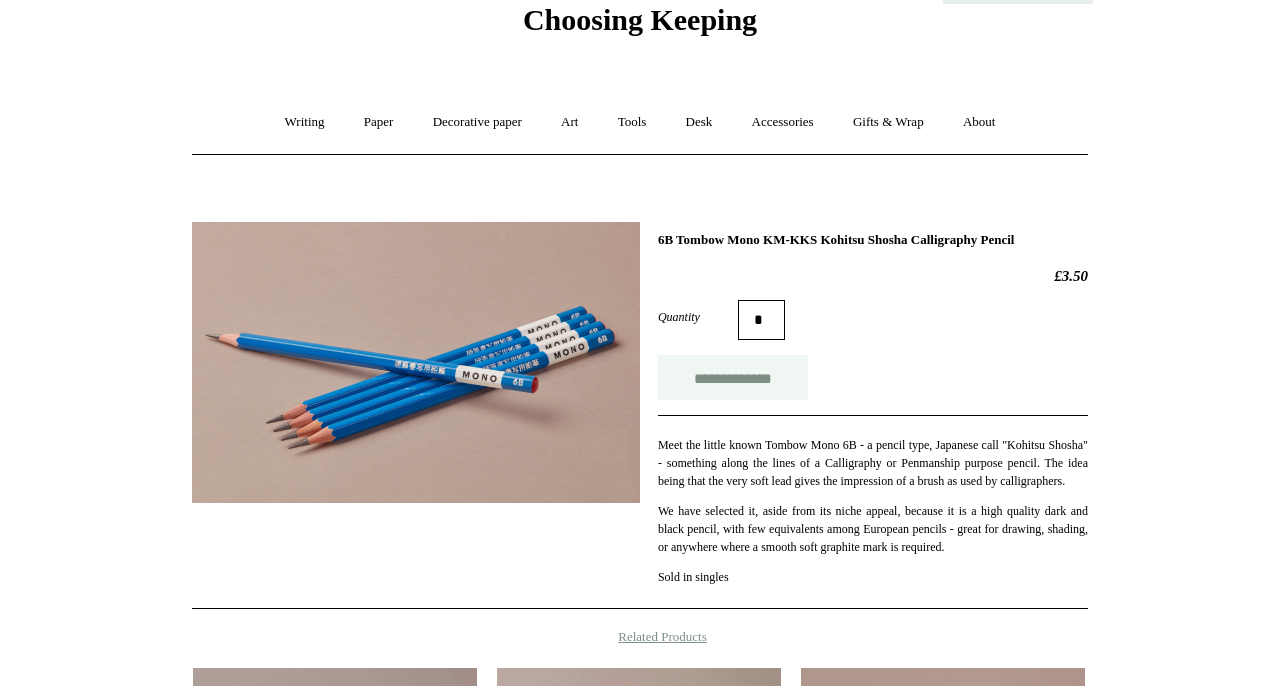 click on "**********" at bounding box center (733, 377) 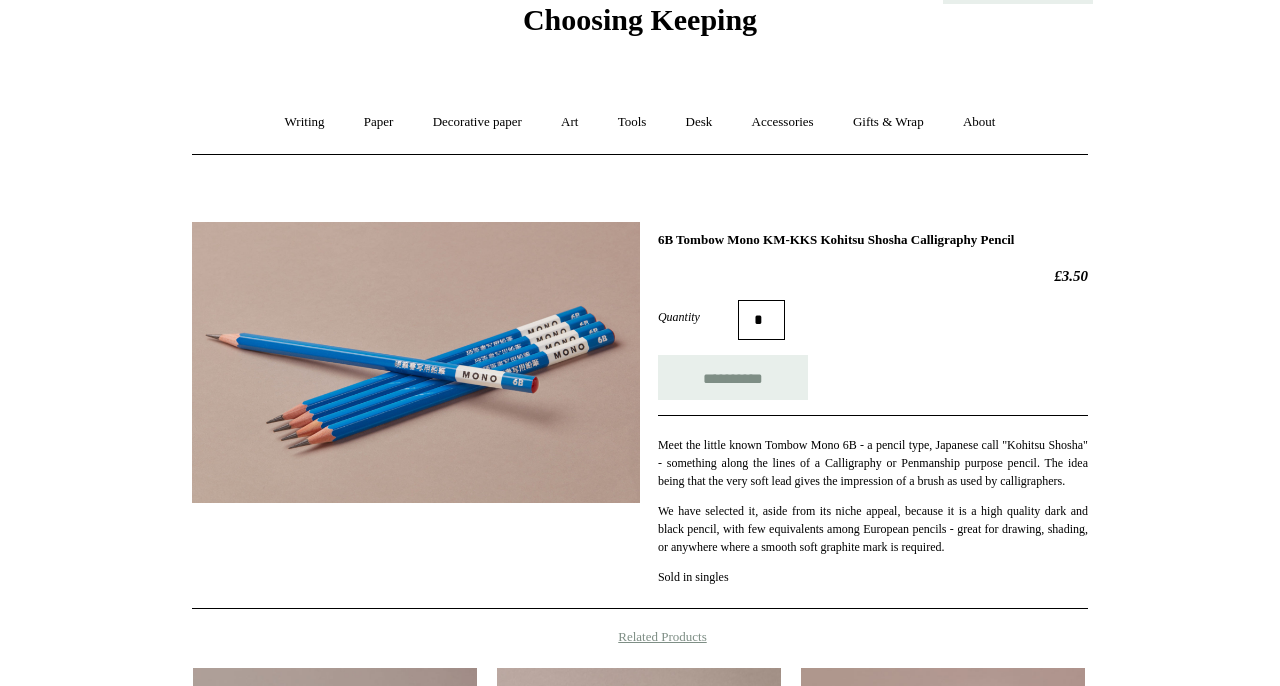 type on "**********" 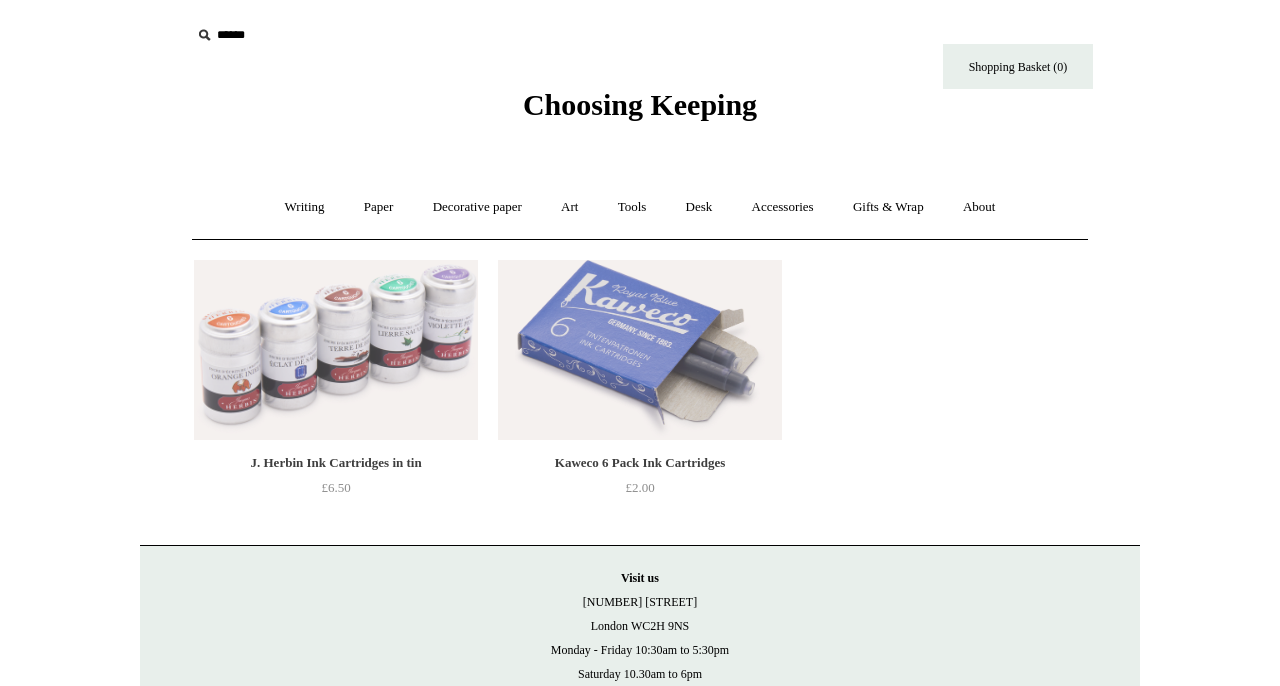 scroll, scrollTop: 0, scrollLeft: 0, axis: both 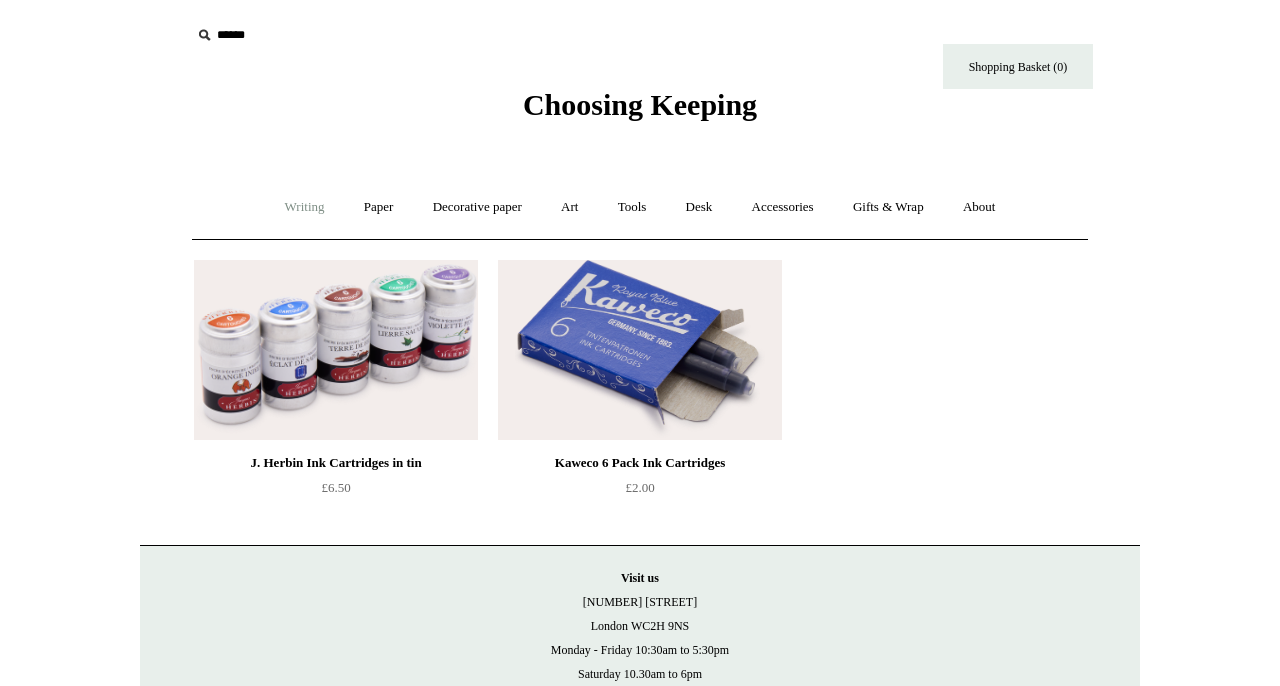 click on "Writing +" at bounding box center (305, 207) 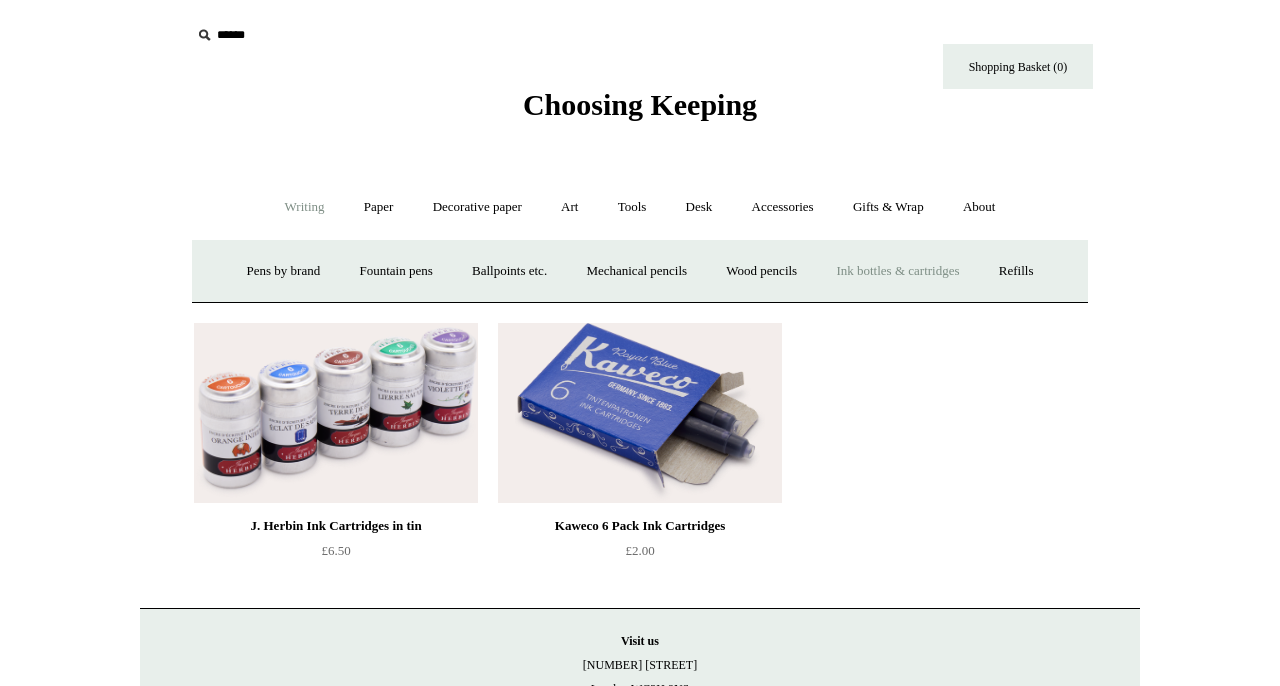 click on "Ink bottles & cartridges +" at bounding box center (897, 271) 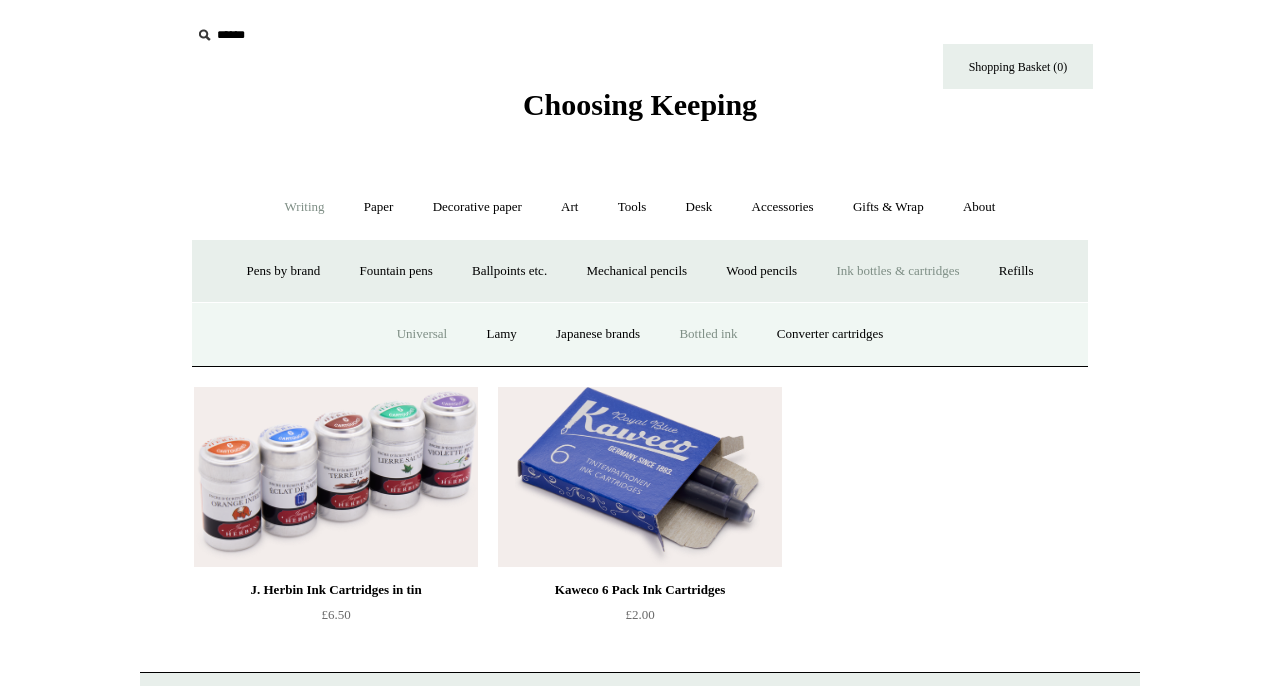 click on "Bottled ink" at bounding box center [708, 334] 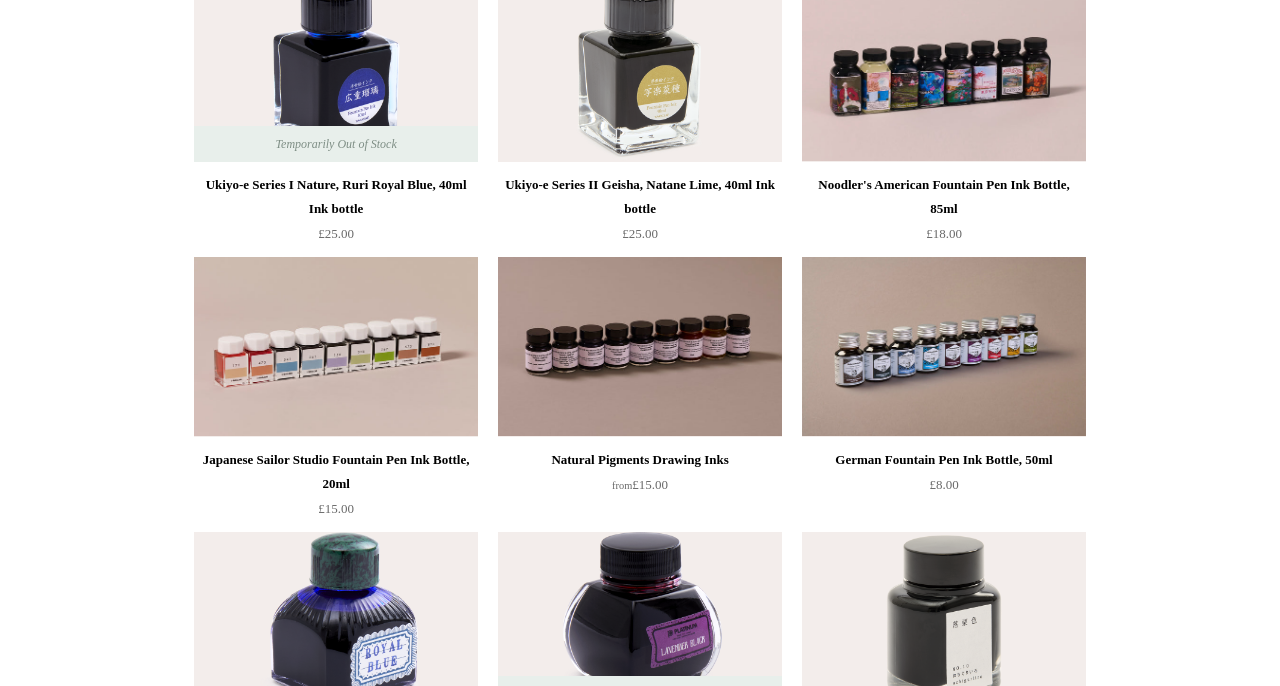 scroll, scrollTop: 286, scrollLeft: 0, axis: vertical 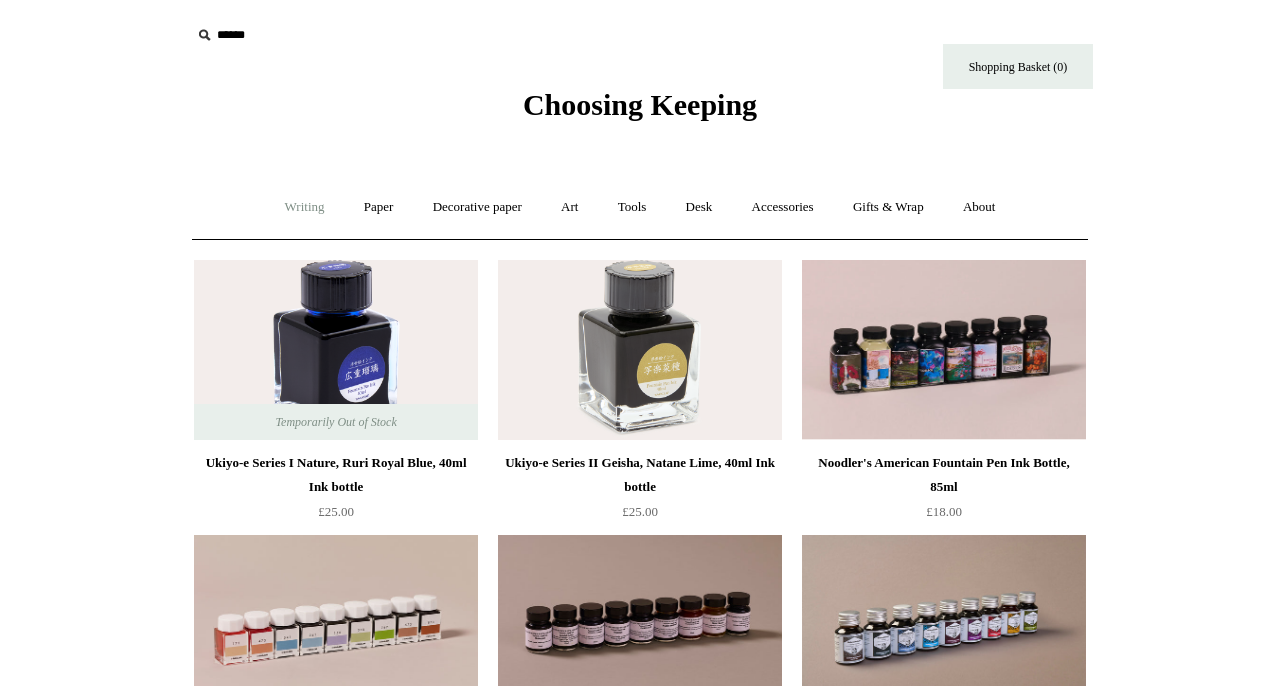 click on "Writing +" at bounding box center (305, 207) 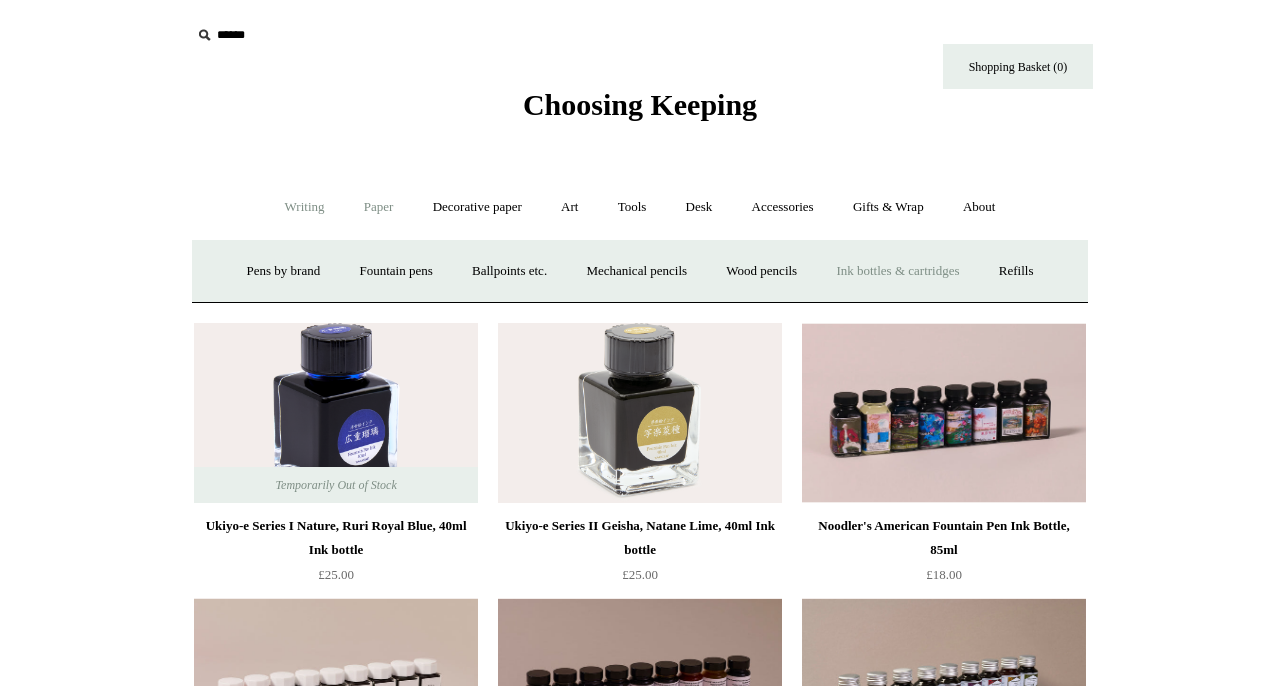 click on "Paper +" at bounding box center (379, 207) 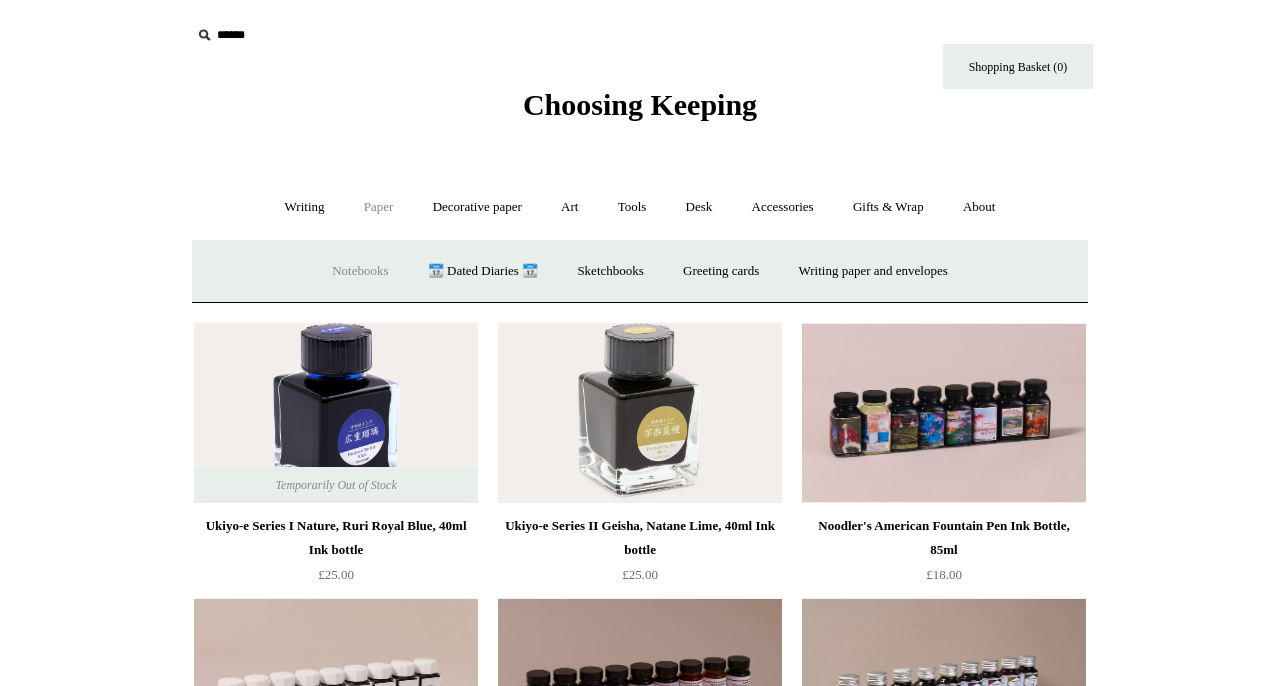 click on "Notebooks +" at bounding box center [360, 271] 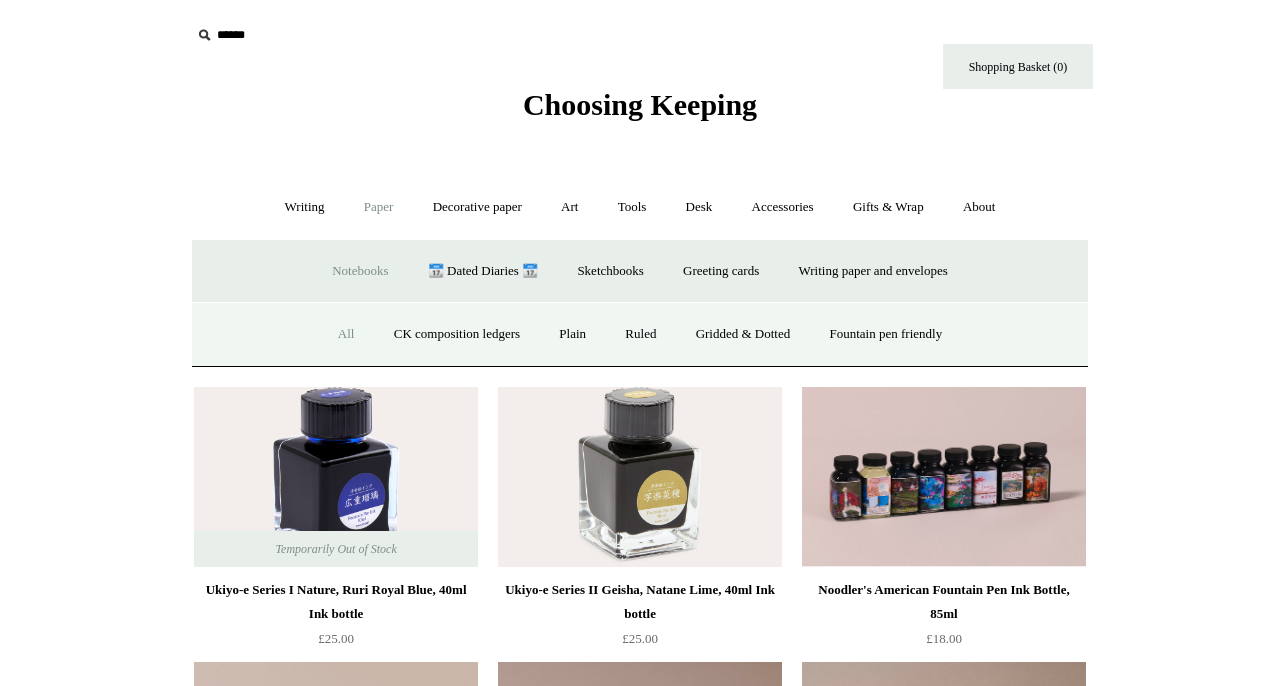 click on "All" at bounding box center [346, 334] 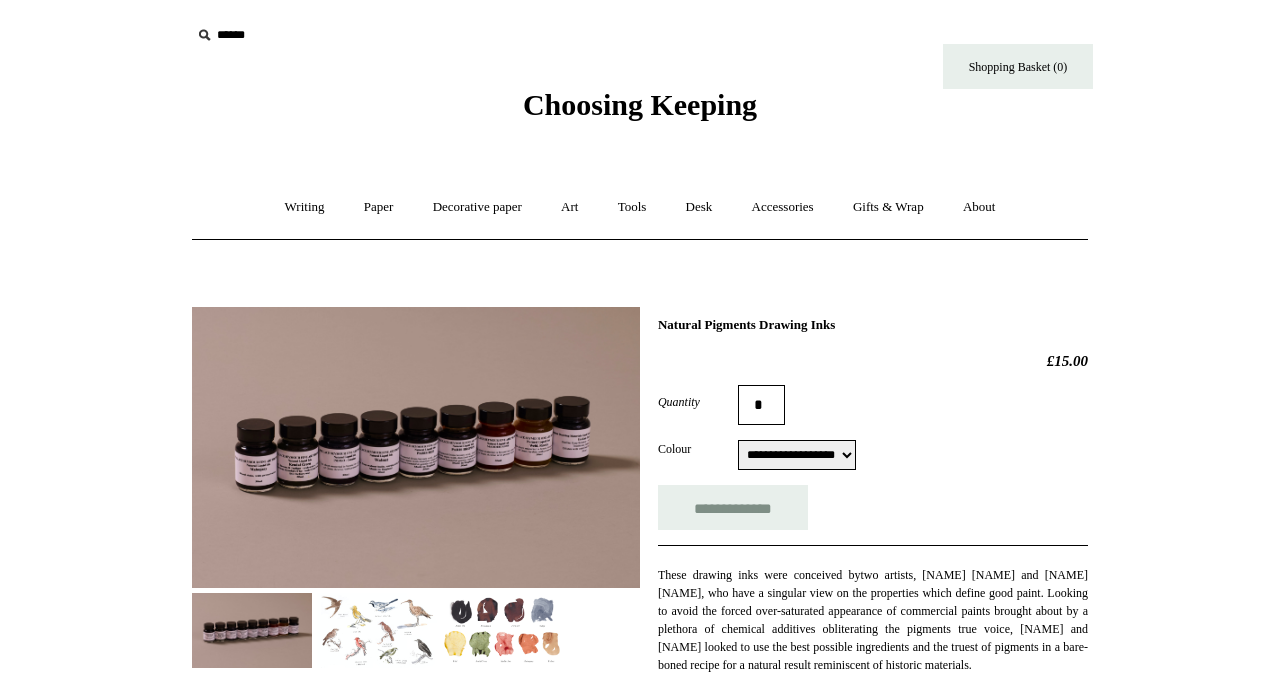 scroll, scrollTop: 0, scrollLeft: 0, axis: both 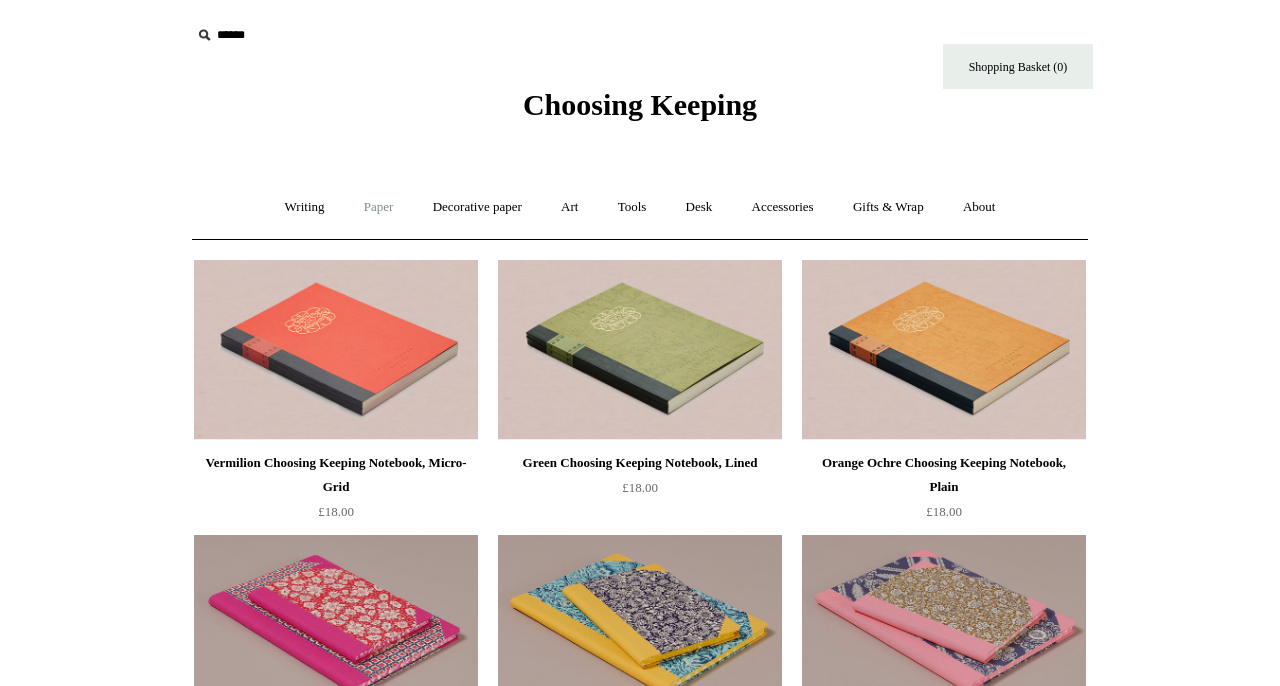 click on "Paper +" at bounding box center (379, 207) 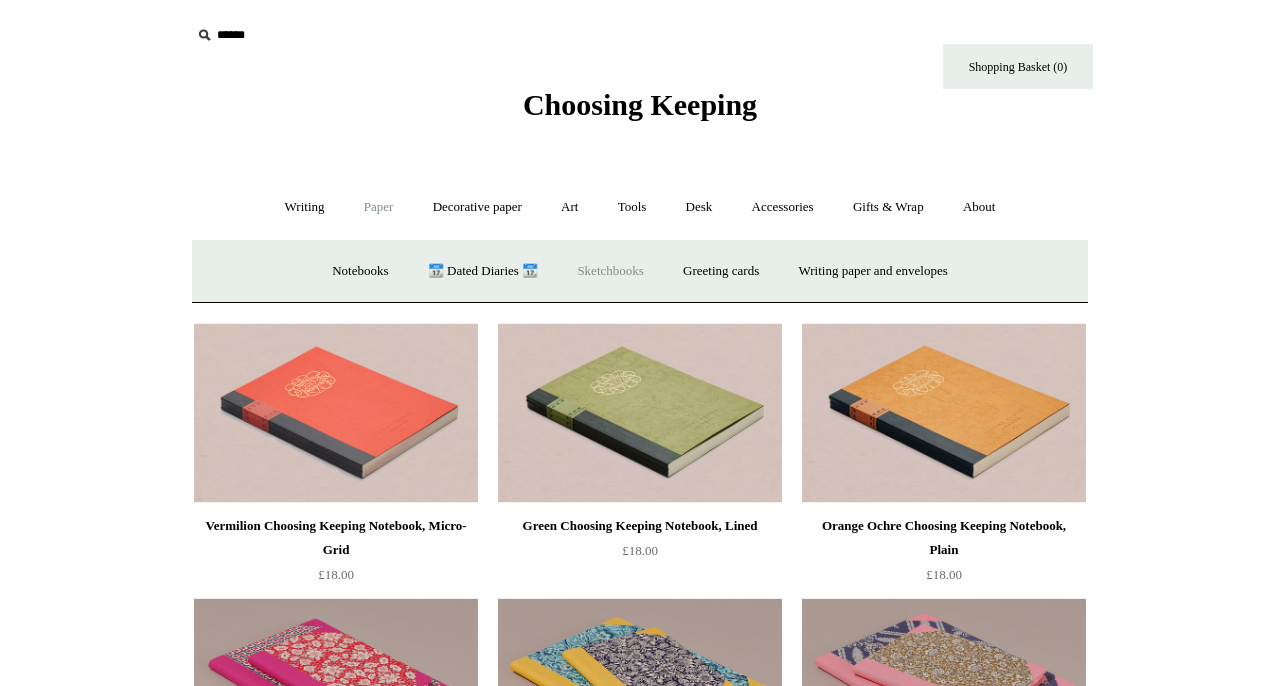 click on "Sketchbooks +" at bounding box center [610, 271] 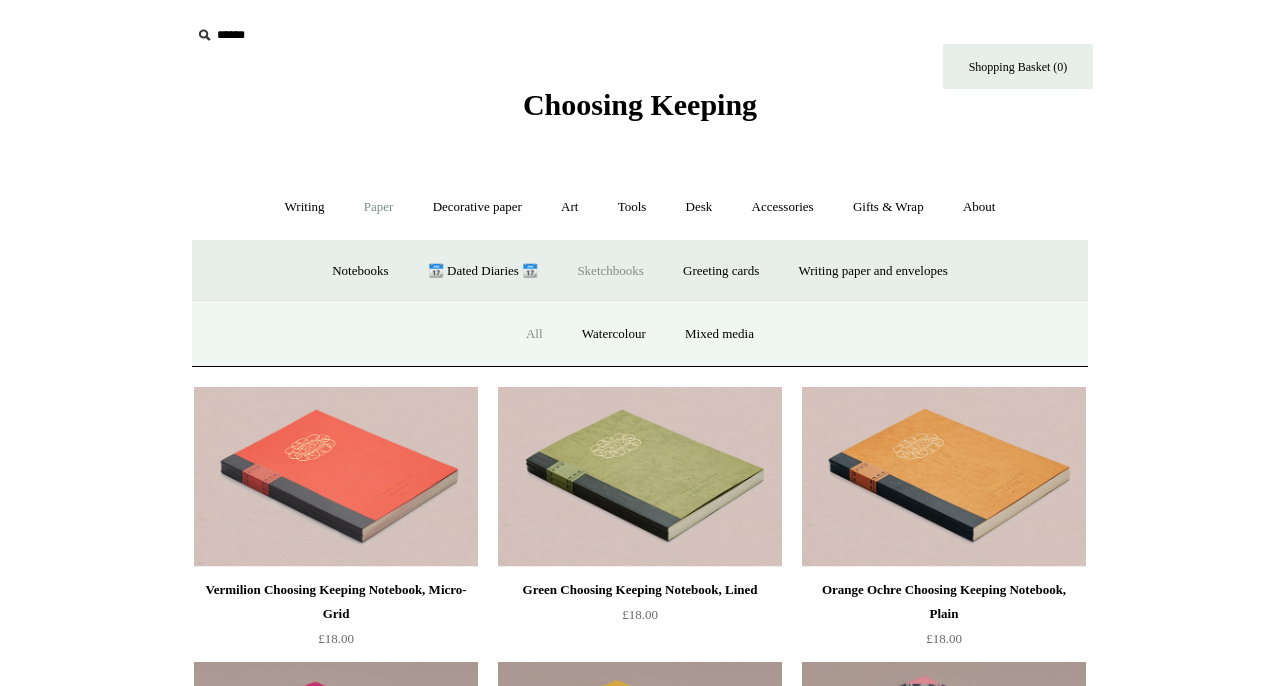 click on "All" at bounding box center (534, 334) 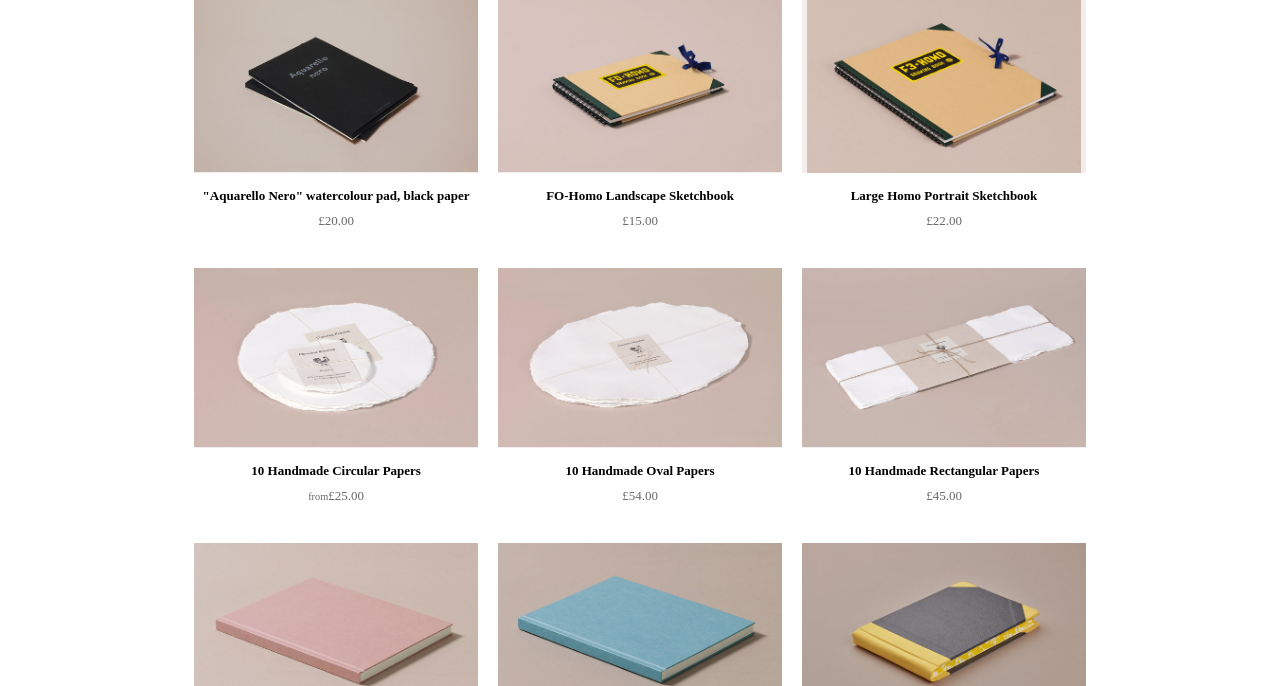 scroll, scrollTop: 0, scrollLeft: 0, axis: both 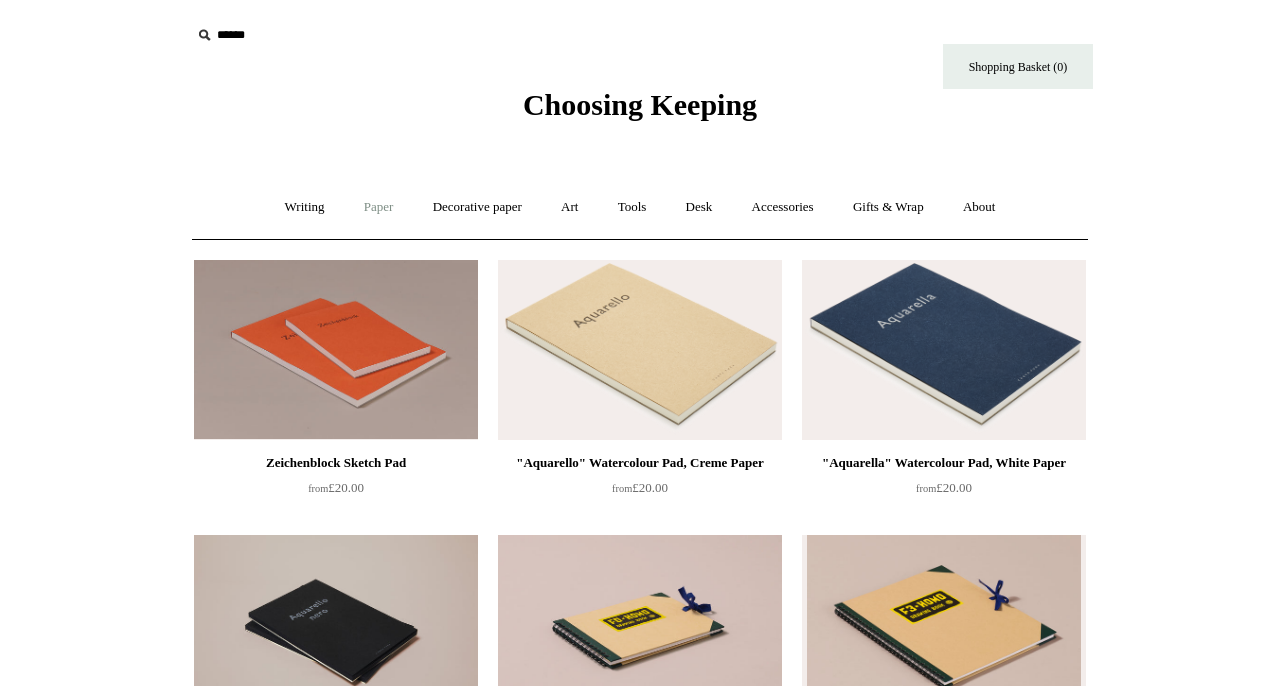 click on "Paper +" at bounding box center [379, 207] 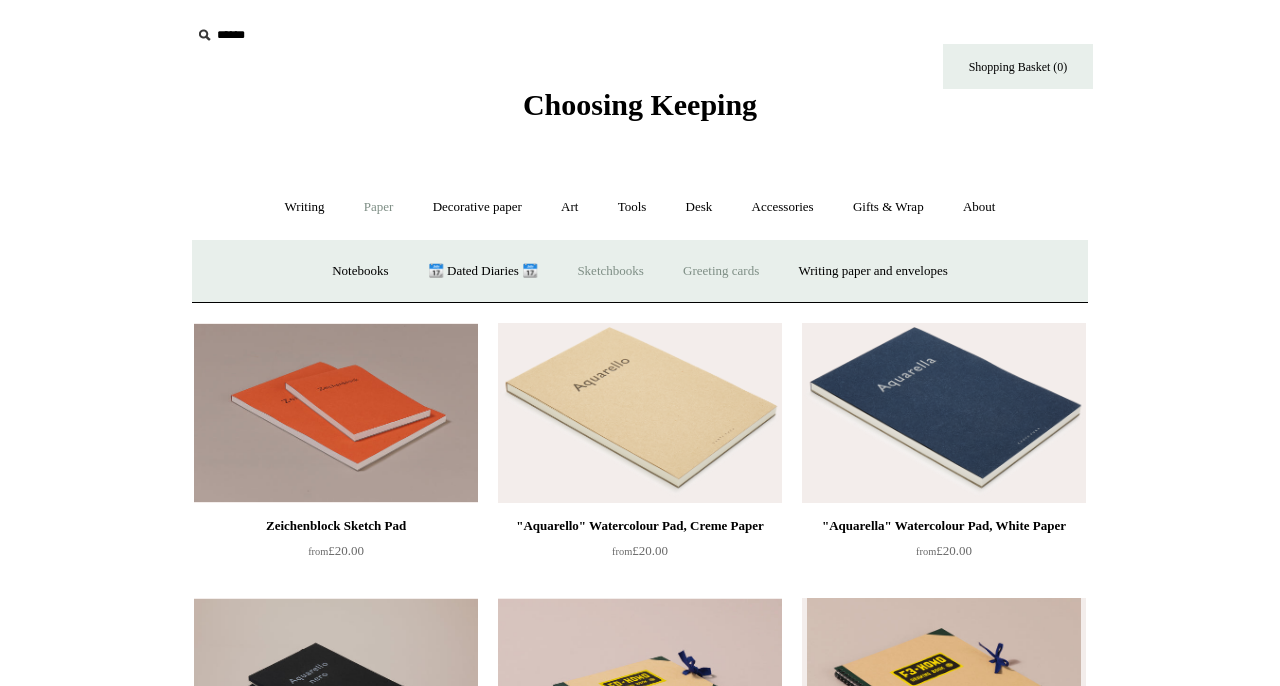 click on "Greeting cards +" at bounding box center (721, 271) 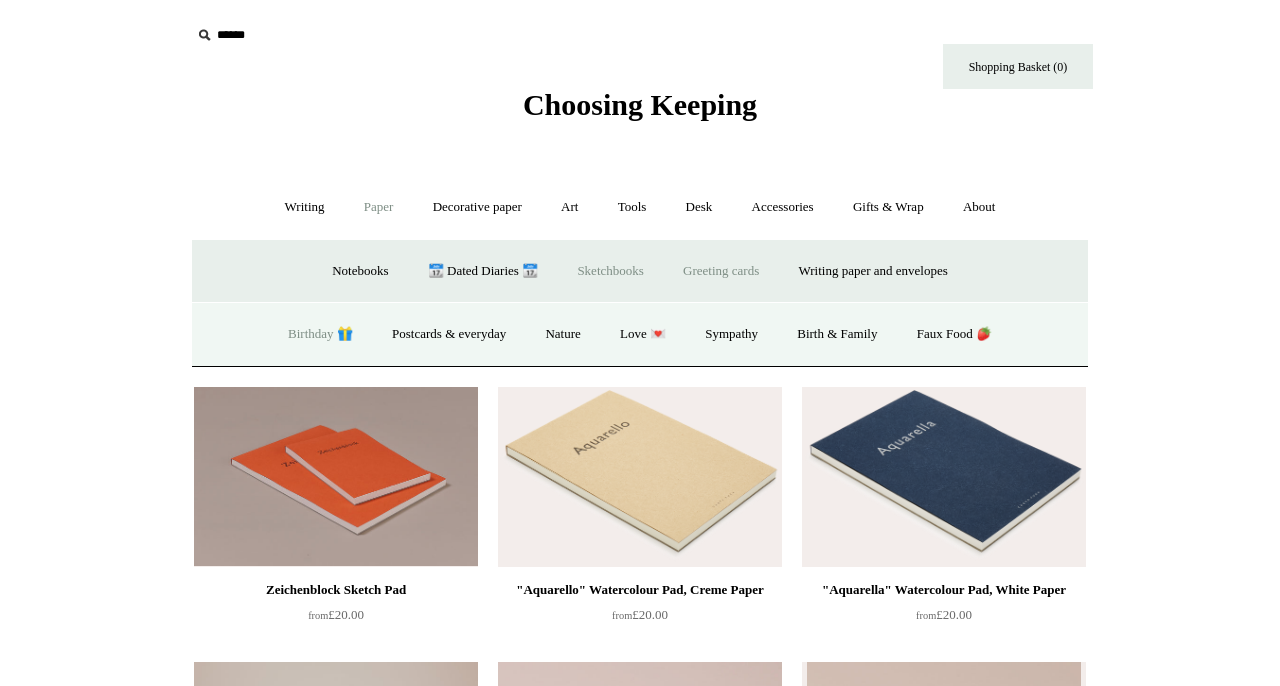 click on "Birthday 🎁" at bounding box center [320, 334] 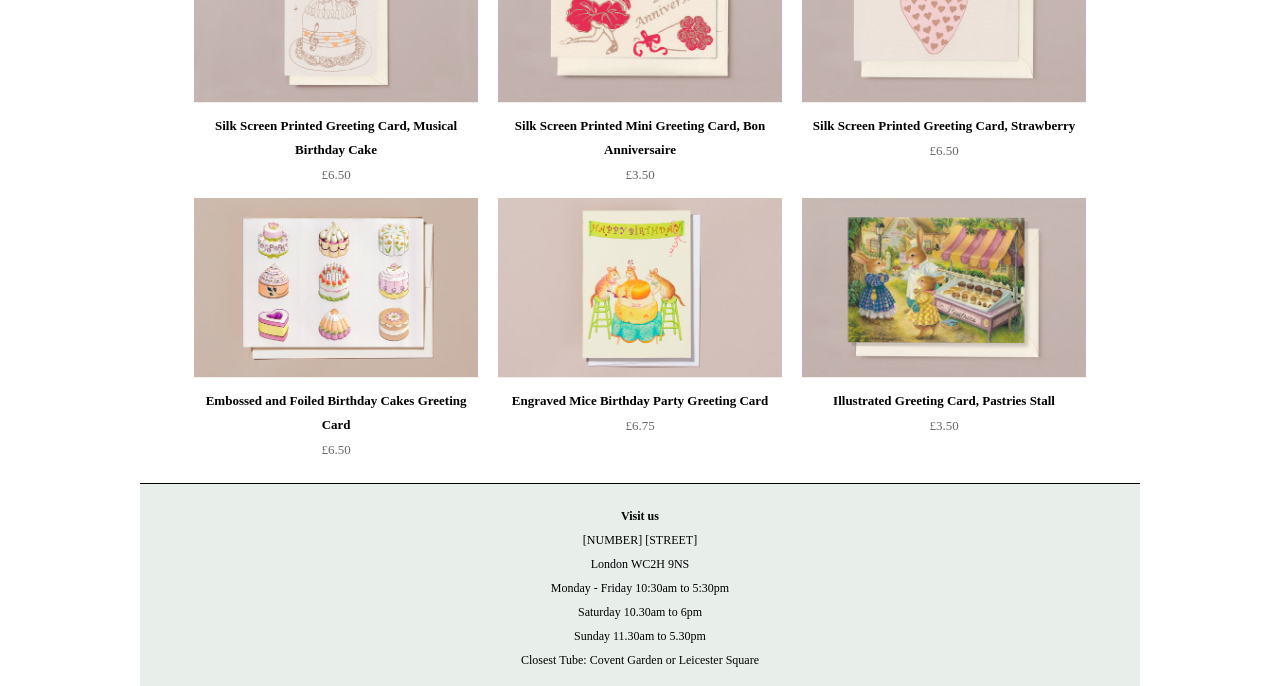 scroll, scrollTop: 0, scrollLeft: 0, axis: both 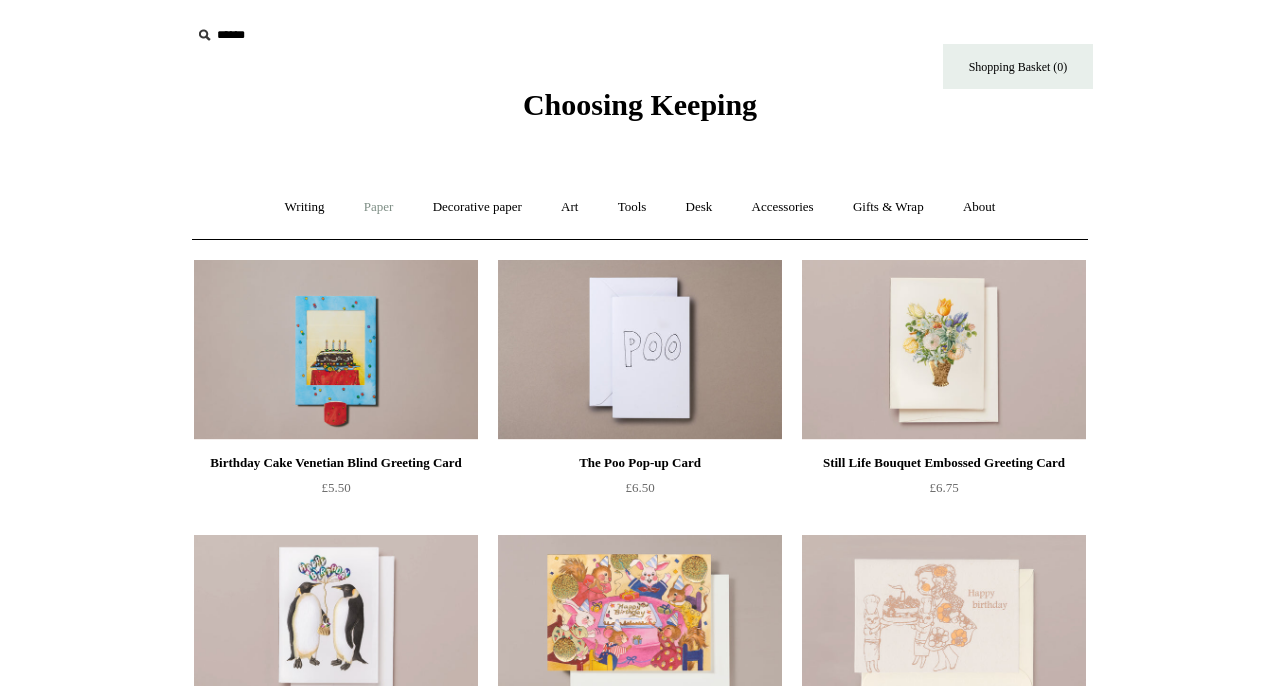 click on "Paper +" at bounding box center [379, 207] 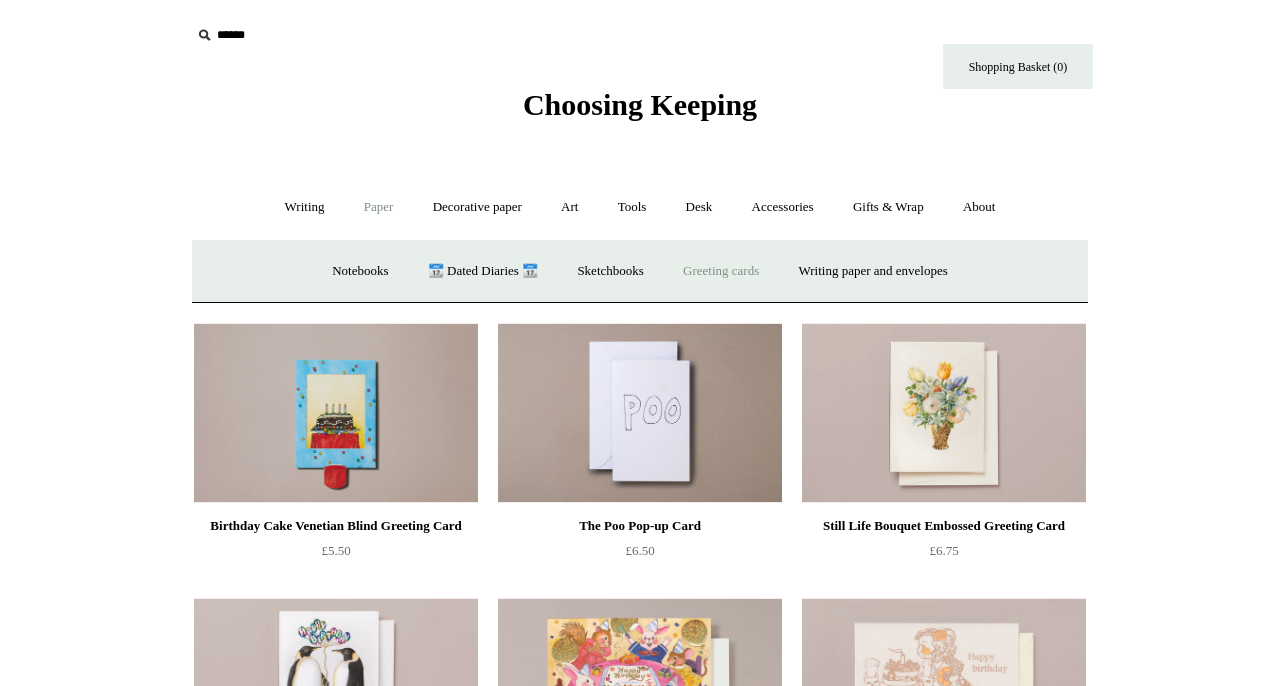 click on "Greeting cards +" at bounding box center (721, 271) 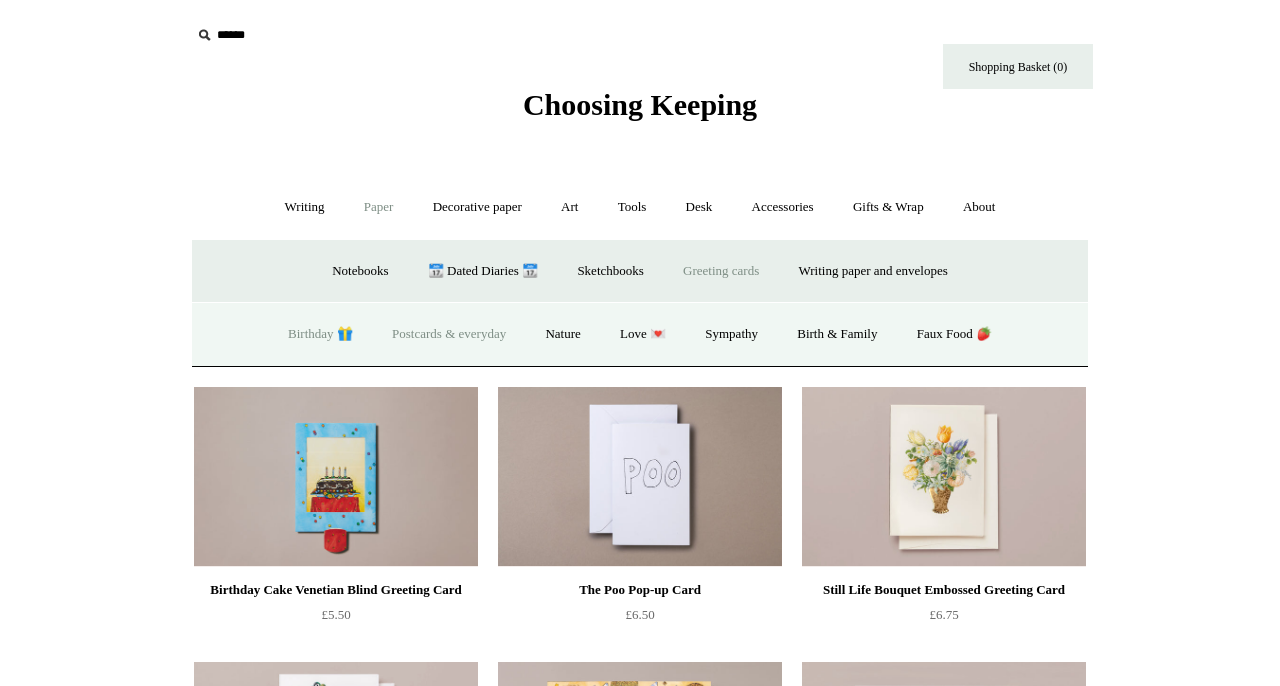click on "Postcards & everyday" at bounding box center (449, 334) 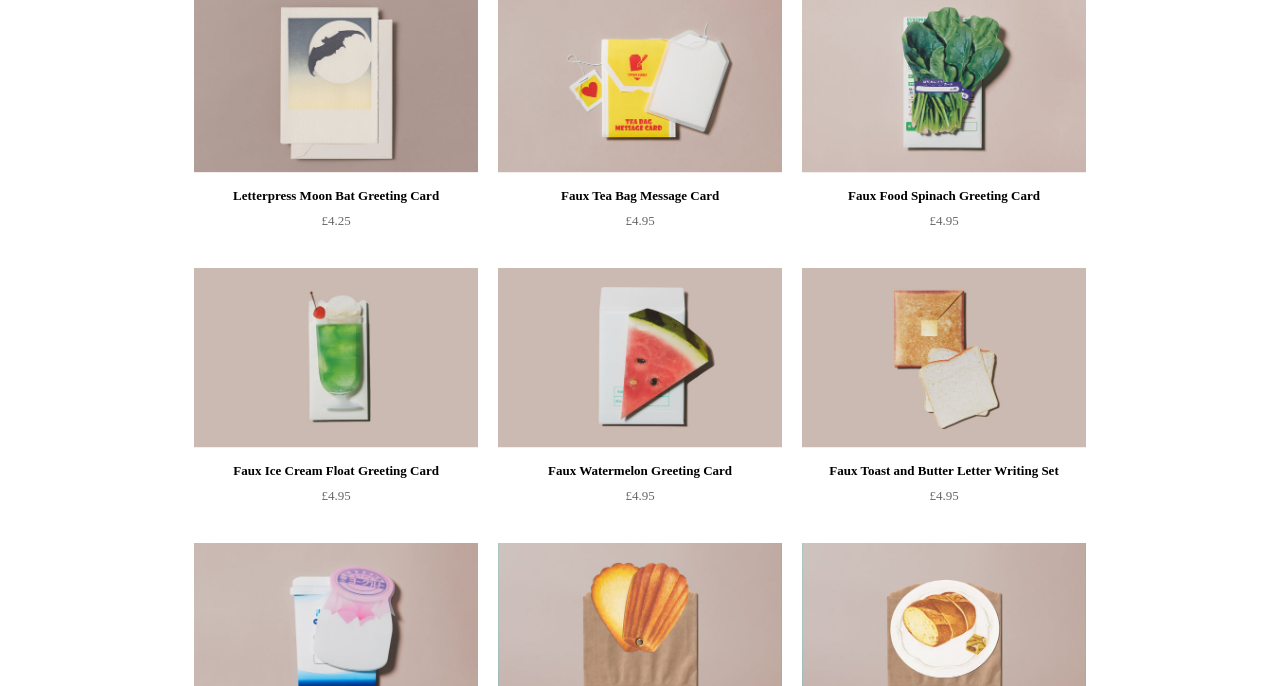 scroll, scrollTop: 0, scrollLeft: 0, axis: both 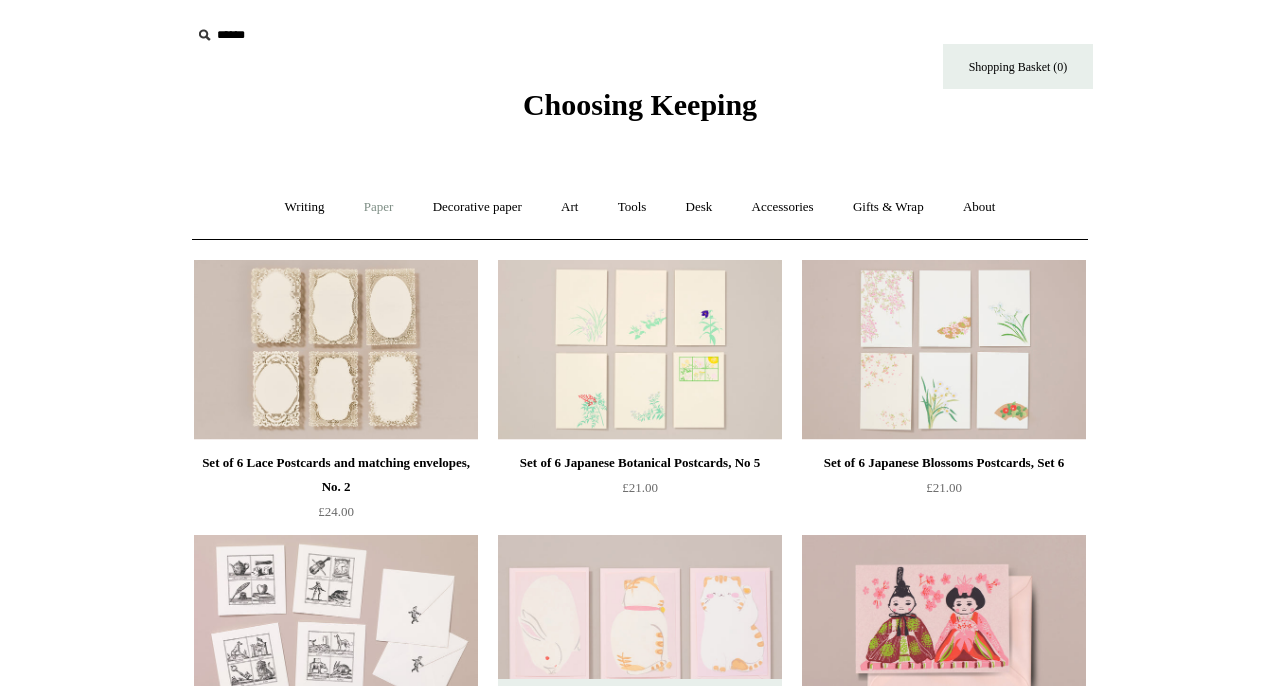click on "Paper +" at bounding box center [379, 207] 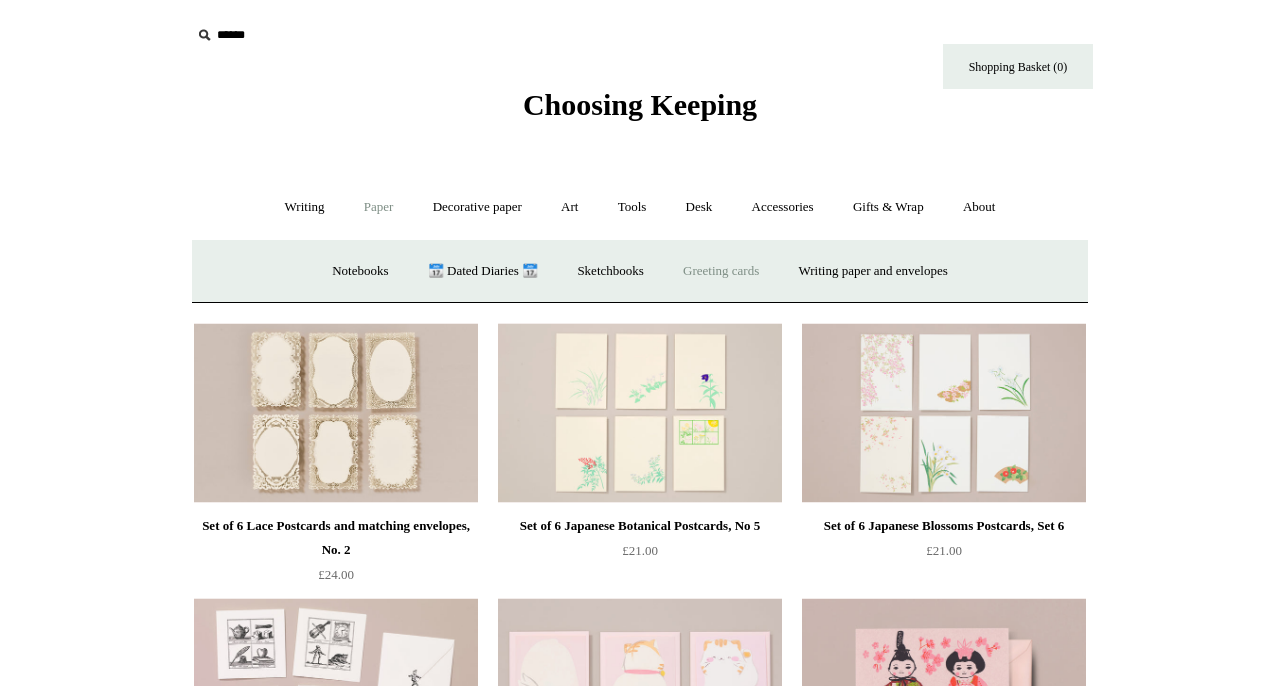 click on "Greeting cards +" at bounding box center (721, 271) 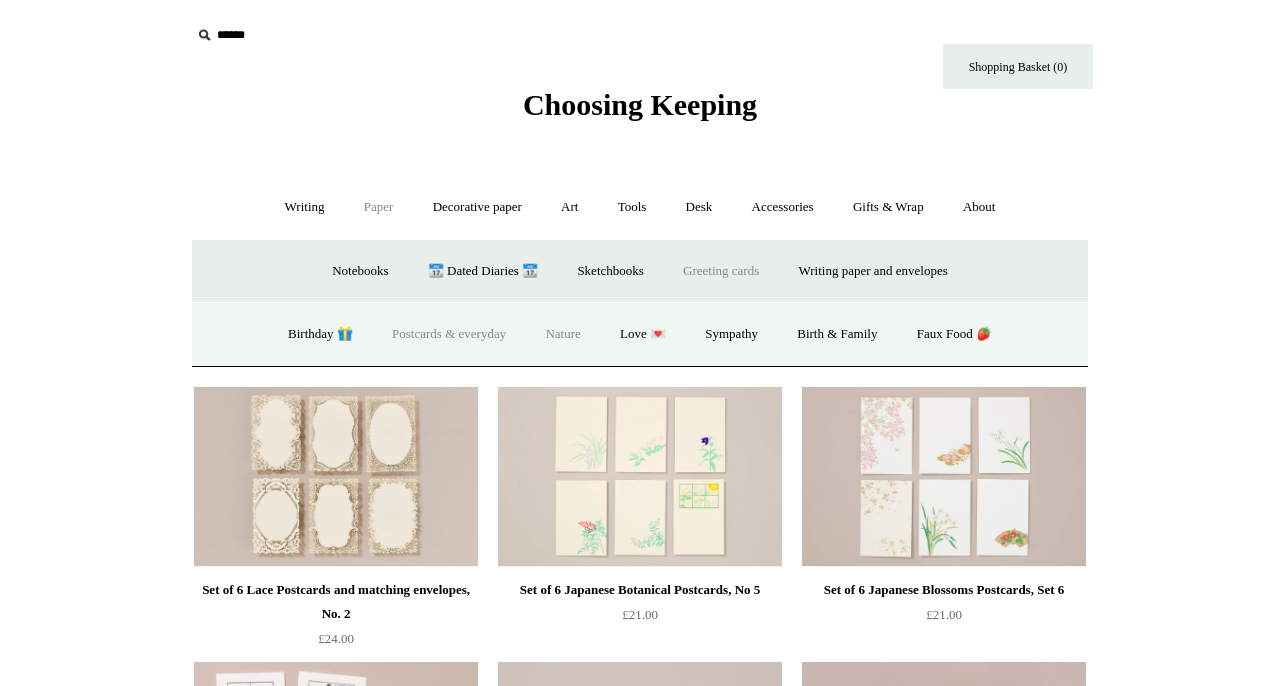 click on "Nature" at bounding box center [562, 334] 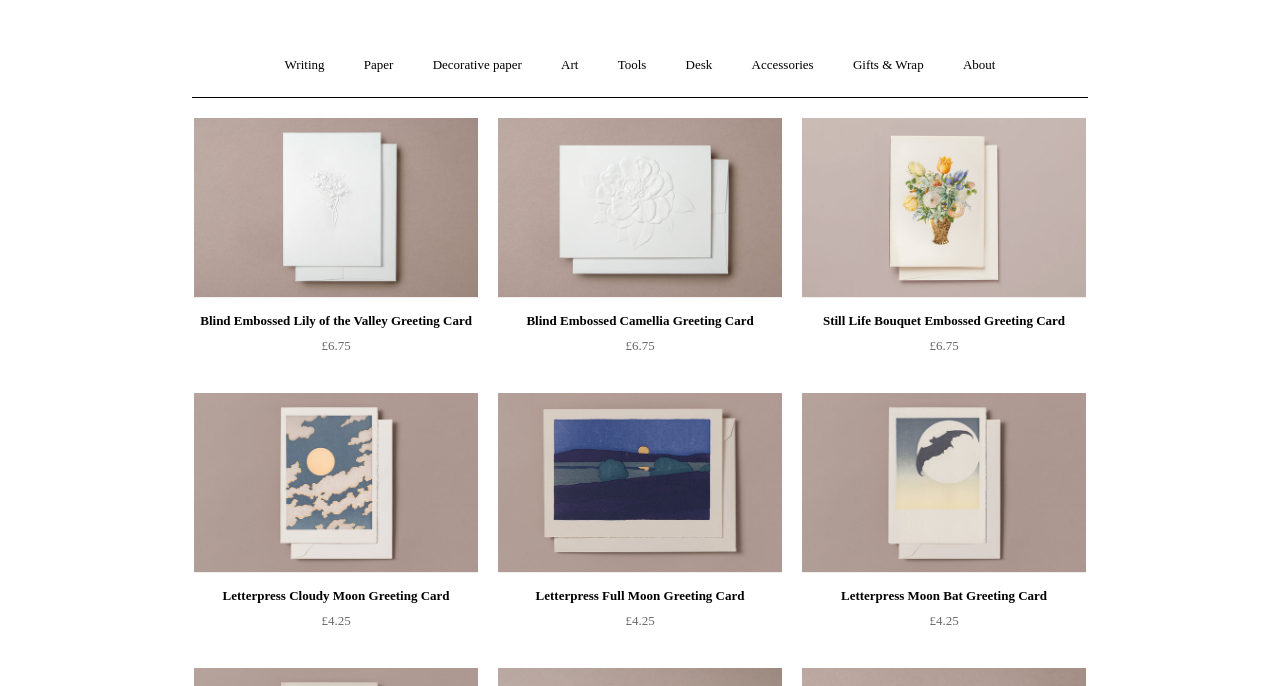 scroll, scrollTop: 0, scrollLeft: 0, axis: both 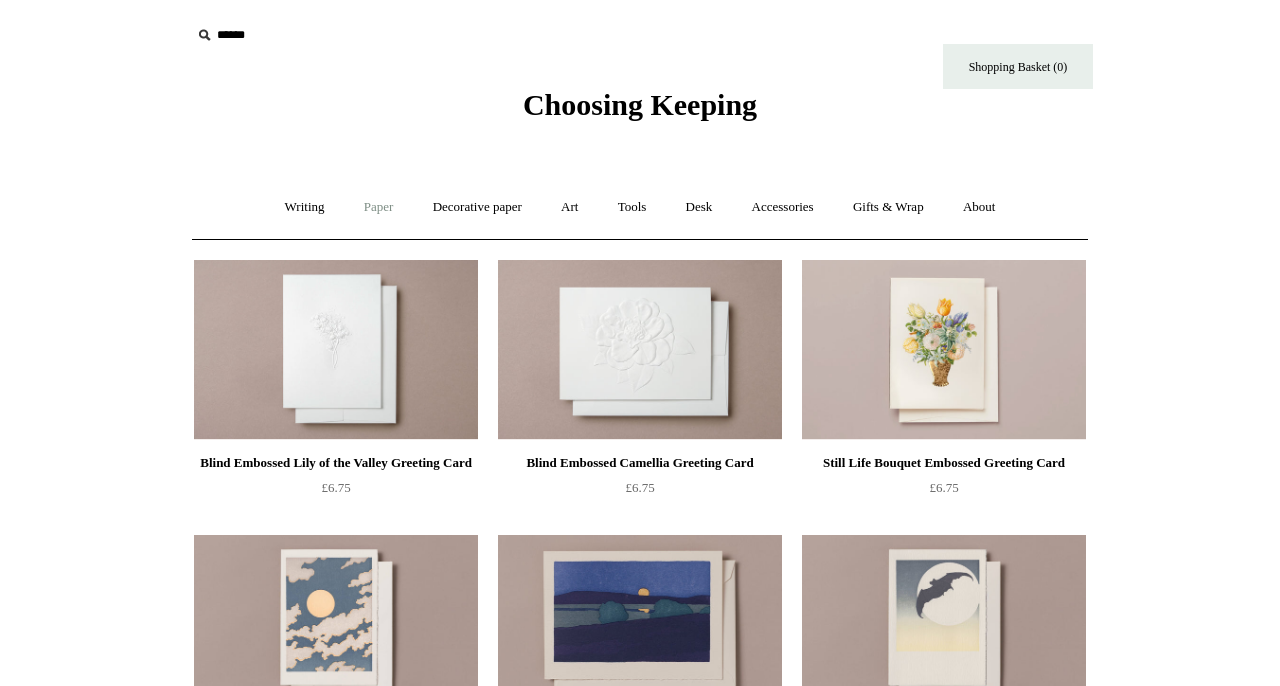 click on "Paper +" at bounding box center (379, 207) 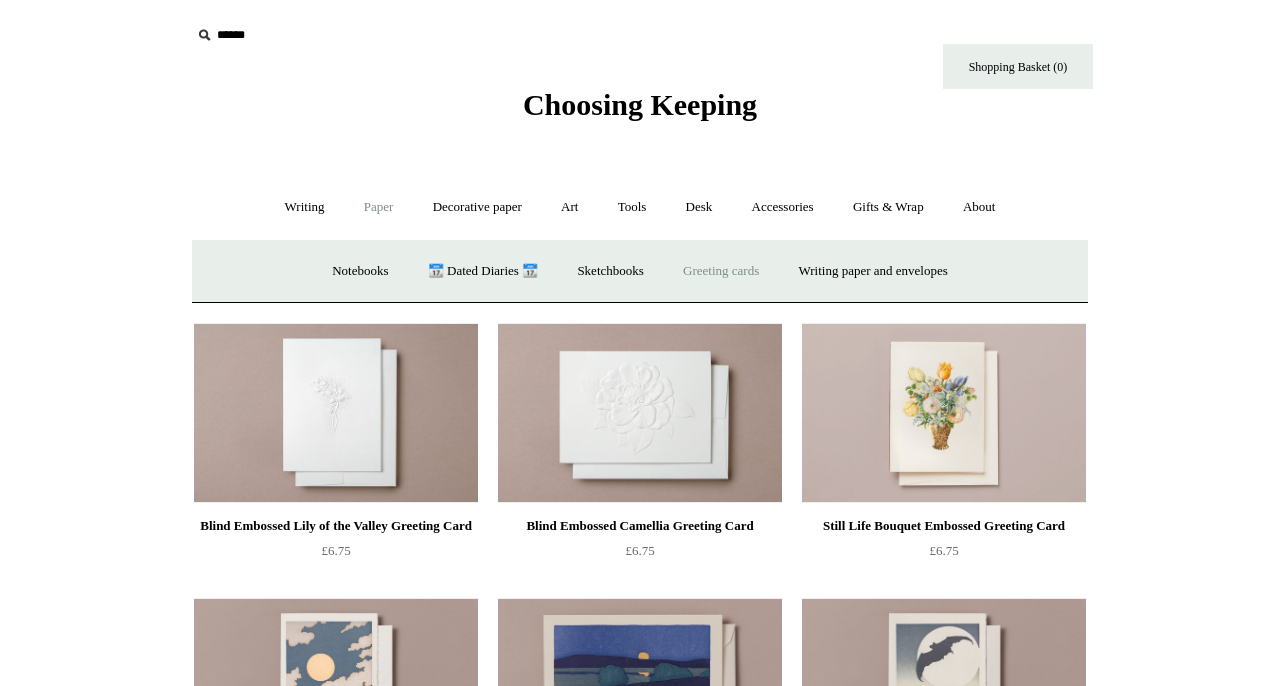 click on "Greeting cards +" at bounding box center [721, 271] 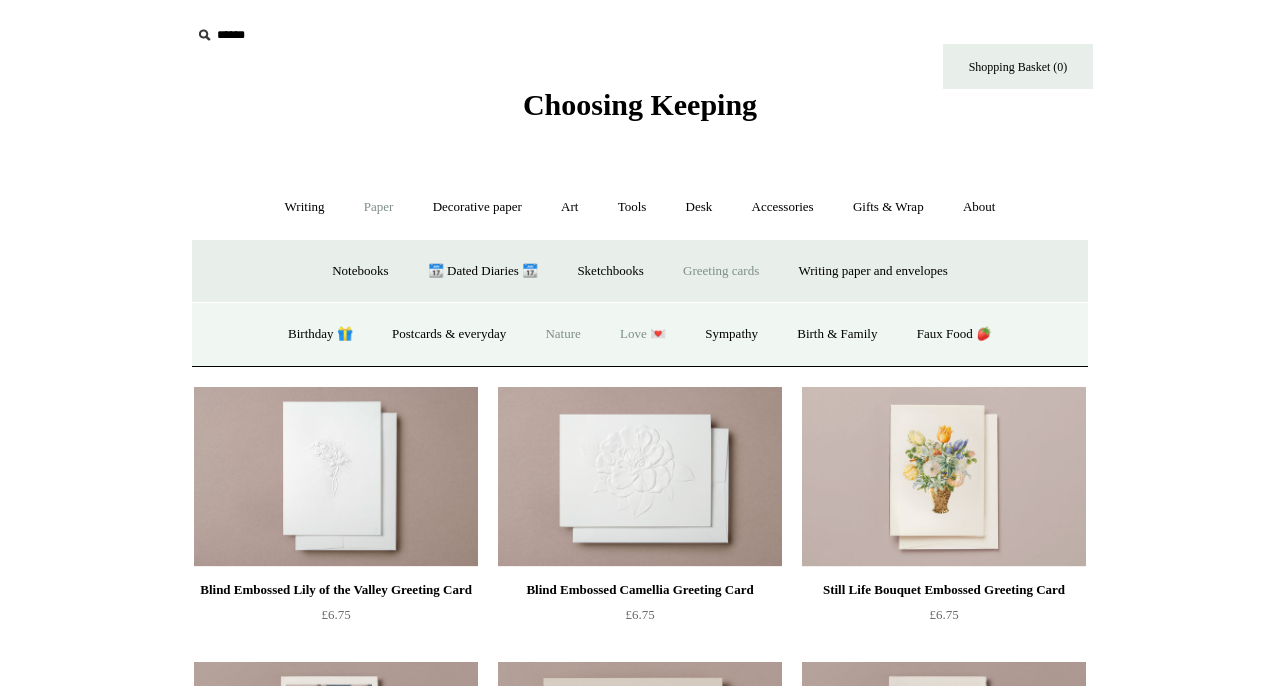 click on "Love 💌" at bounding box center [643, 334] 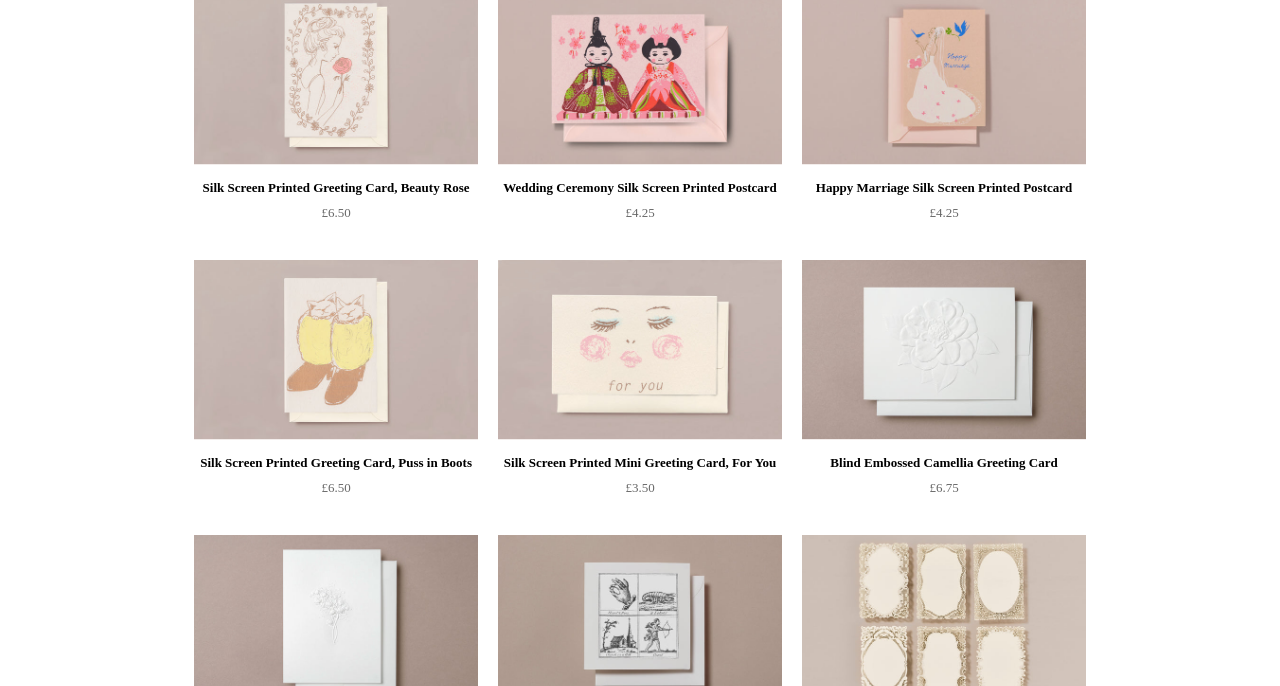 scroll, scrollTop: 563, scrollLeft: 0, axis: vertical 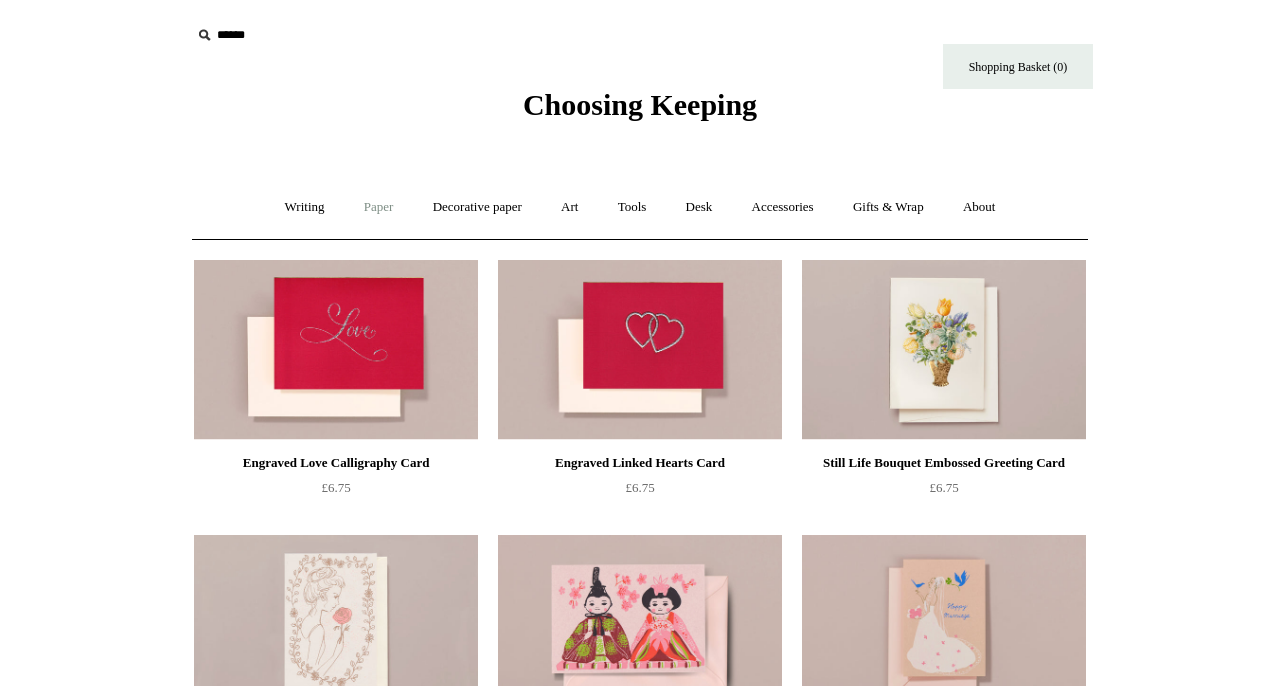 click on "Paper +" at bounding box center (379, 207) 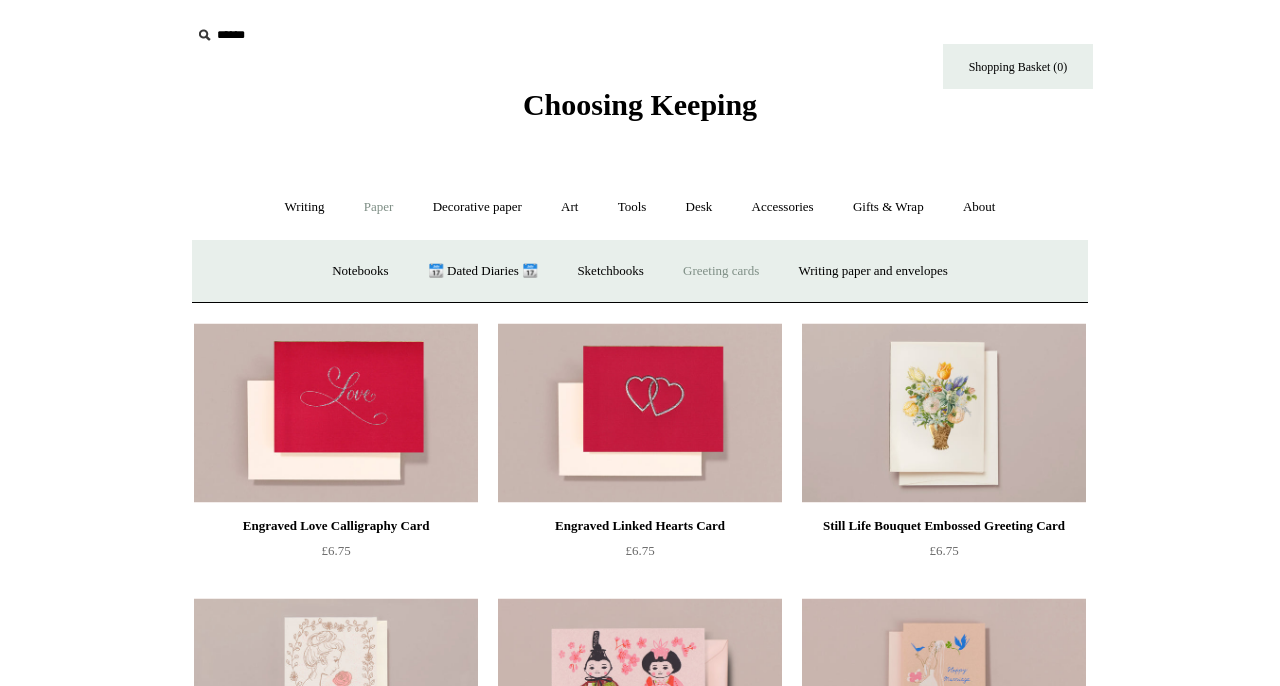 click on "Greeting cards +" at bounding box center [721, 271] 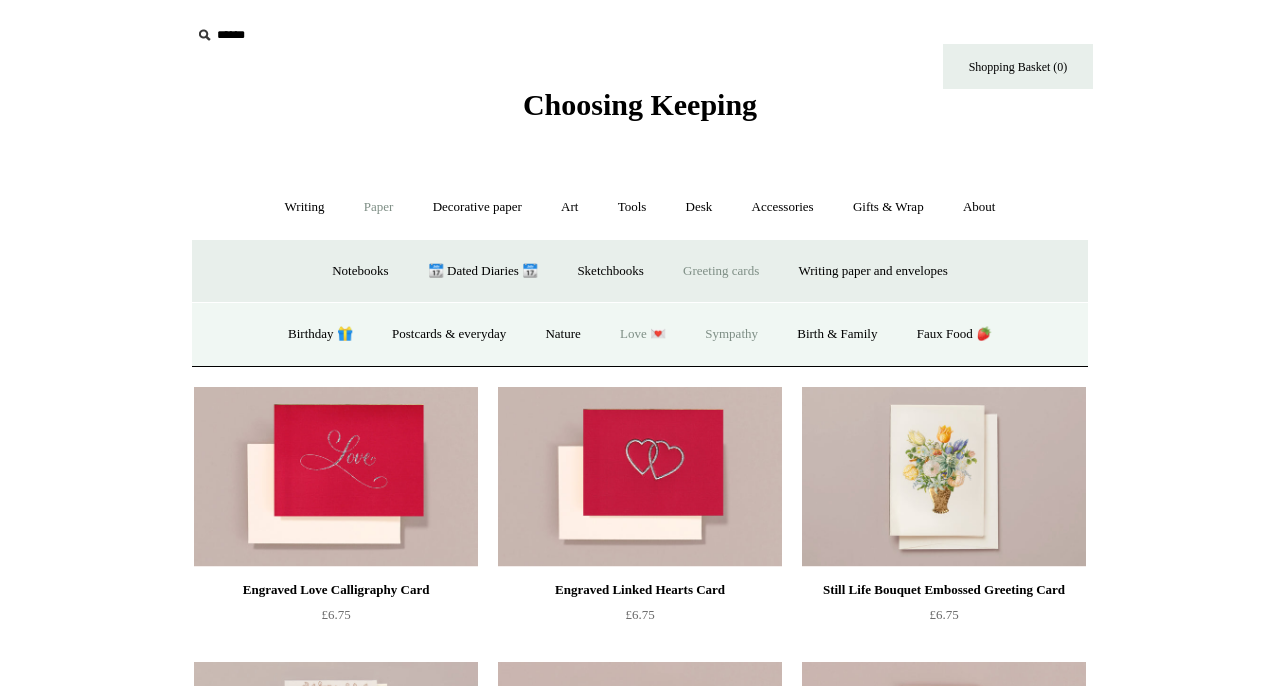 click on "Sympathy" at bounding box center [731, 334] 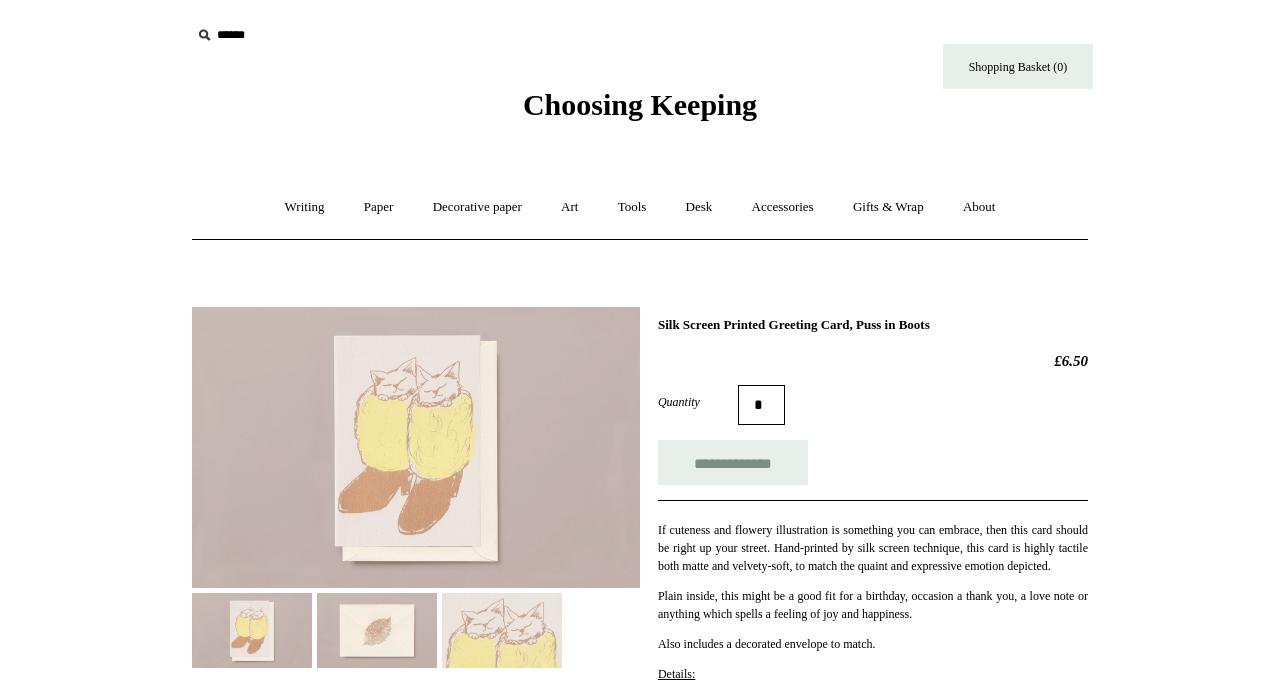 scroll, scrollTop: 0, scrollLeft: 0, axis: both 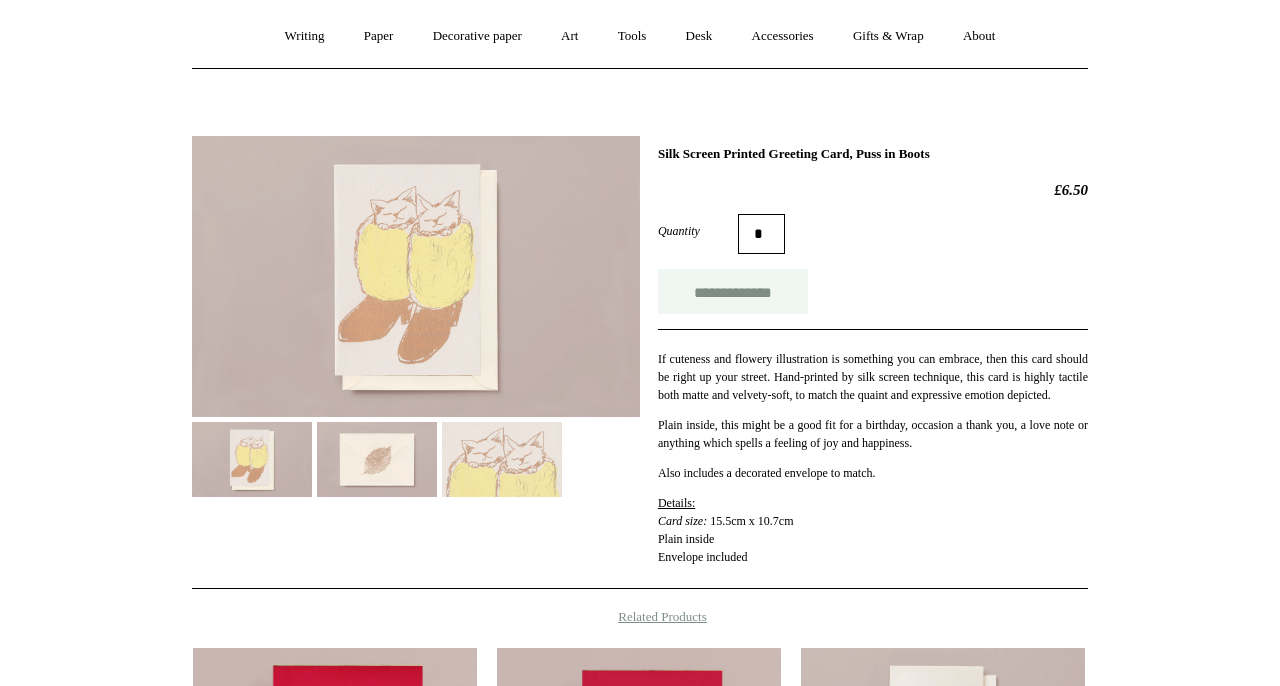 click on "**********" at bounding box center (733, 291) 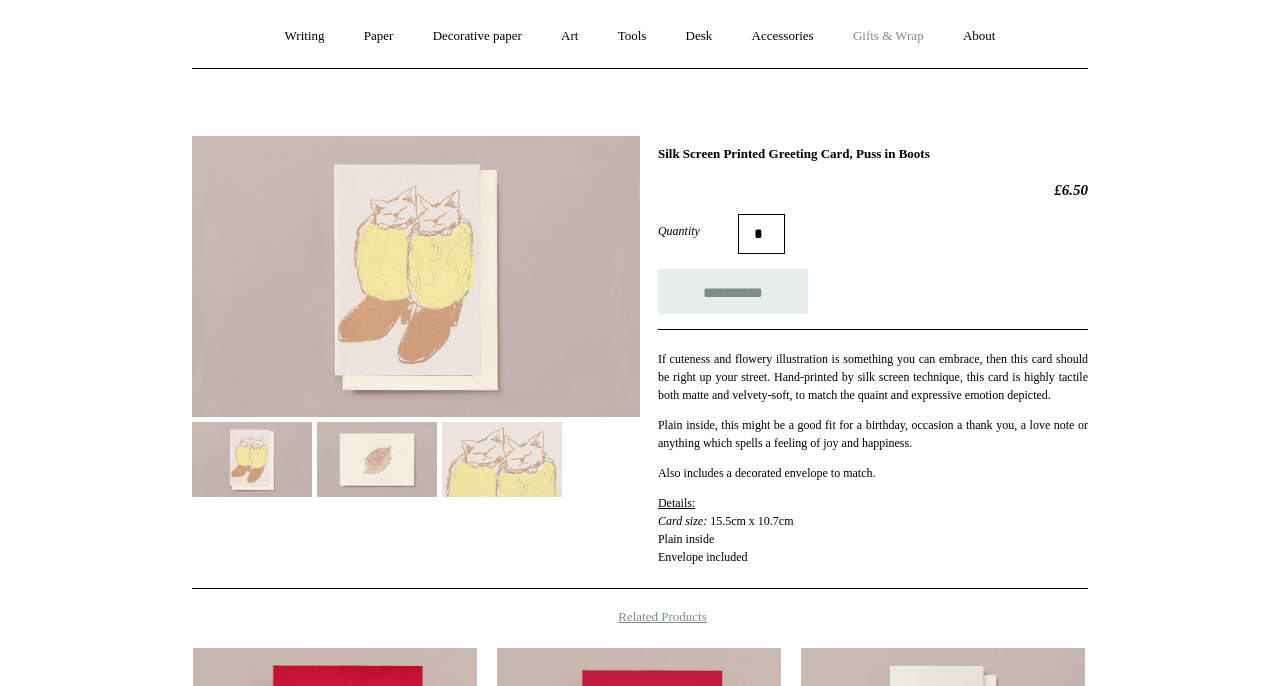 type on "**********" 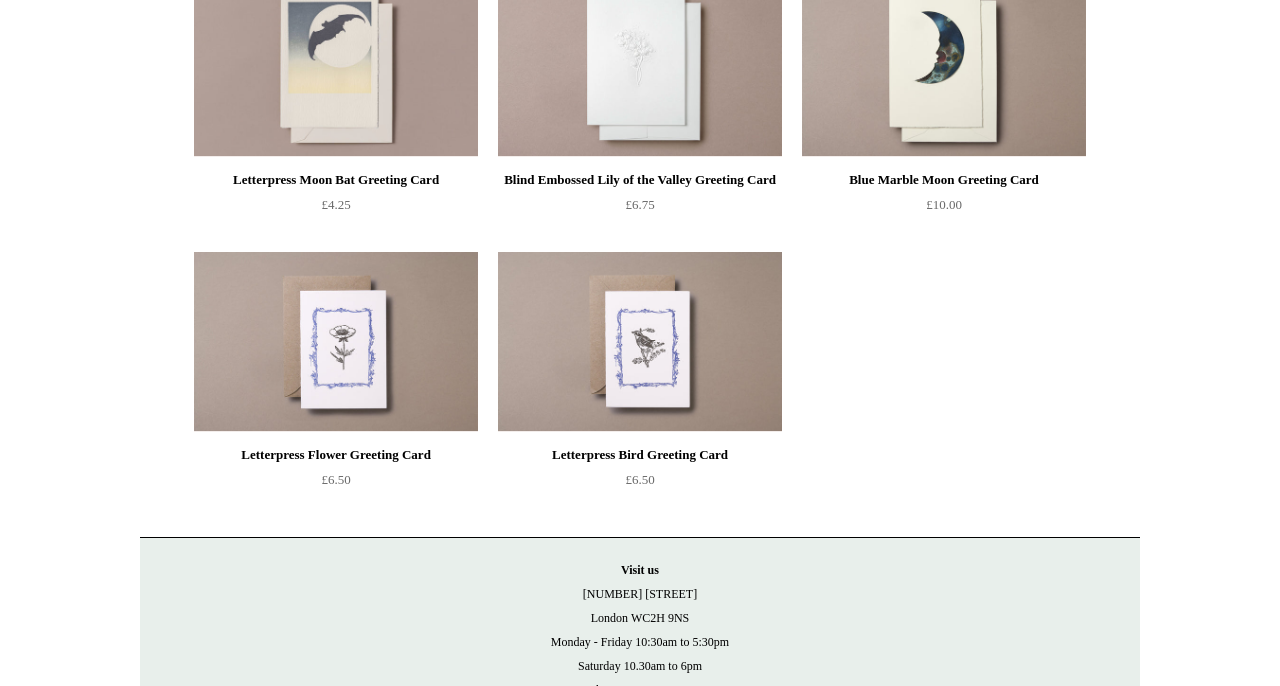 scroll, scrollTop: 5, scrollLeft: 0, axis: vertical 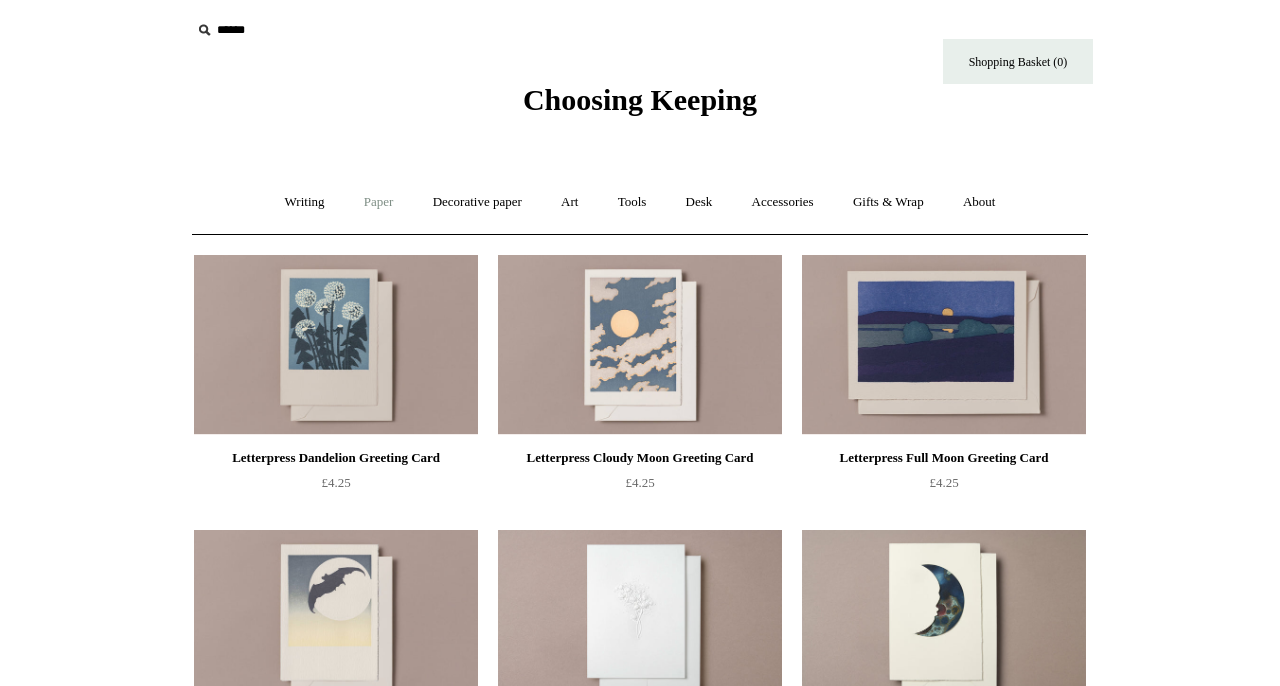 click on "Paper +" at bounding box center [379, 202] 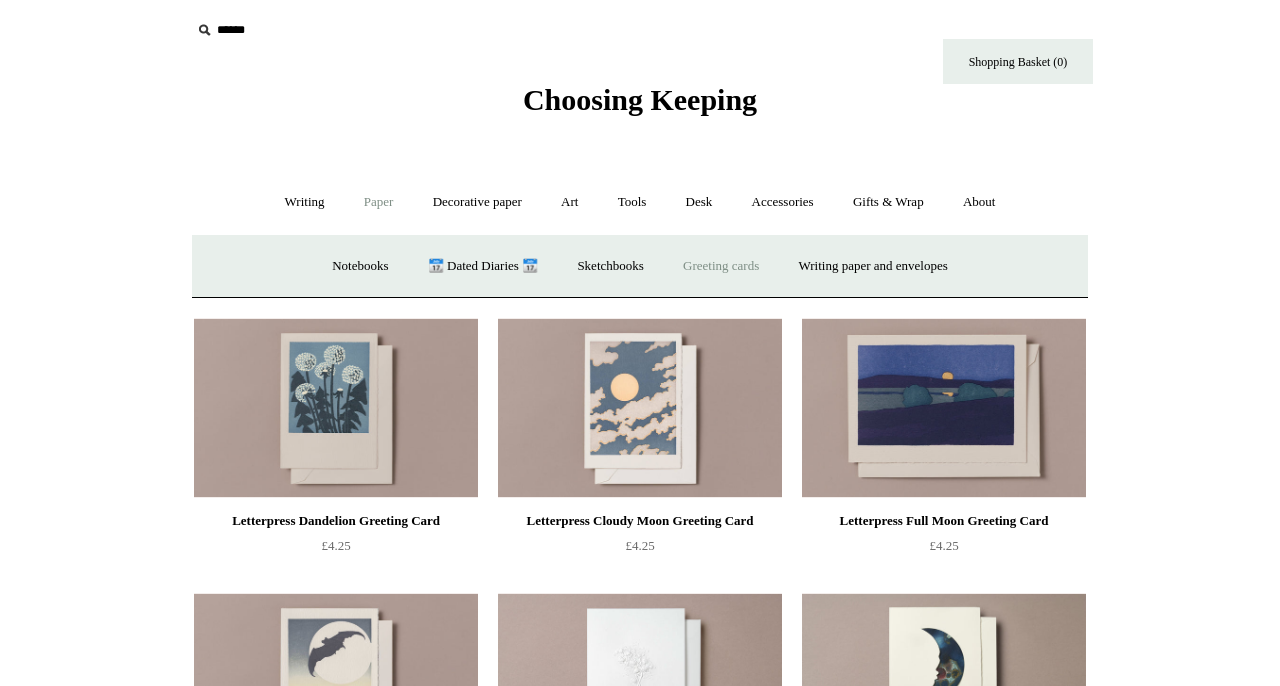 click on "Greeting cards +" at bounding box center [721, 266] 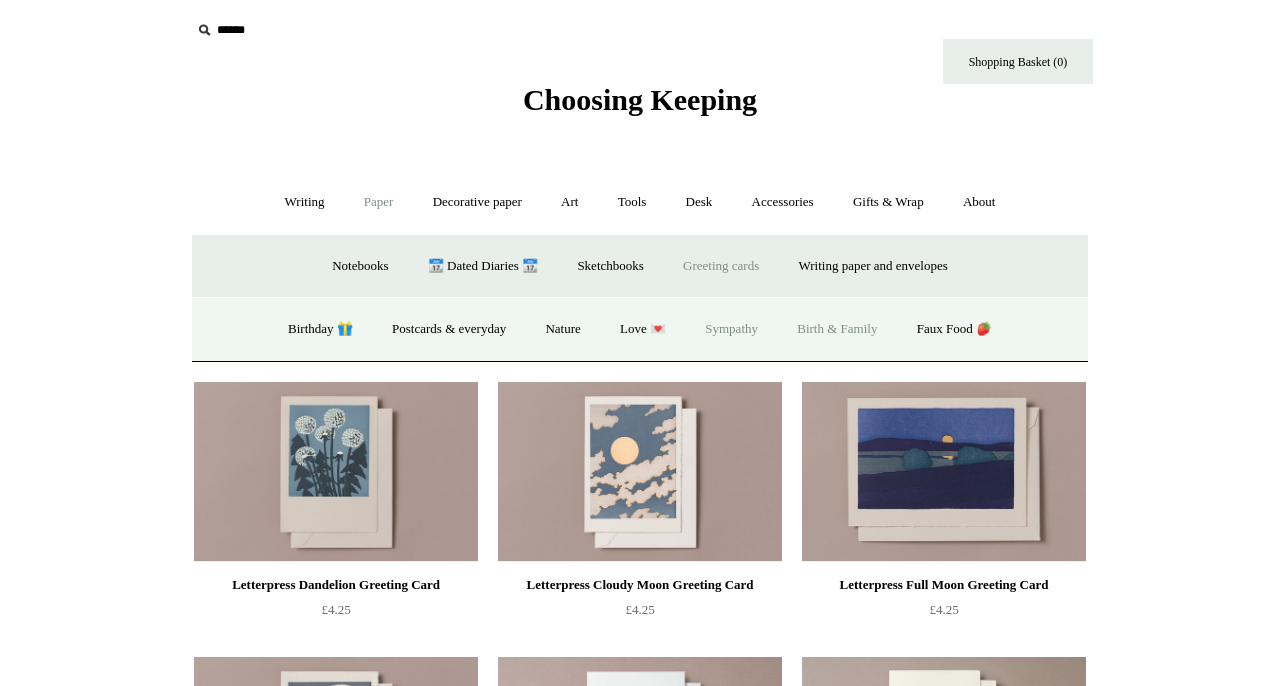 click on "Birth & Family" at bounding box center (837, 329) 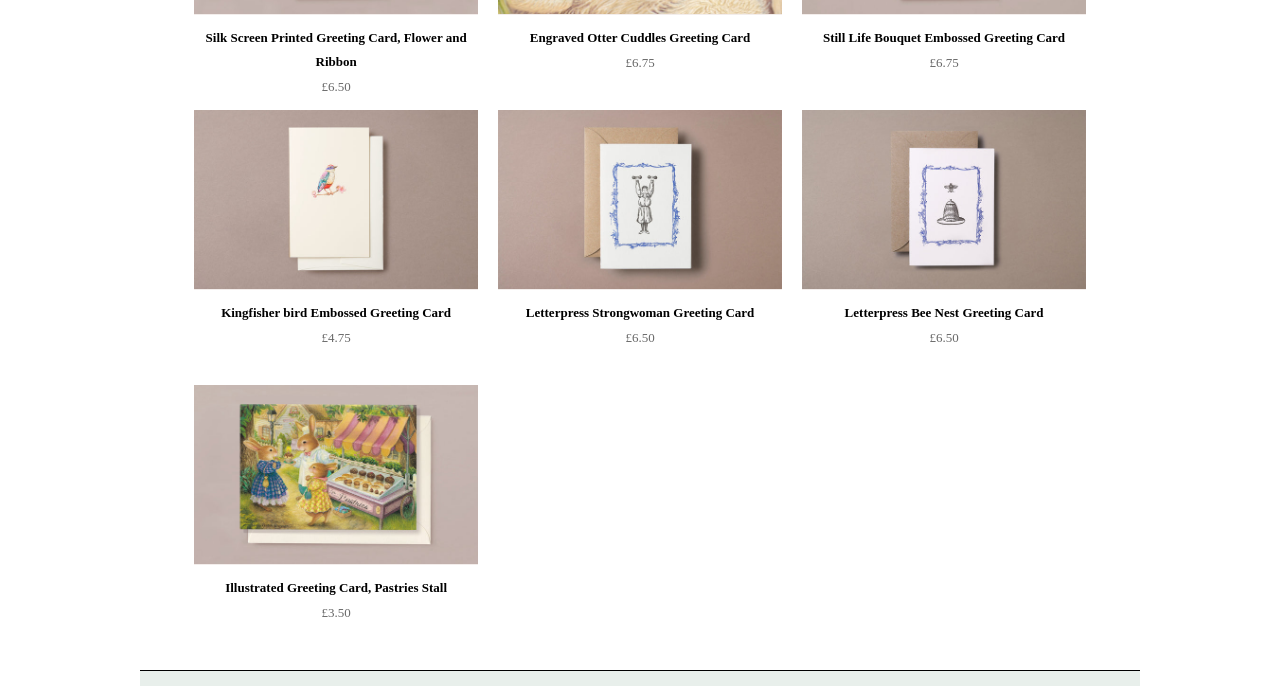 scroll, scrollTop: 0, scrollLeft: 0, axis: both 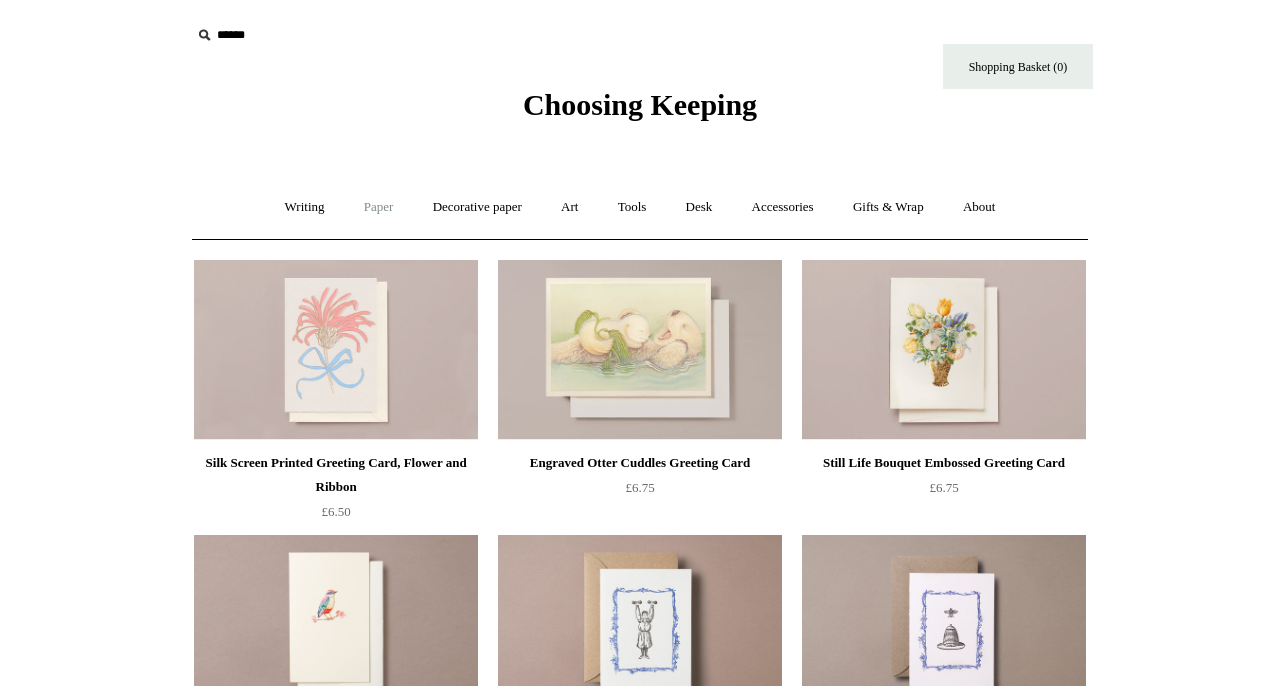click on "Paper +" at bounding box center [379, 207] 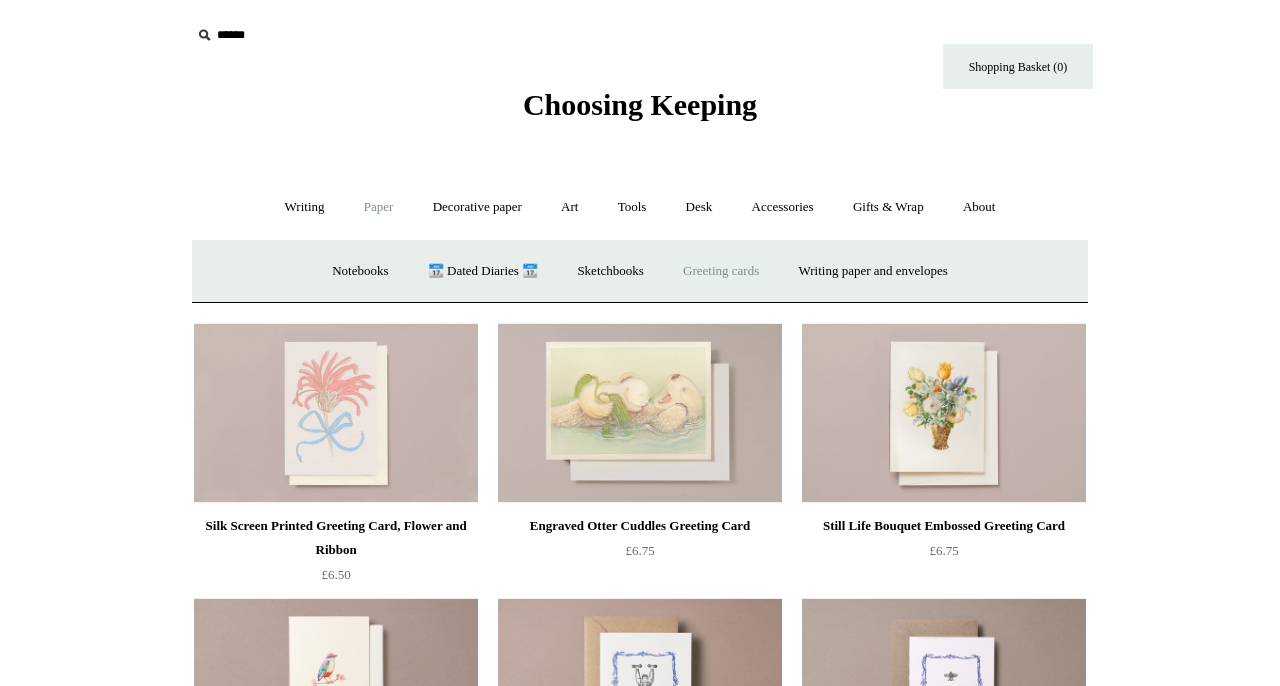 click on "Greeting cards +" at bounding box center (721, 271) 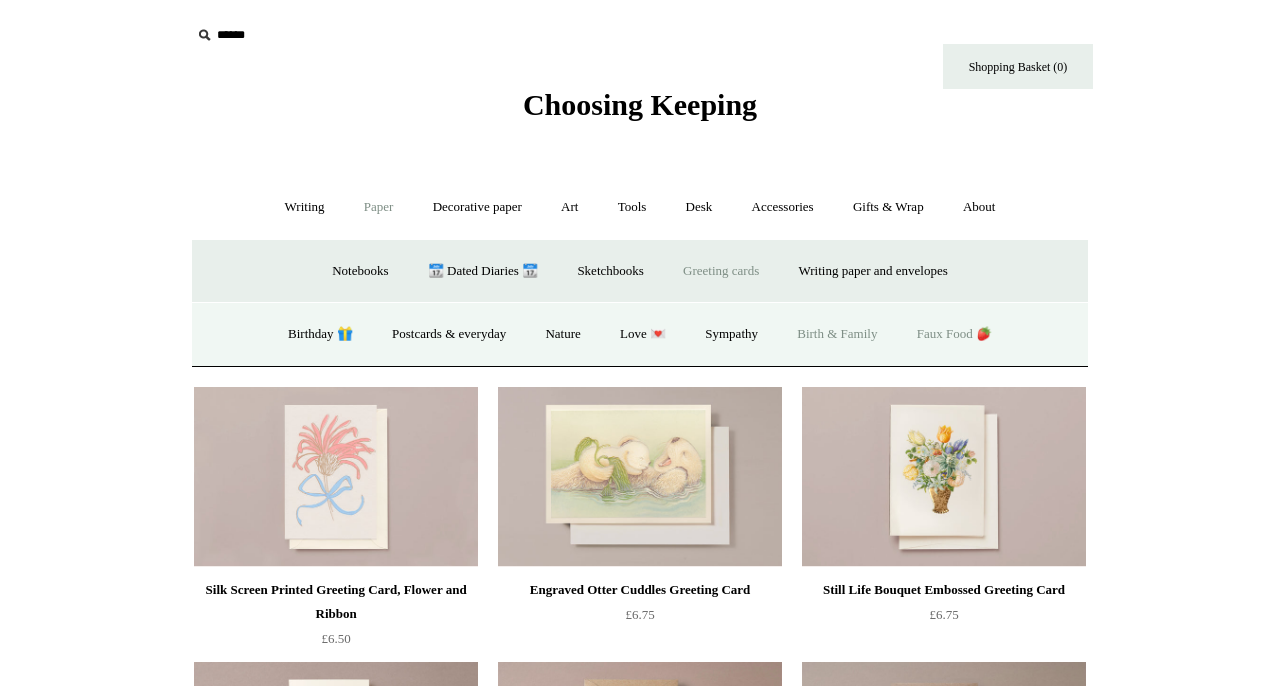 click on "Faux Food 🍓" at bounding box center [954, 334] 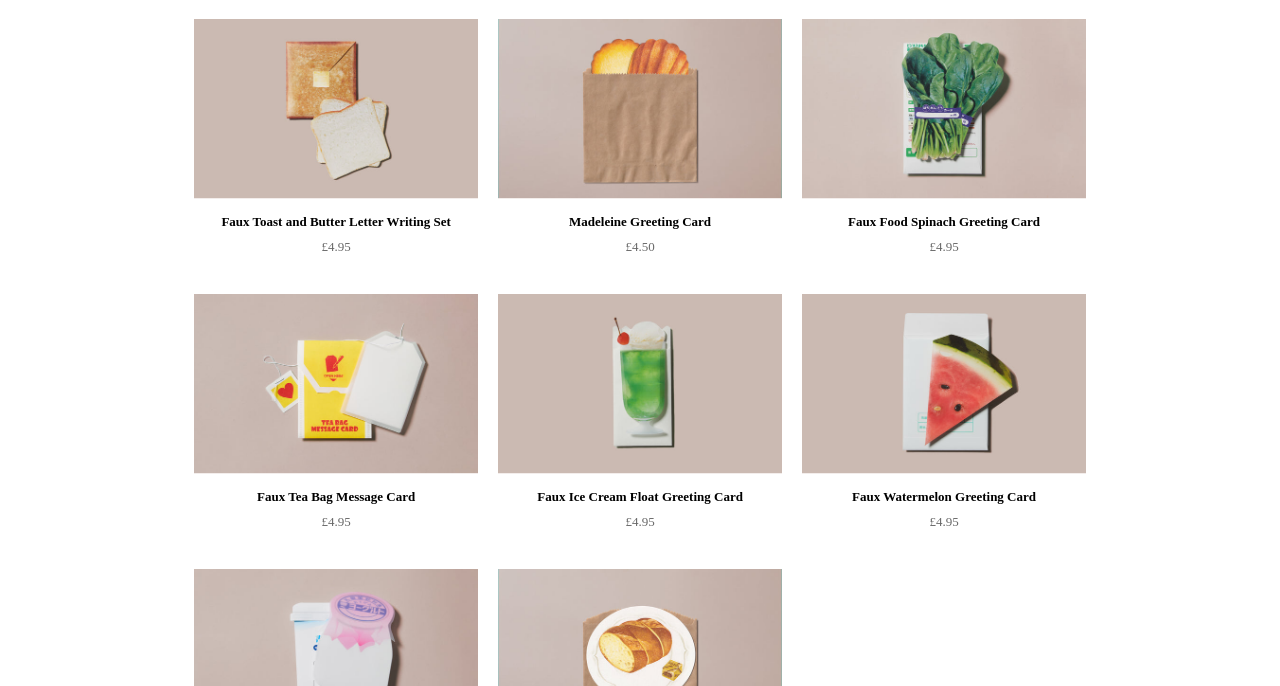 scroll, scrollTop: 0, scrollLeft: 0, axis: both 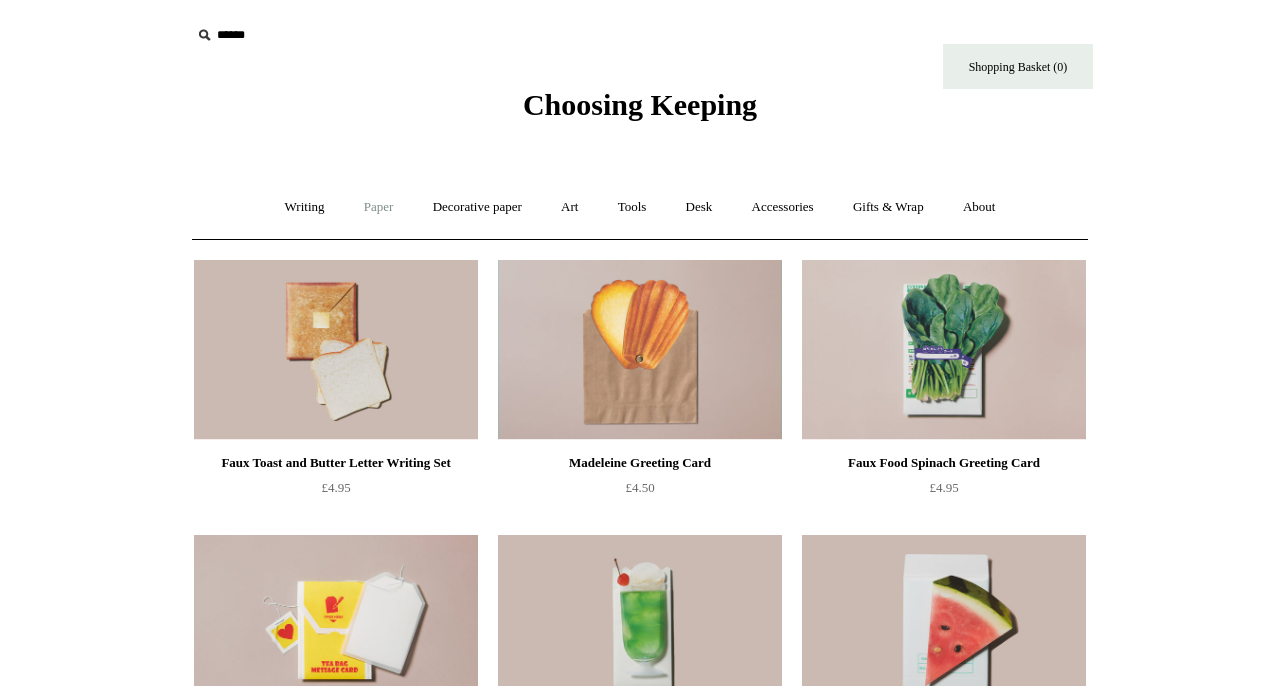 click on "Paper +" at bounding box center [379, 207] 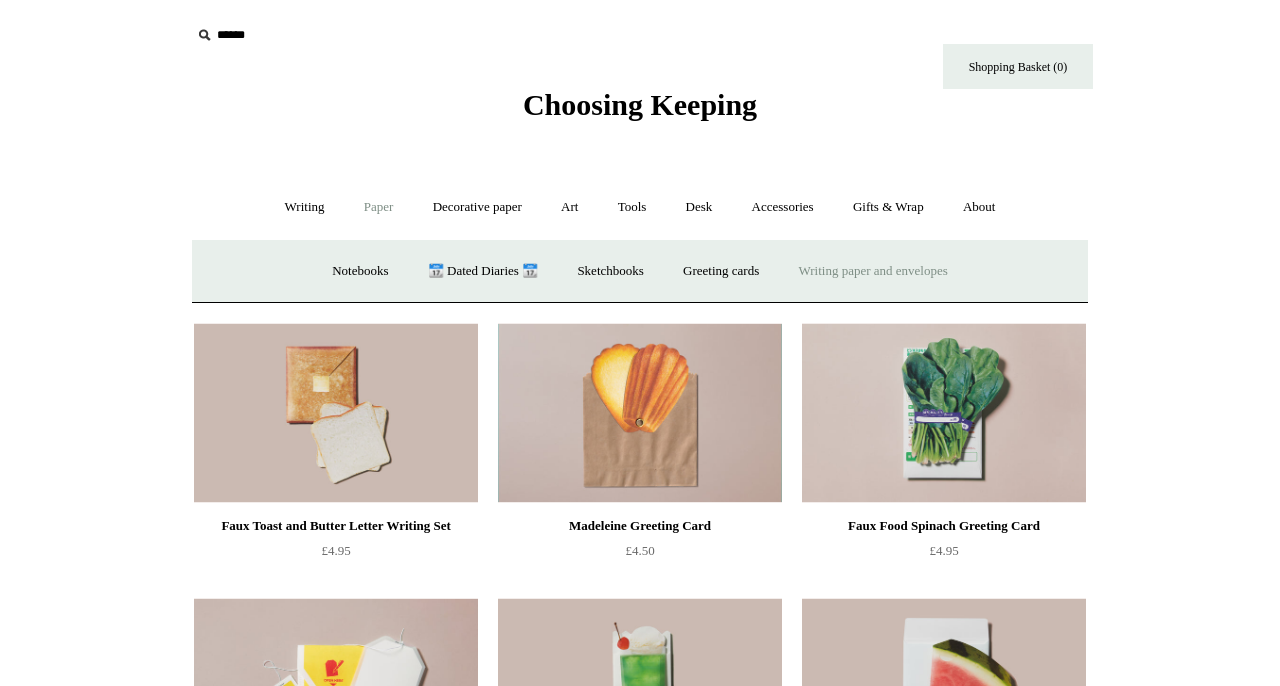 click on "Writing paper and envelopes +" at bounding box center (873, 271) 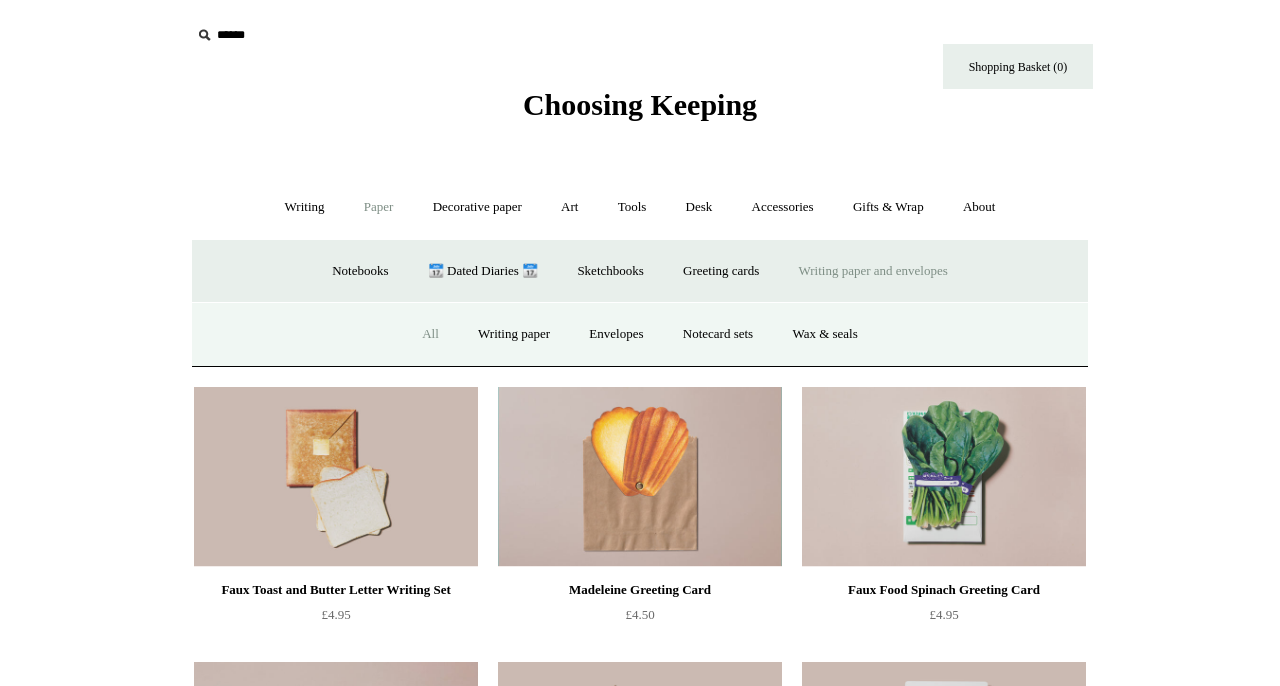 click on "All" at bounding box center [430, 334] 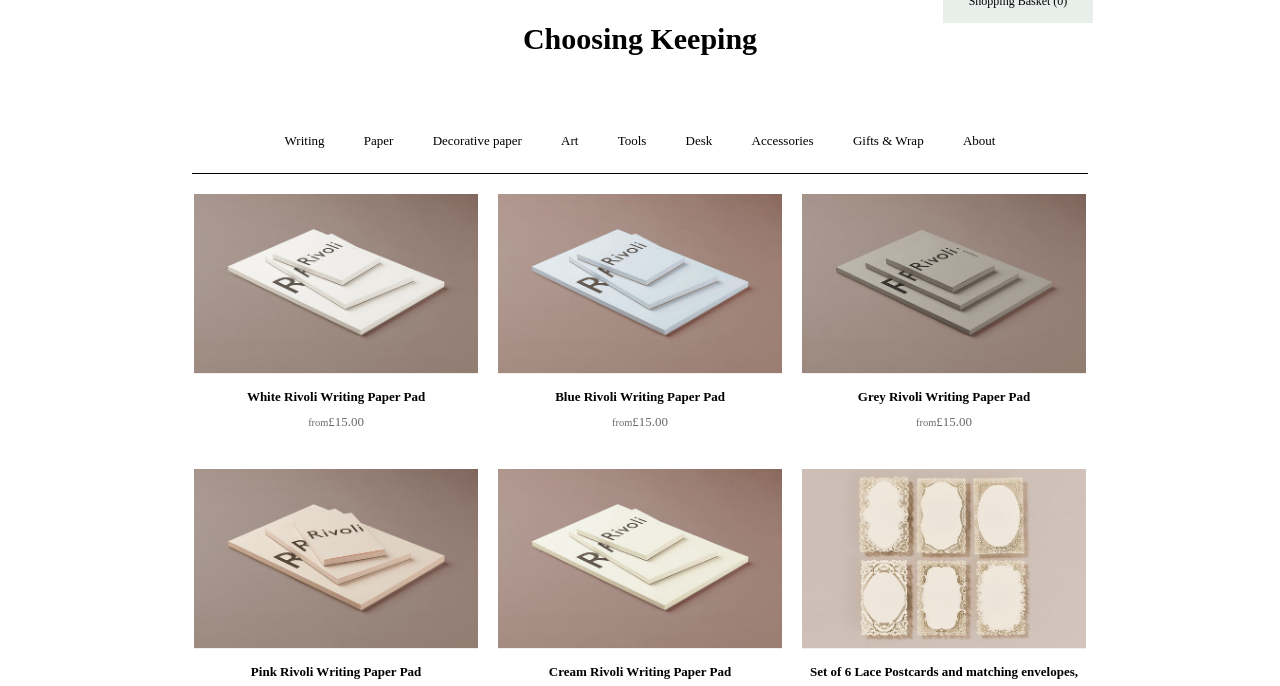 scroll, scrollTop: 0, scrollLeft: 0, axis: both 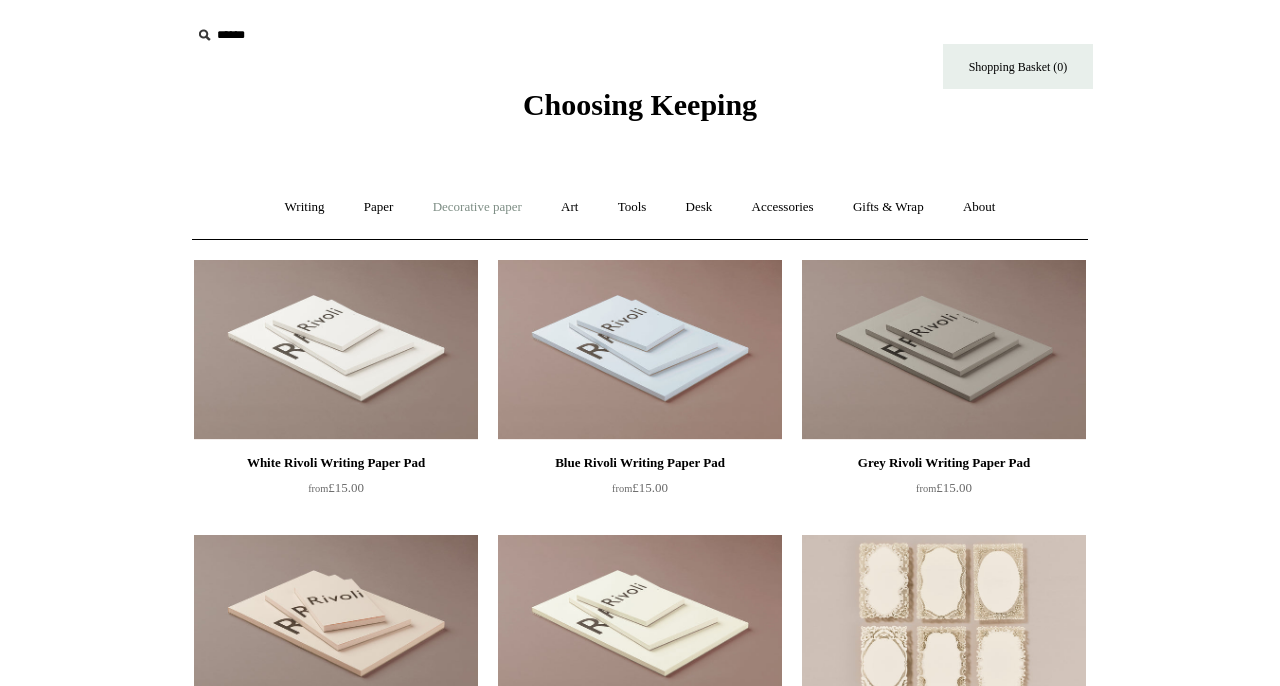 click on "Decorative paper +" at bounding box center [477, 207] 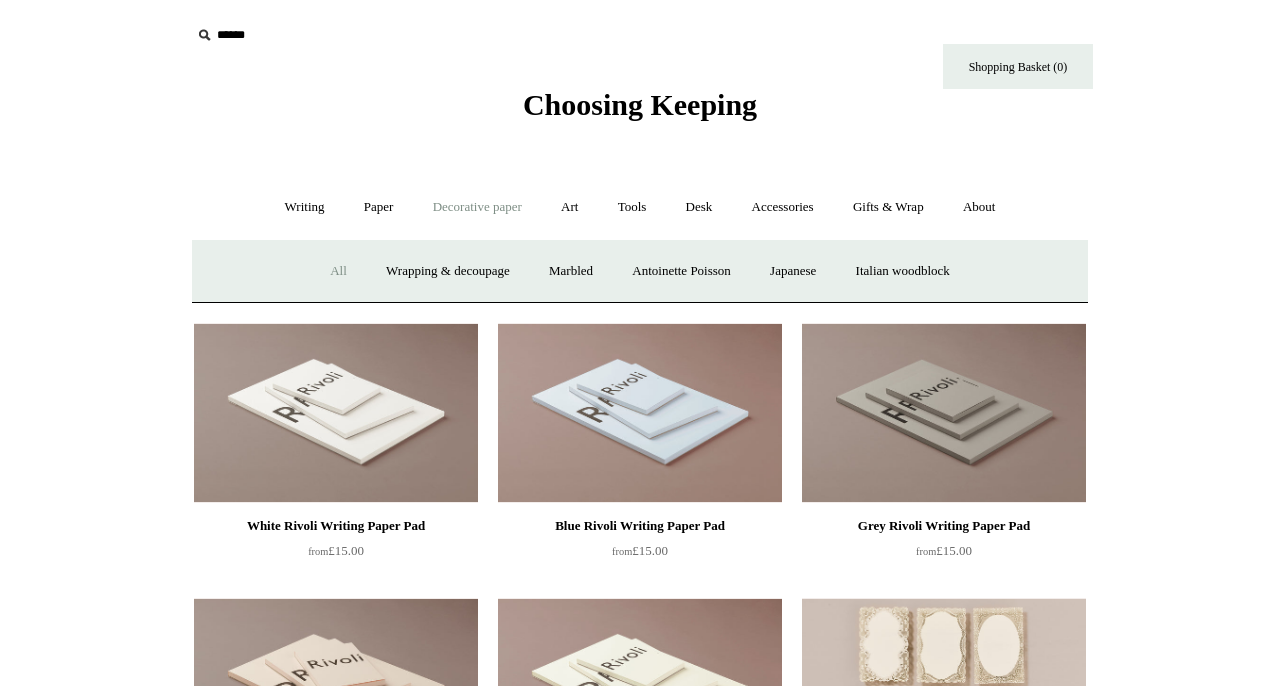 click on "All" at bounding box center [338, 271] 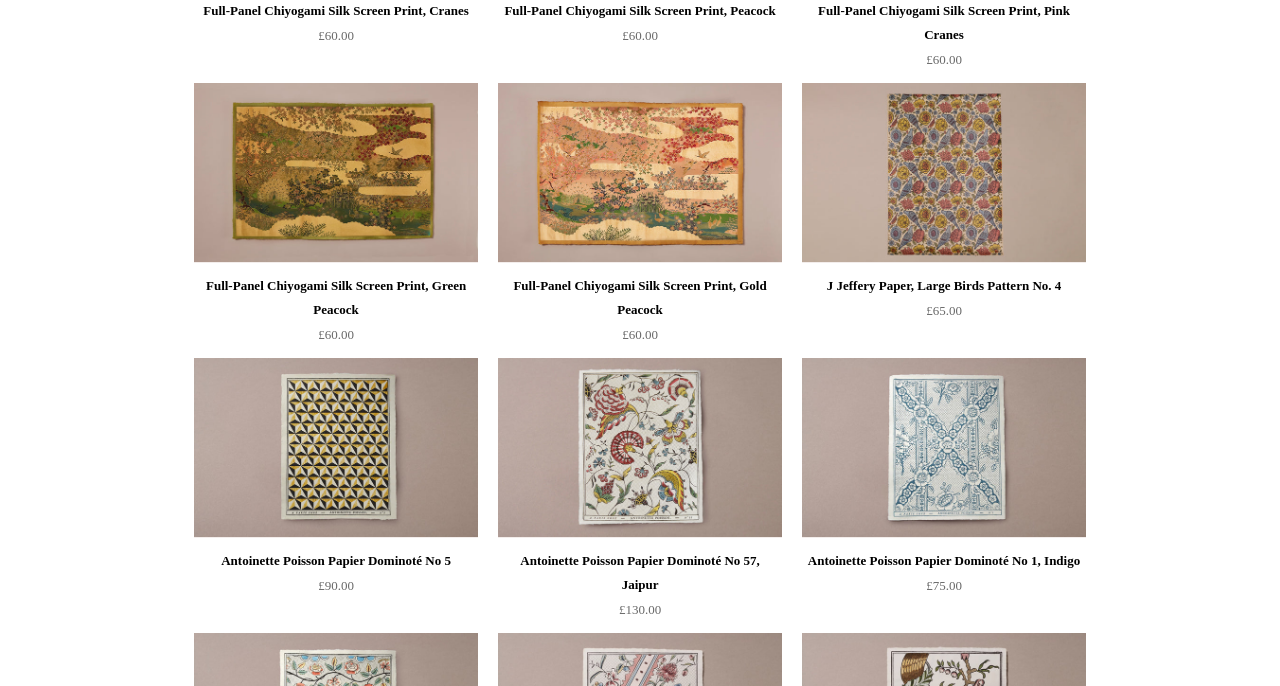 scroll, scrollTop: 0, scrollLeft: 0, axis: both 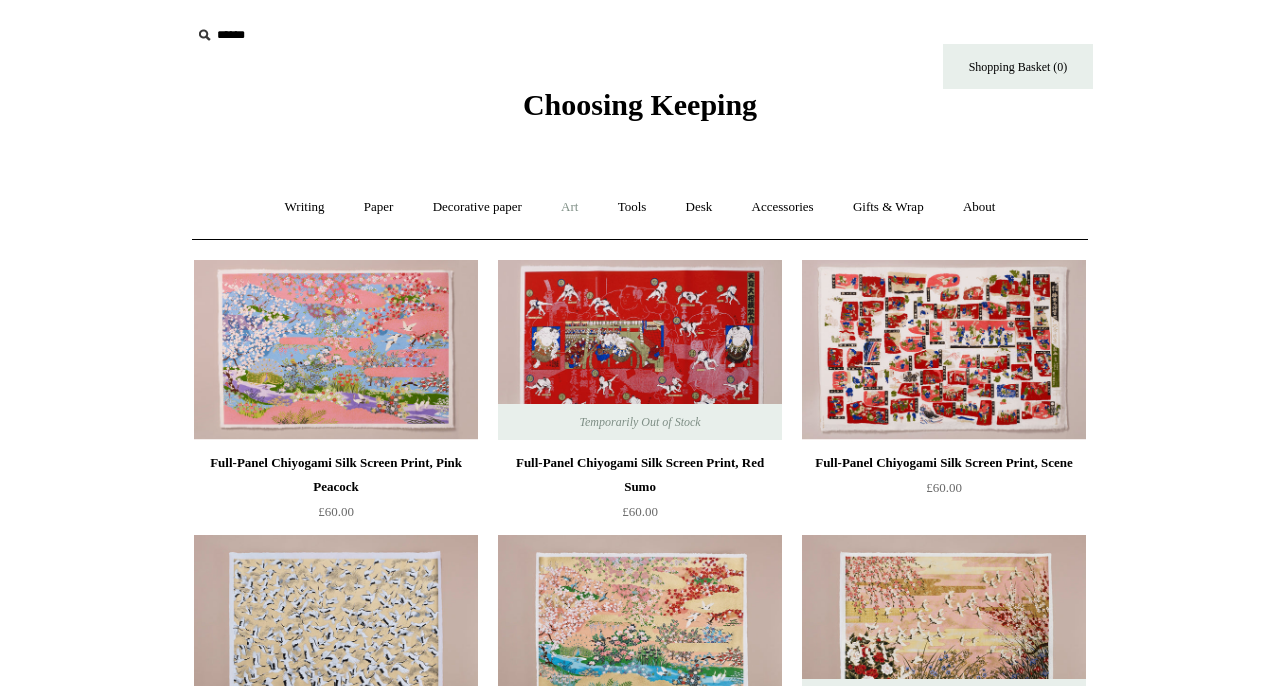 click on "Art +" at bounding box center (569, 207) 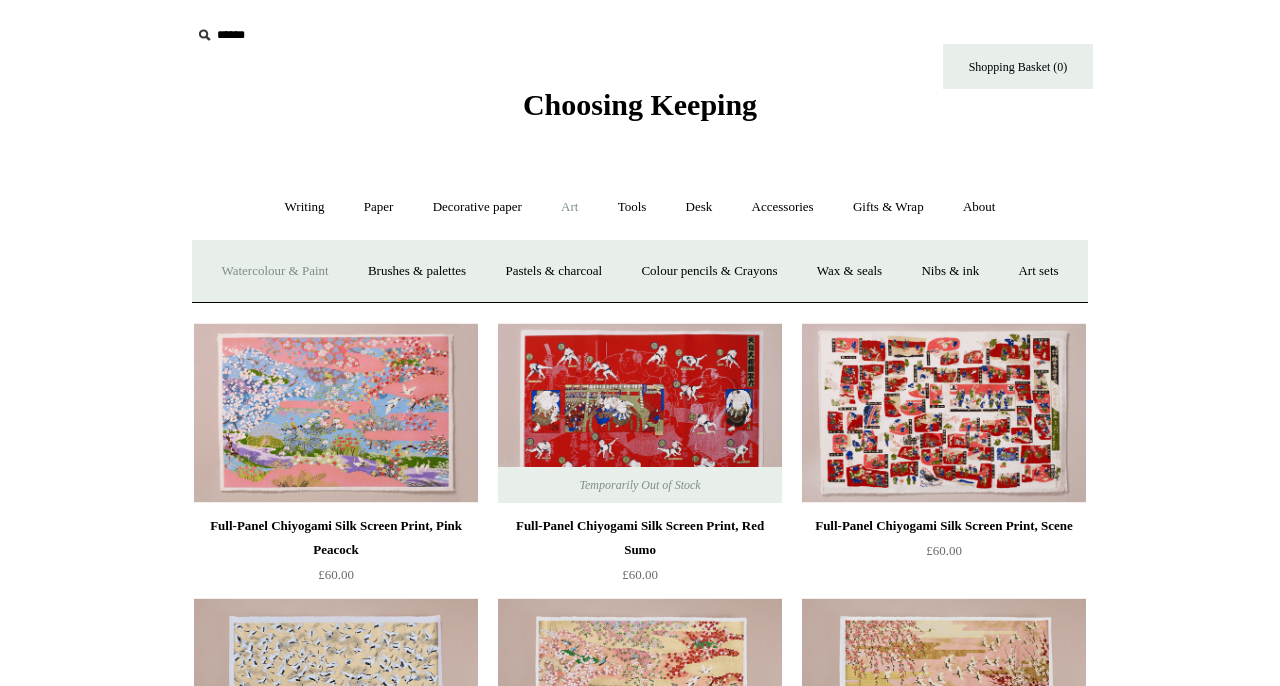 click on "Watercolour & Paint" at bounding box center (274, 271) 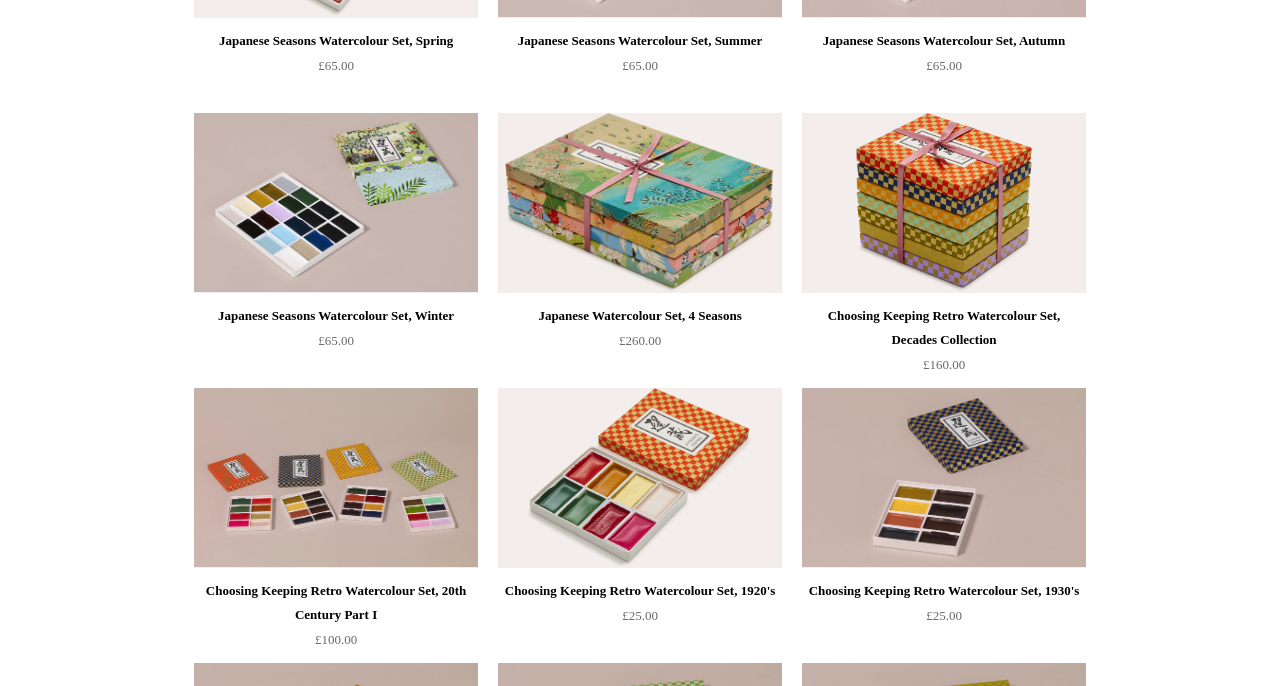 scroll, scrollTop: 0, scrollLeft: 0, axis: both 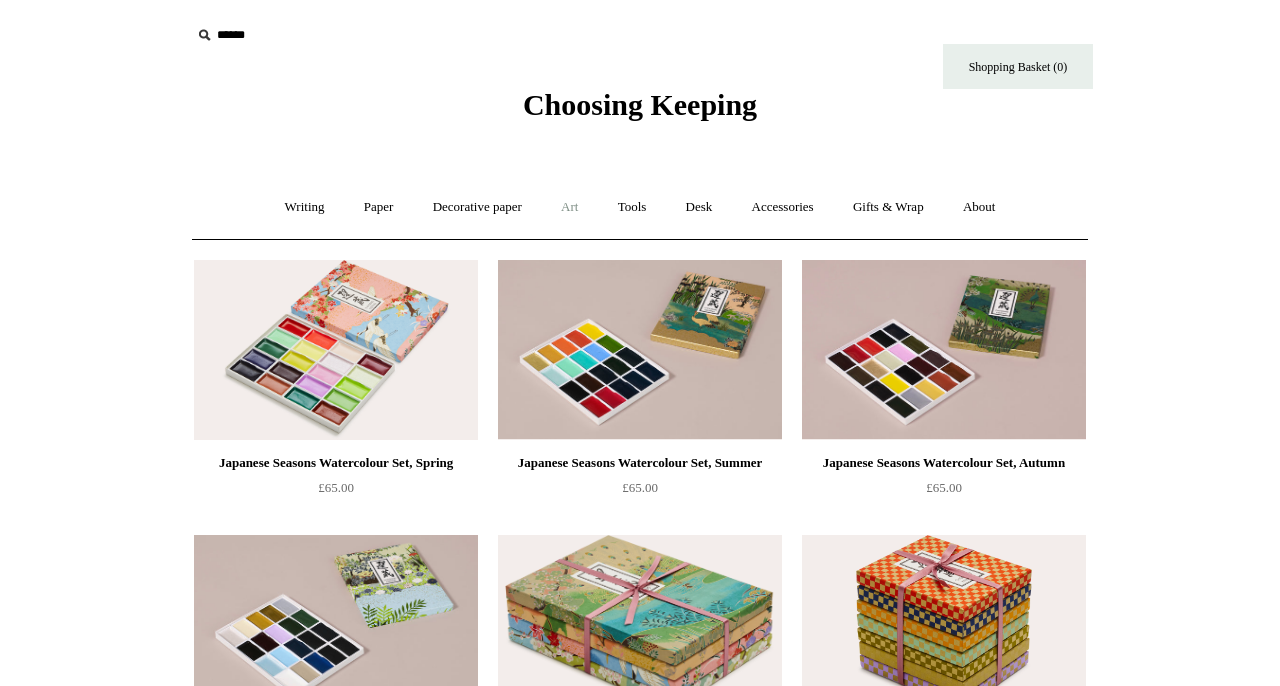 click on "Art +" at bounding box center [569, 207] 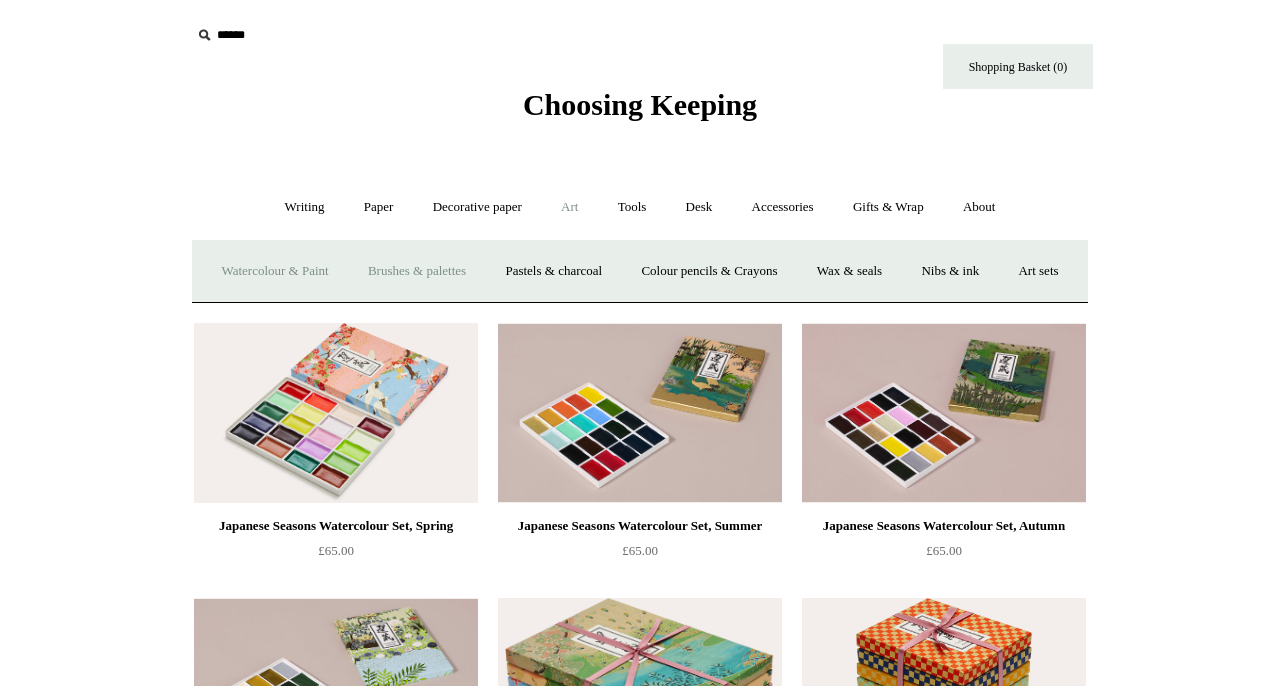click on "Brushes & palettes" at bounding box center [417, 271] 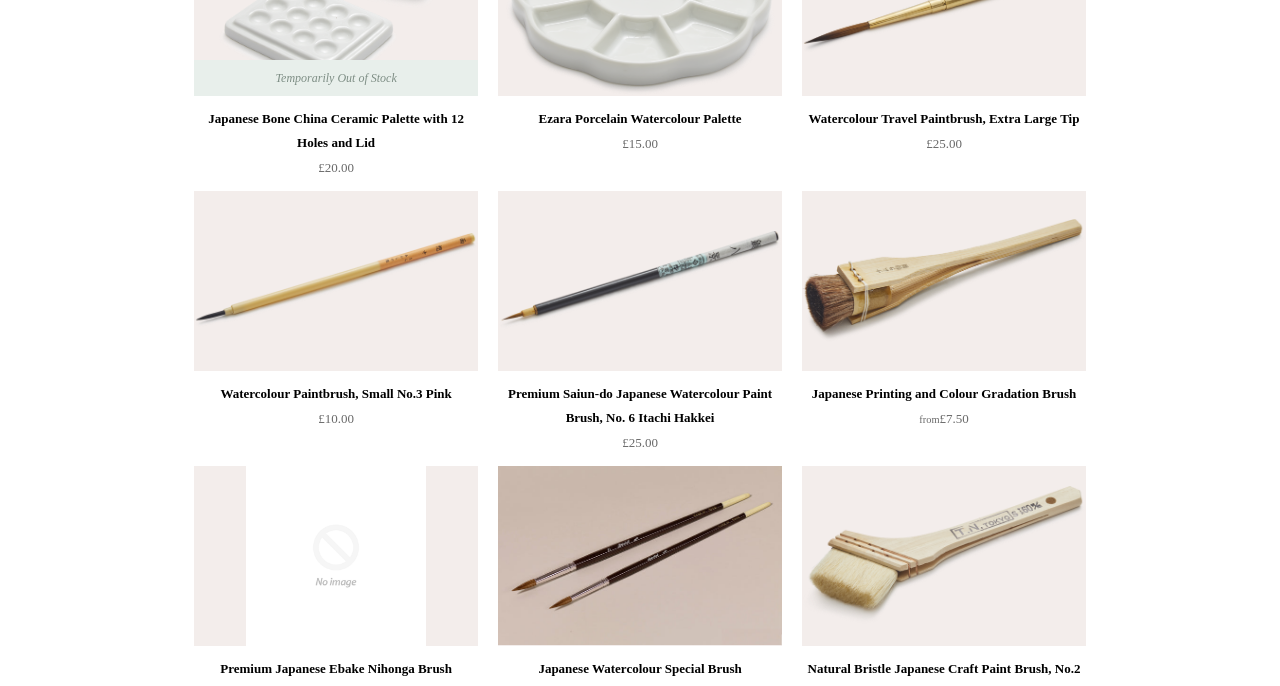 scroll, scrollTop: 0, scrollLeft: 0, axis: both 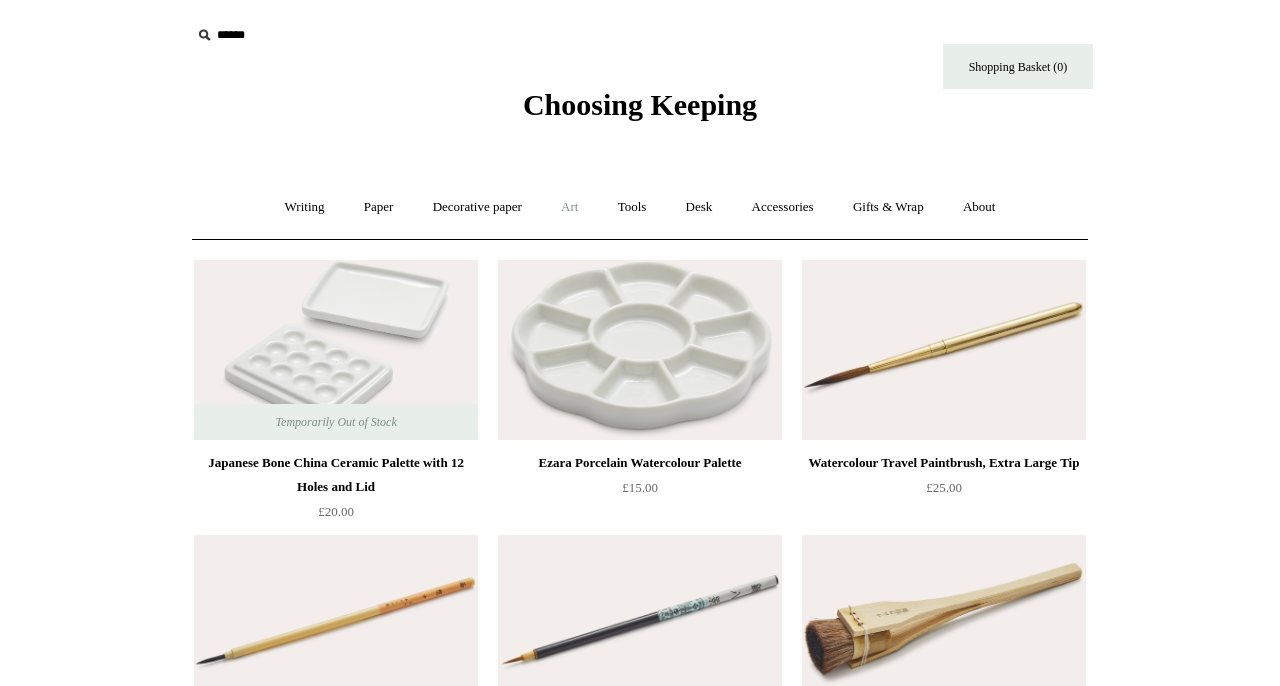 click on "Art +" at bounding box center [569, 207] 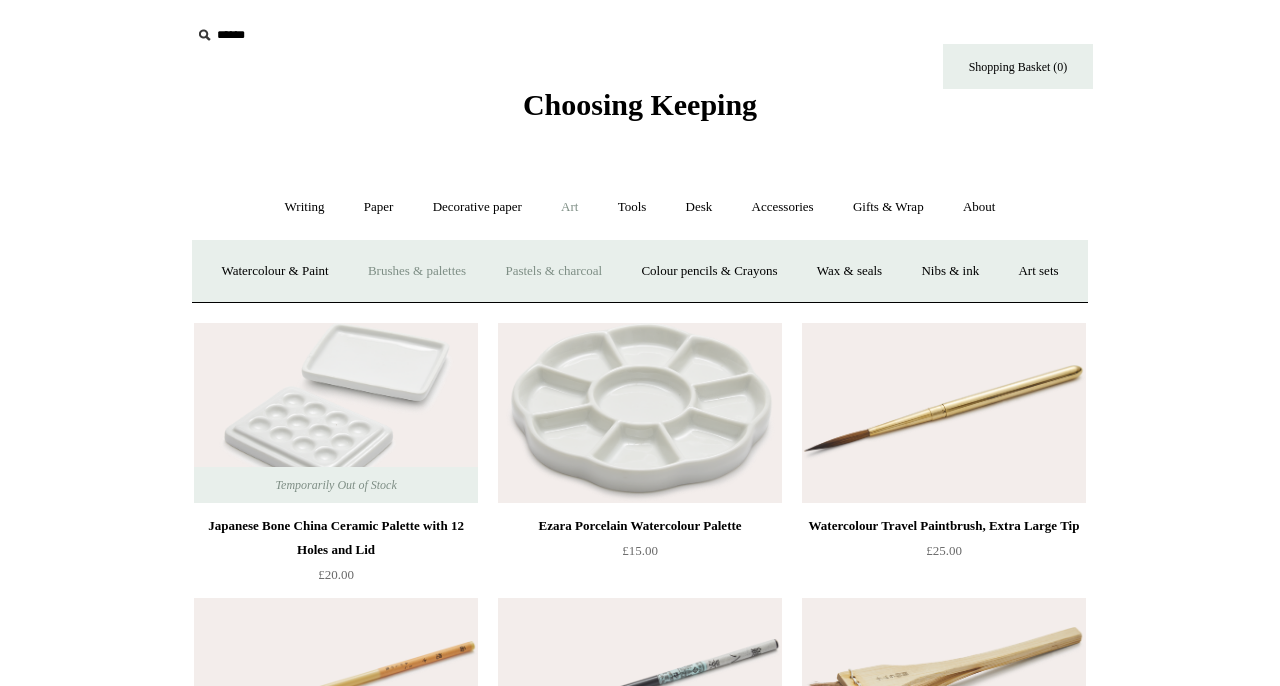 click on "Pastels & charcoal" at bounding box center (553, 271) 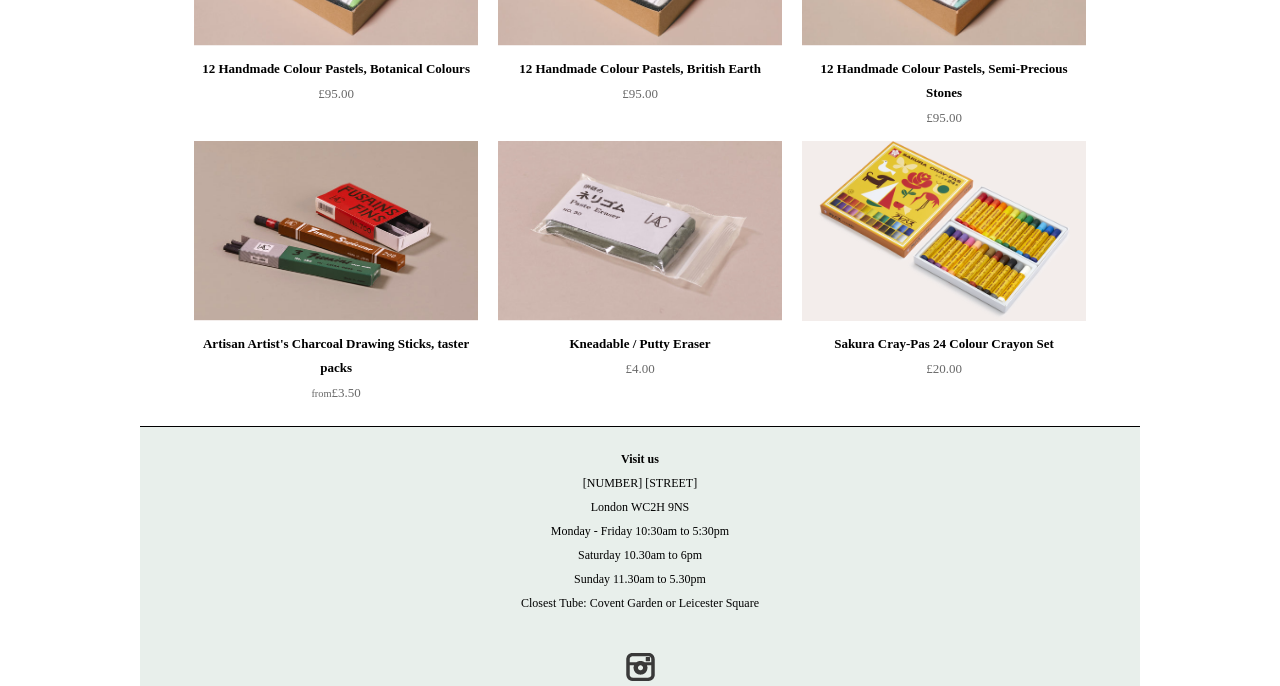 scroll, scrollTop: 0, scrollLeft: 0, axis: both 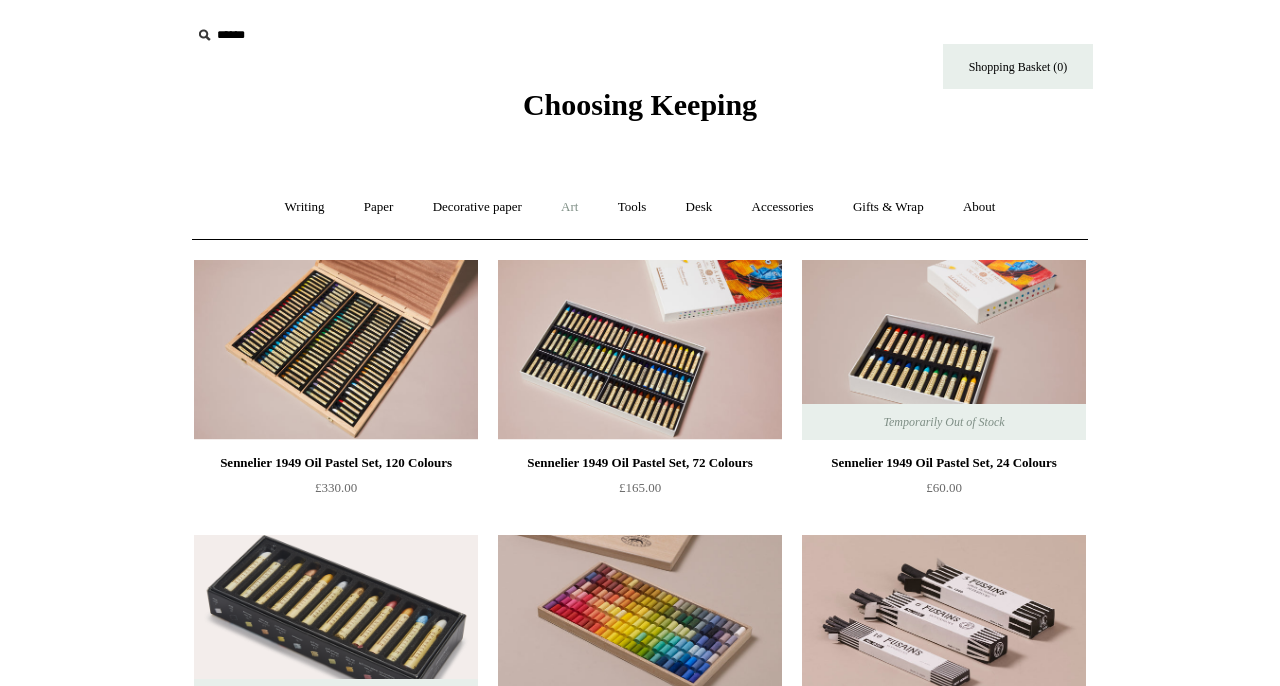 click on "Art +" at bounding box center (569, 207) 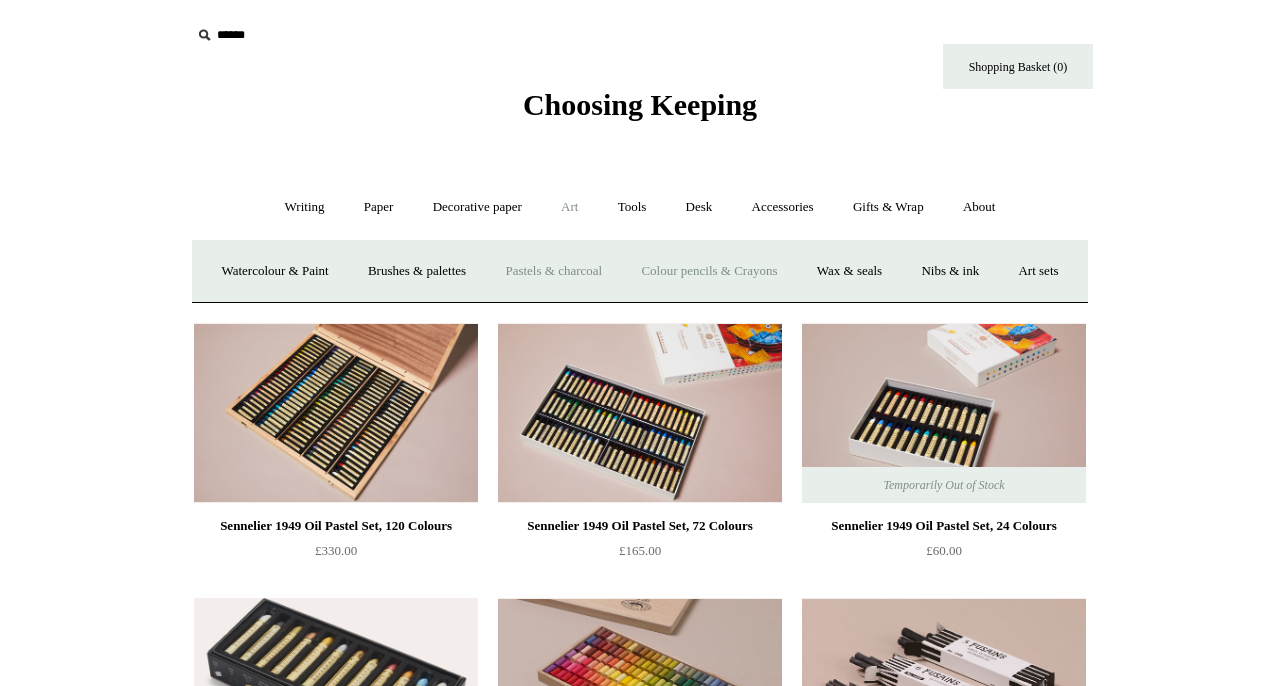 click on "Colour pencils & Crayons" at bounding box center [709, 271] 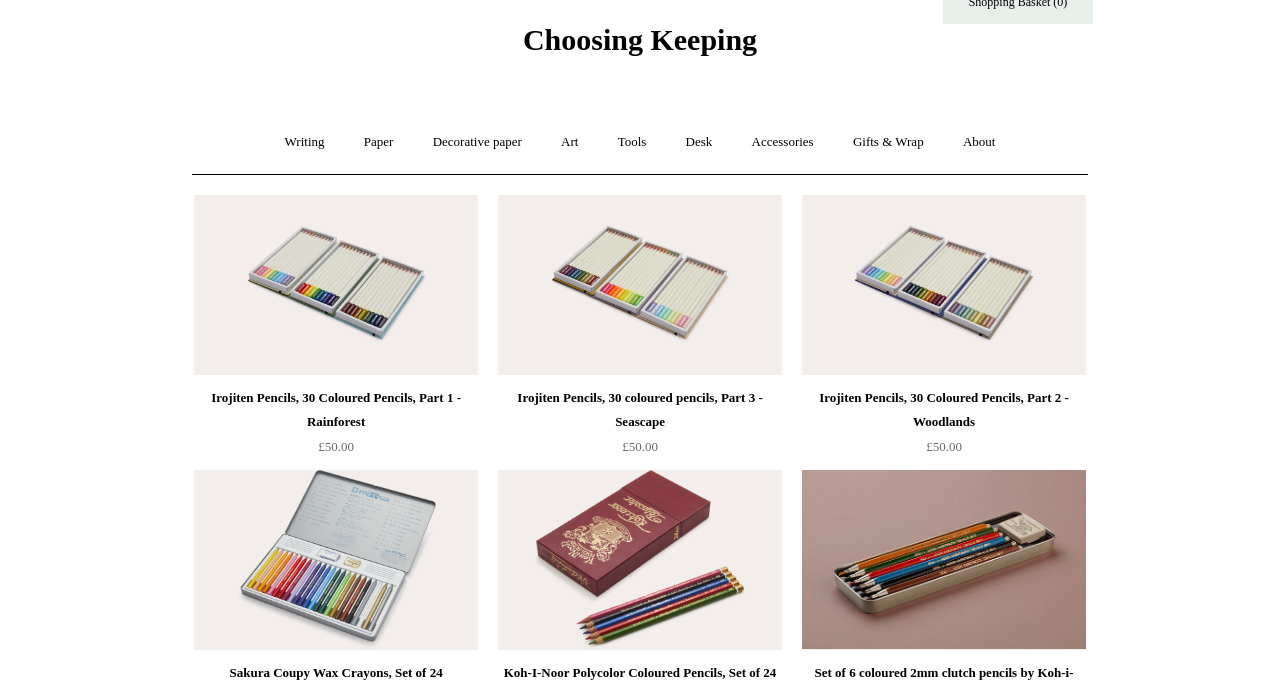 scroll, scrollTop: 0, scrollLeft: 0, axis: both 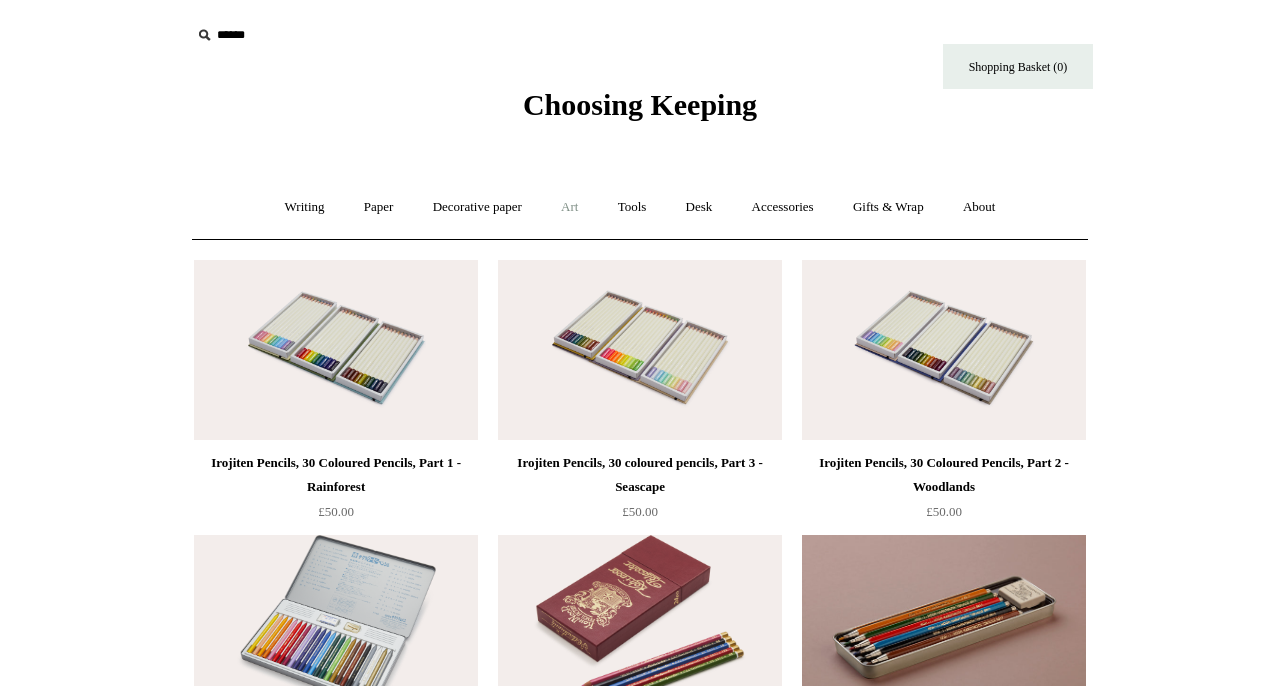 click on "Art +" at bounding box center (569, 207) 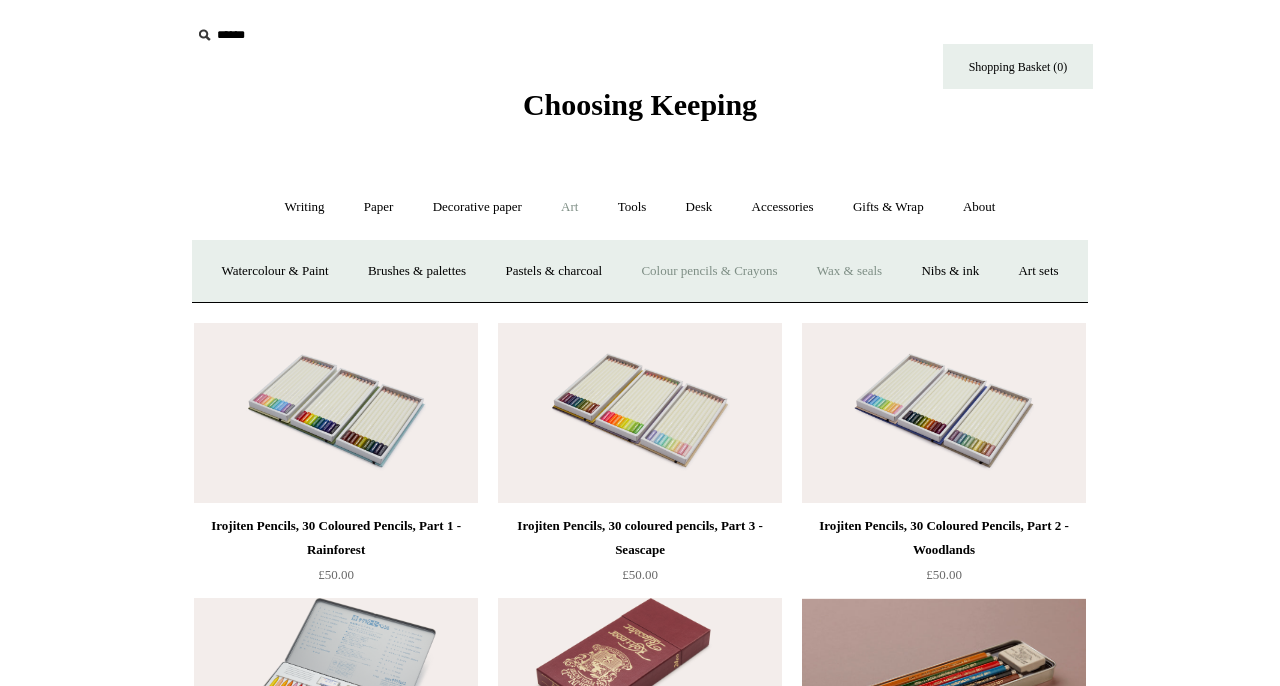 click on "Wax & seals" at bounding box center [849, 271] 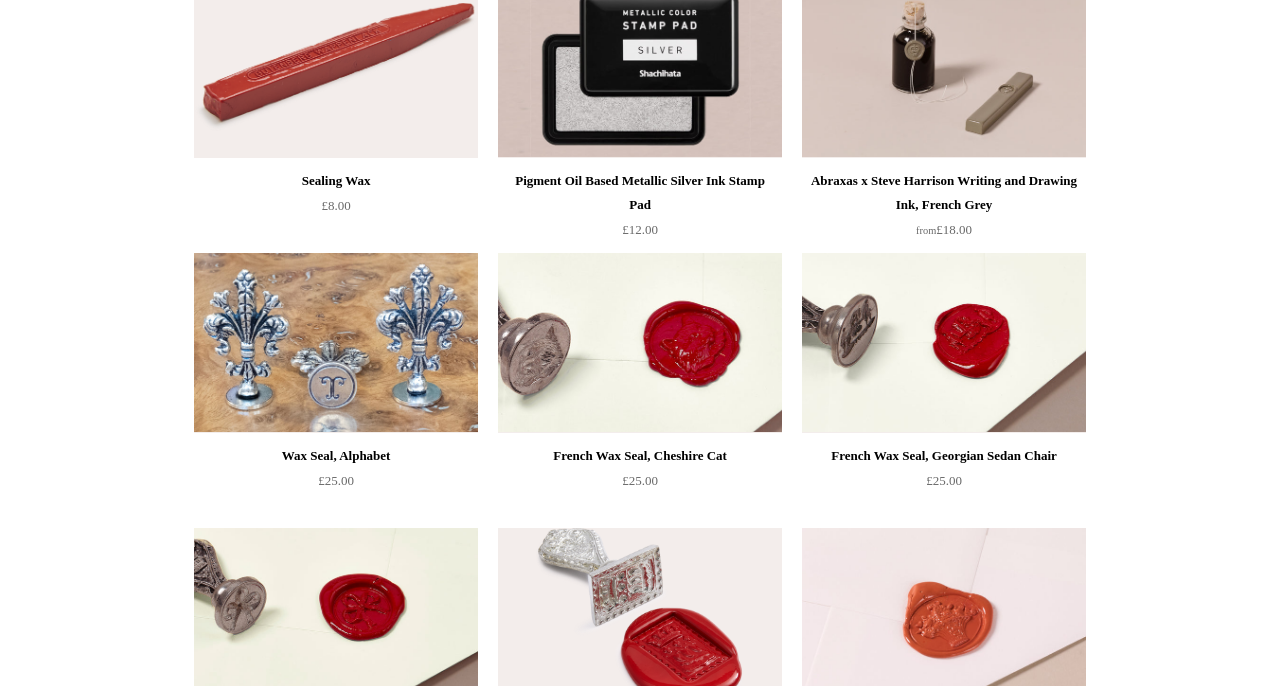 scroll, scrollTop: 0, scrollLeft: 0, axis: both 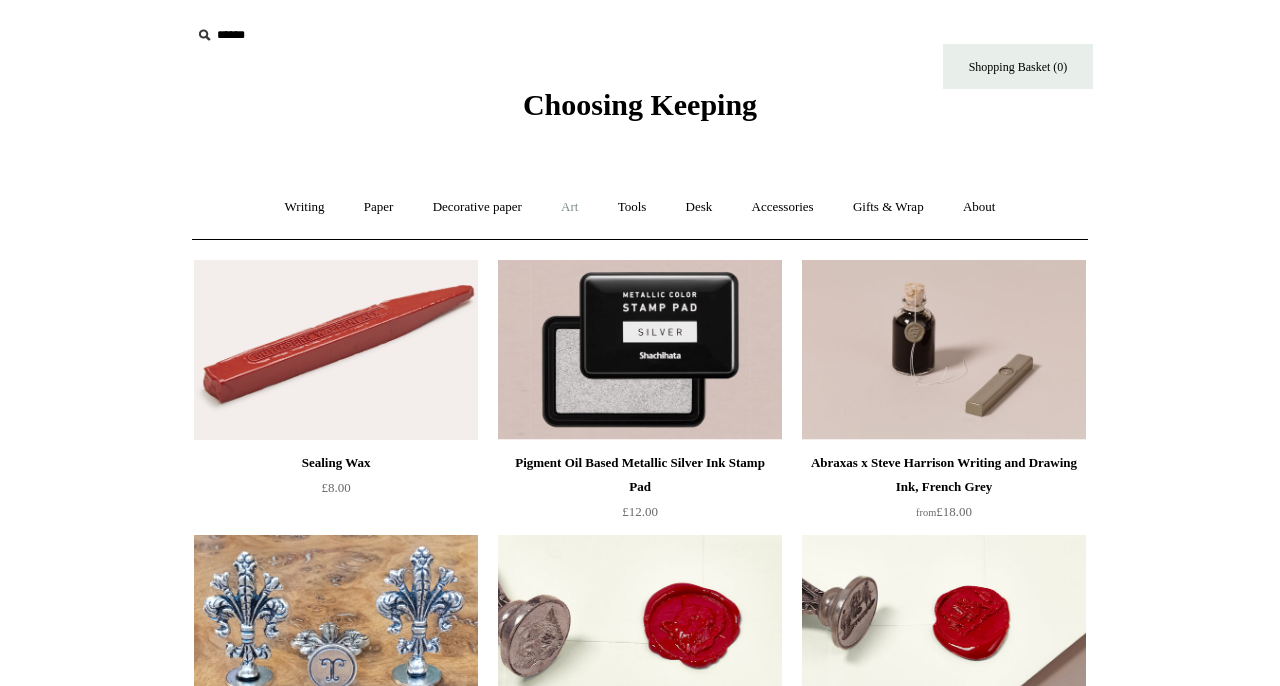 click on "Art +" at bounding box center [569, 207] 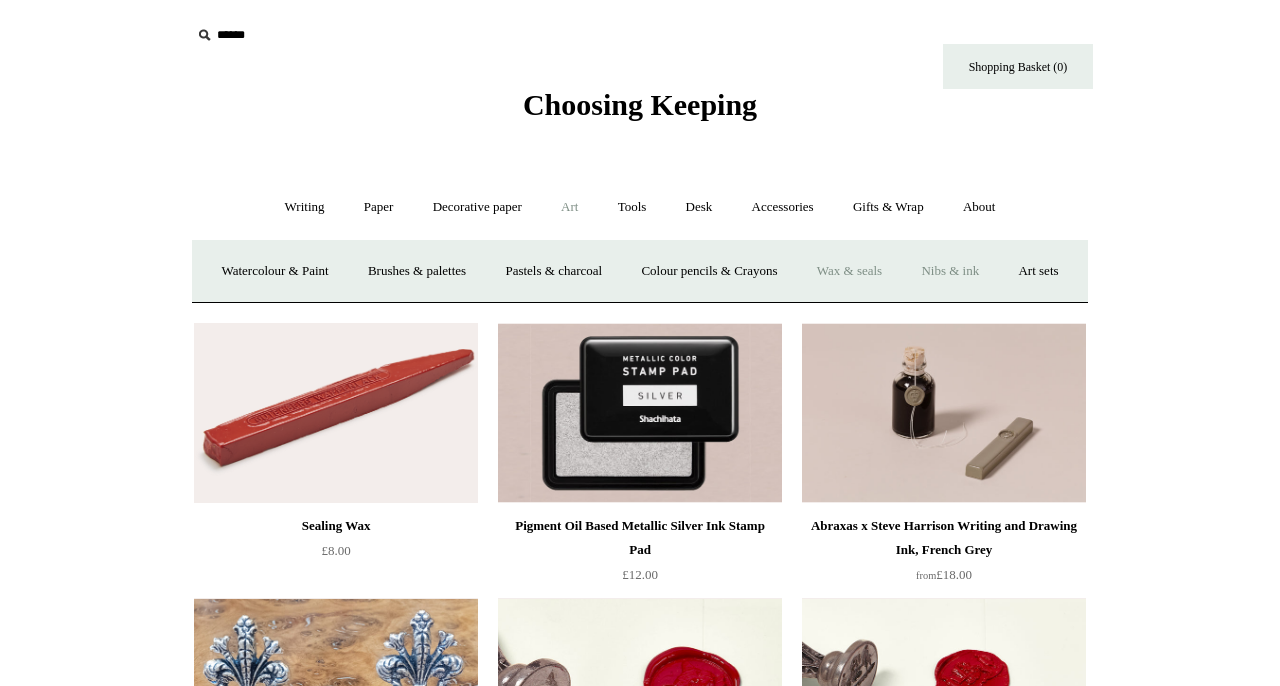 click on "Nibs & ink" at bounding box center [950, 271] 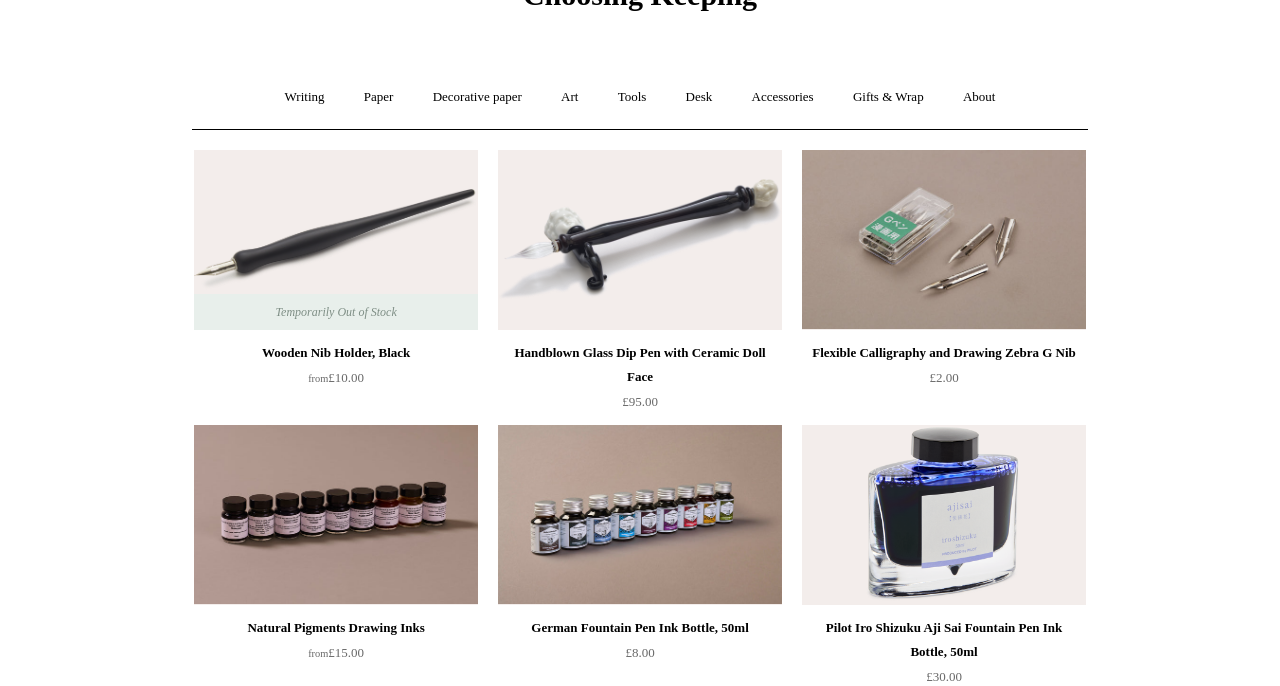 scroll, scrollTop: 0, scrollLeft: 0, axis: both 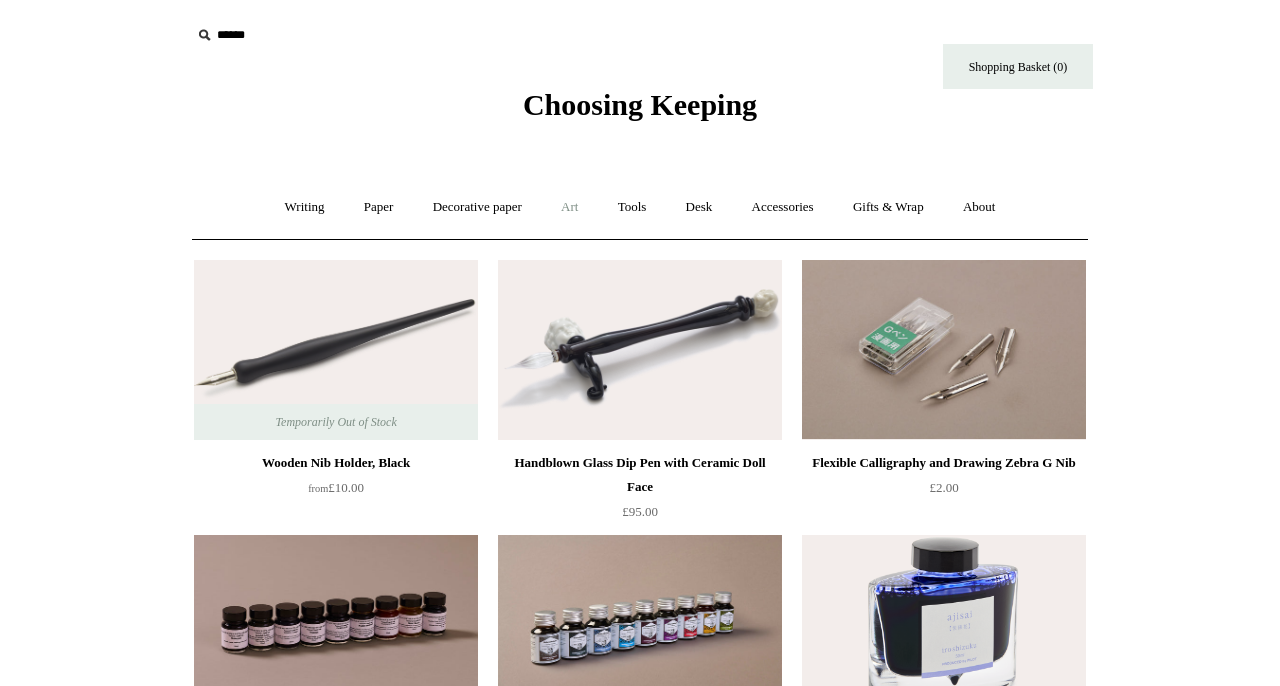 click on "Art +" at bounding box center [569, 207] 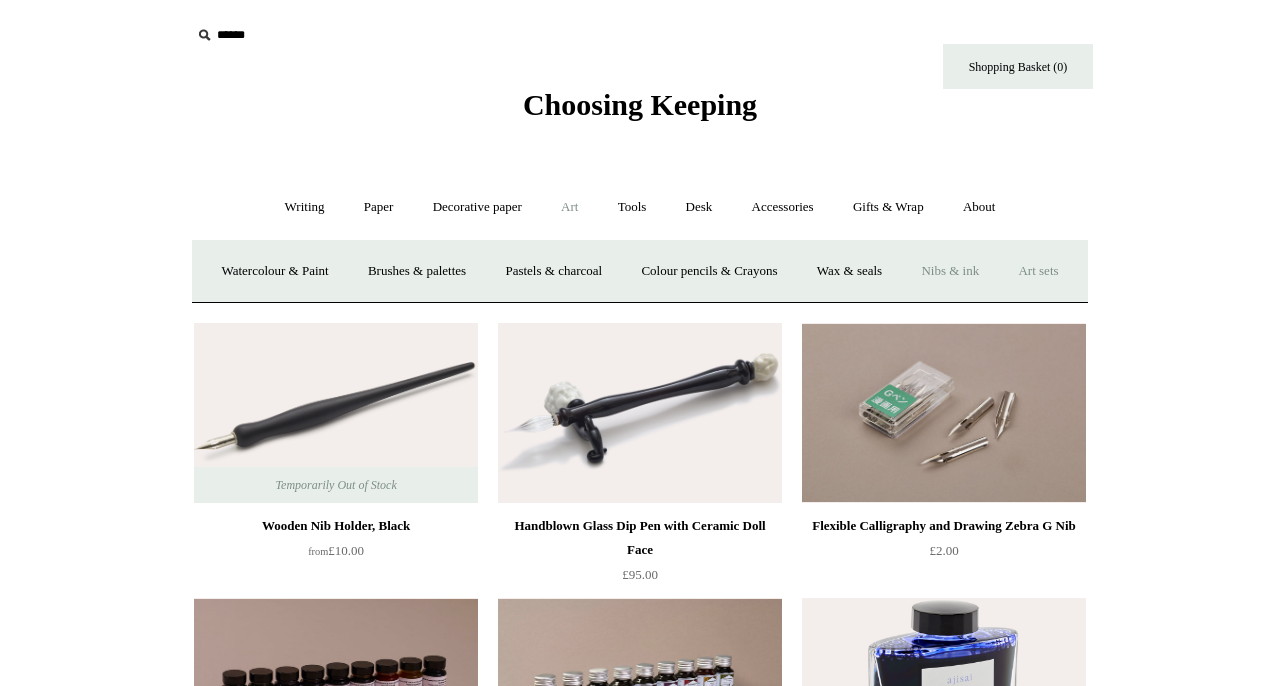 click on "Art sets" at bounding box center (1038, 271) 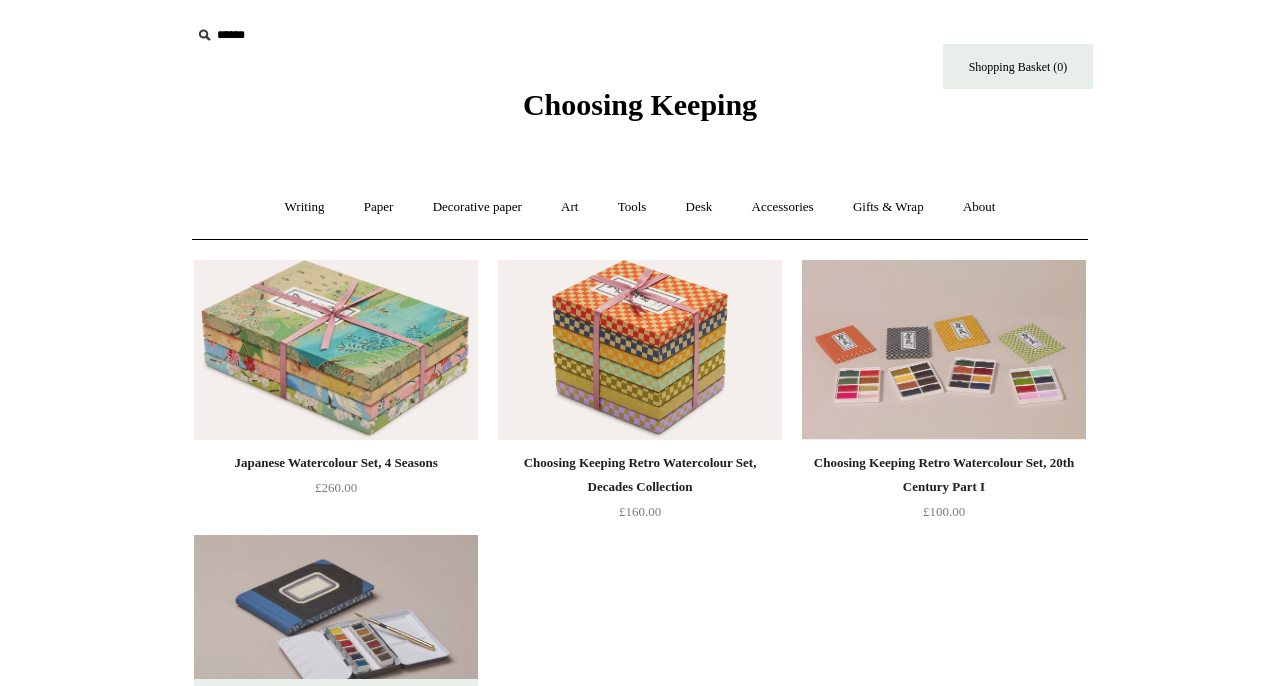 scroll, scrollTop: 0, scrollLeft: 0, axis: both 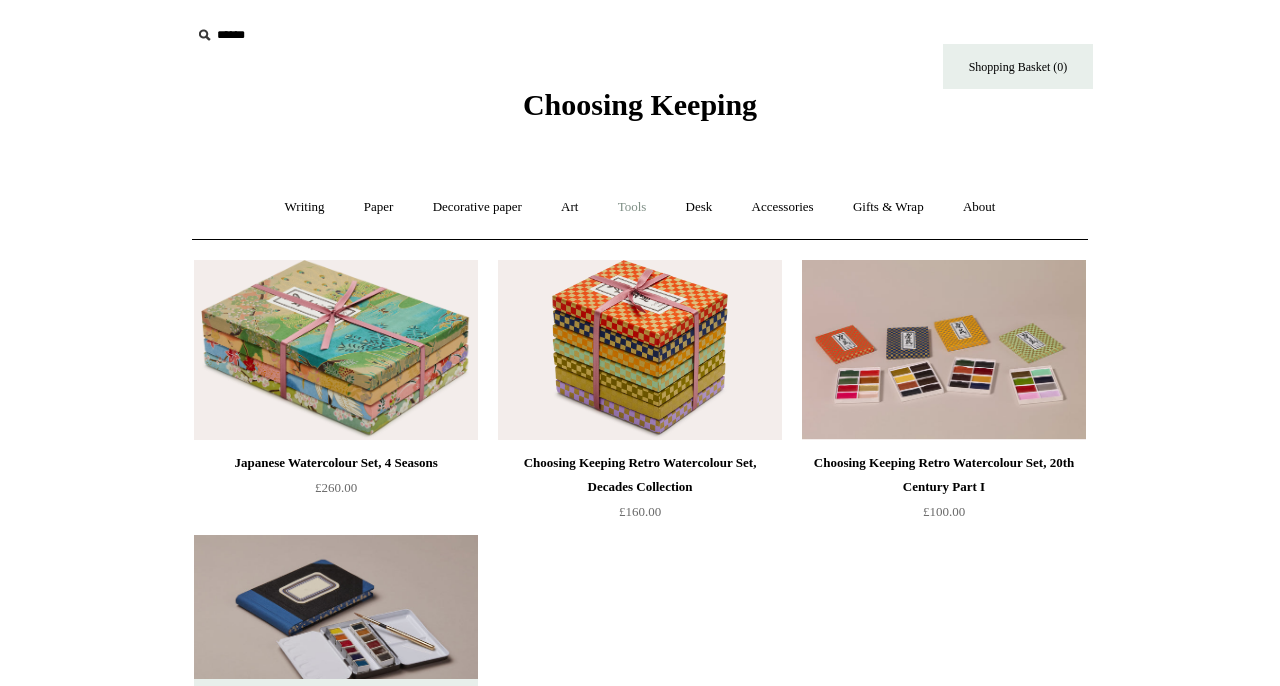 click on "Tools +" at bounding box center [632, 207] 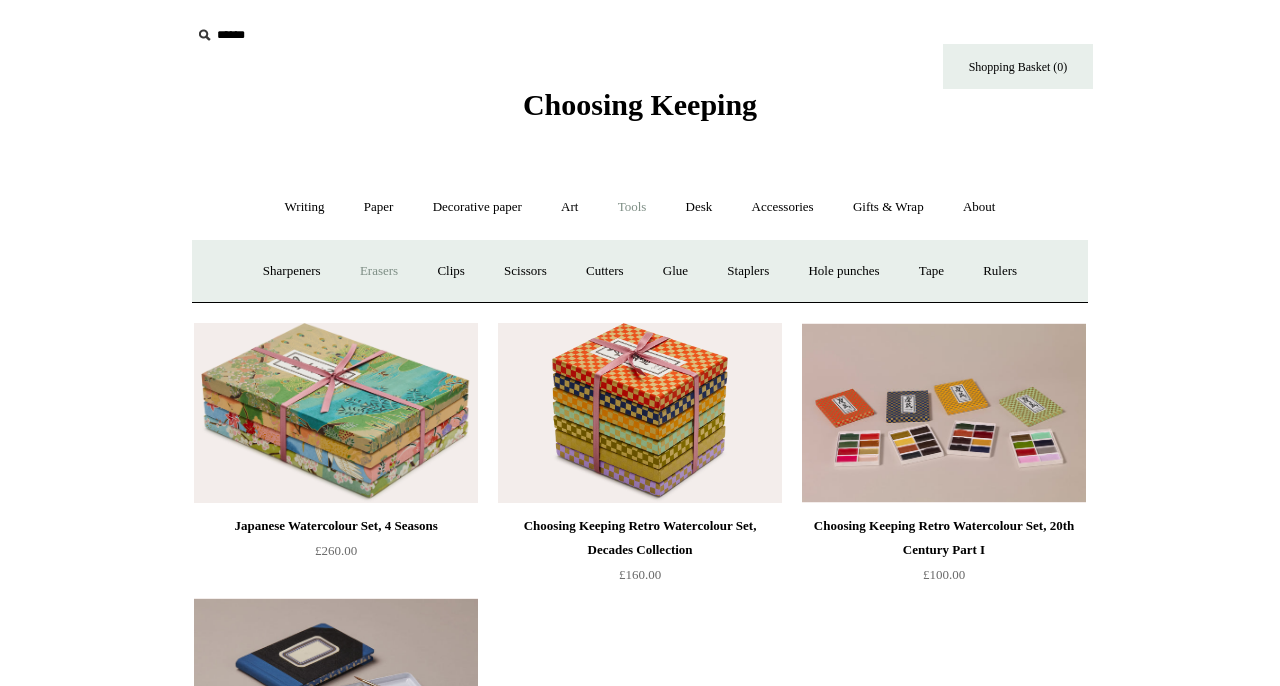 click on "Erasers" at bounding box center [379, 271] 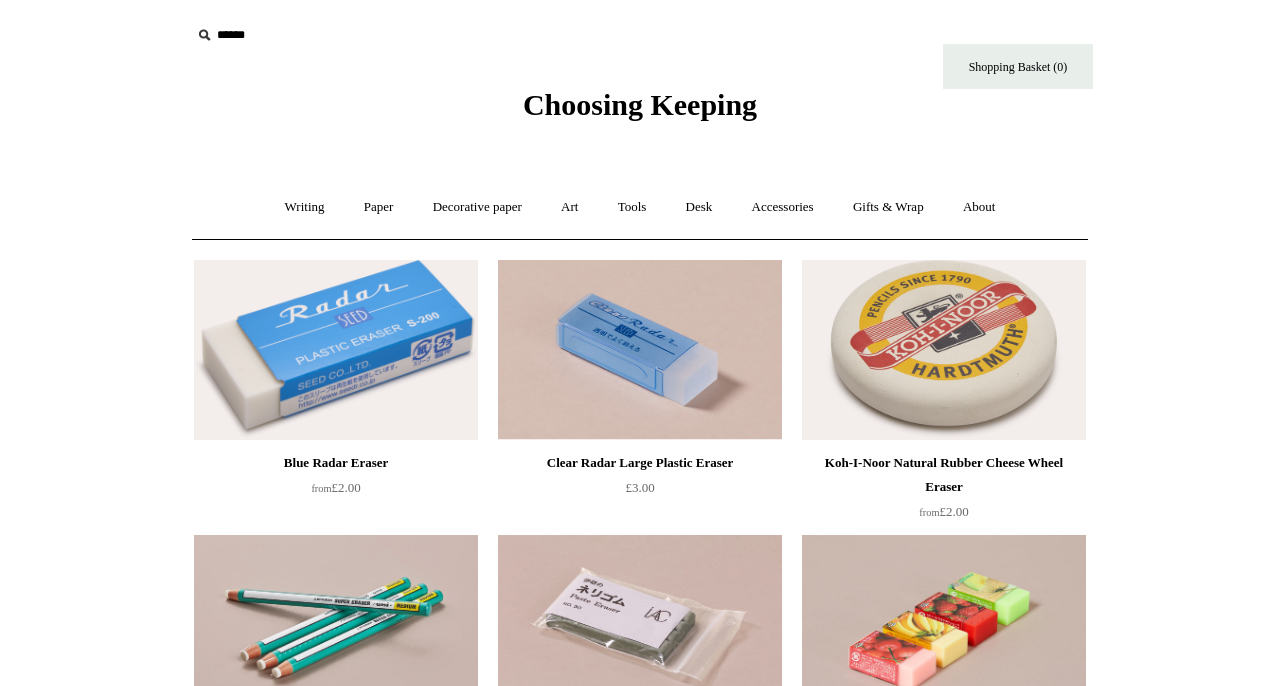 scroll, scrollTop: 0, scrollLeft: 0, axis: both 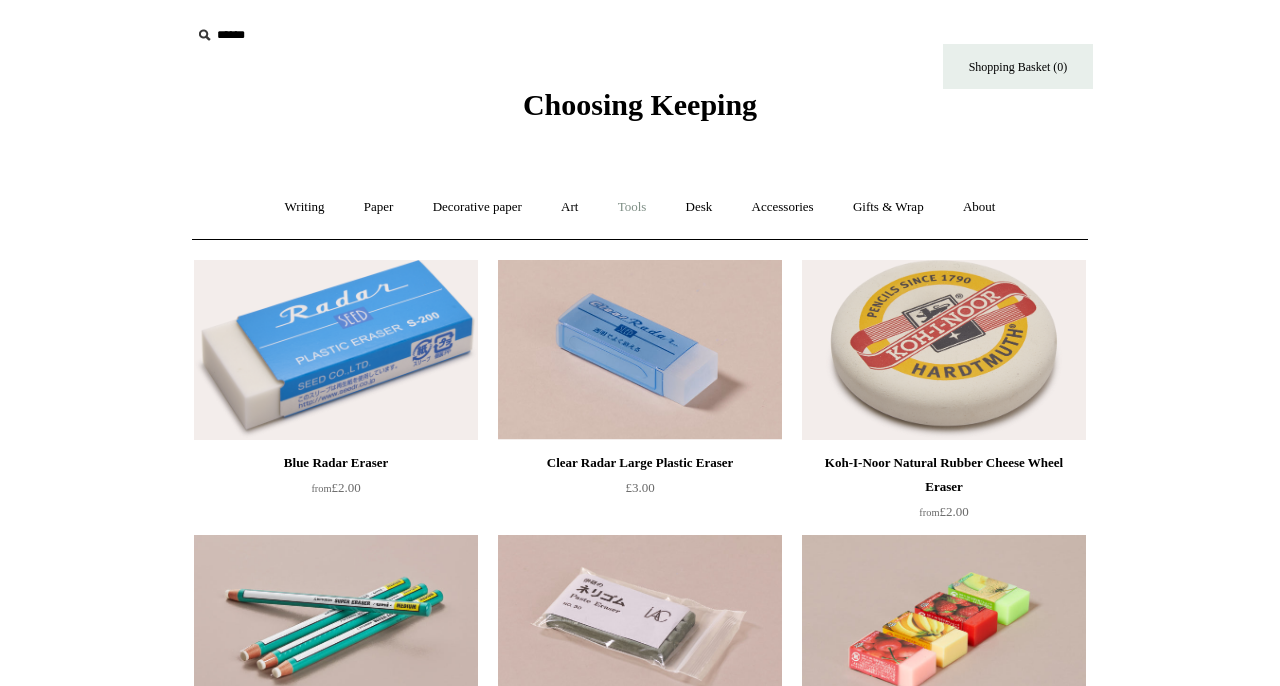 click on "Tools +" at bounding box center [632, 207] 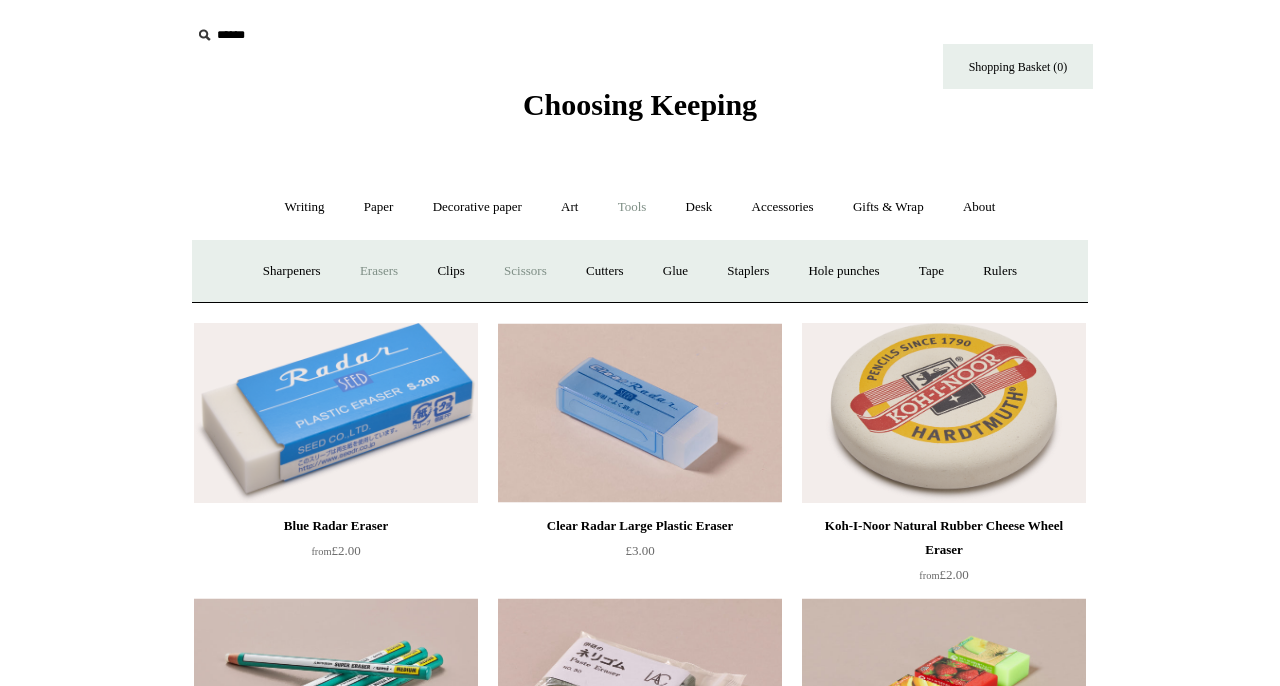click on "Scissors" at bounding box center (525, 271) 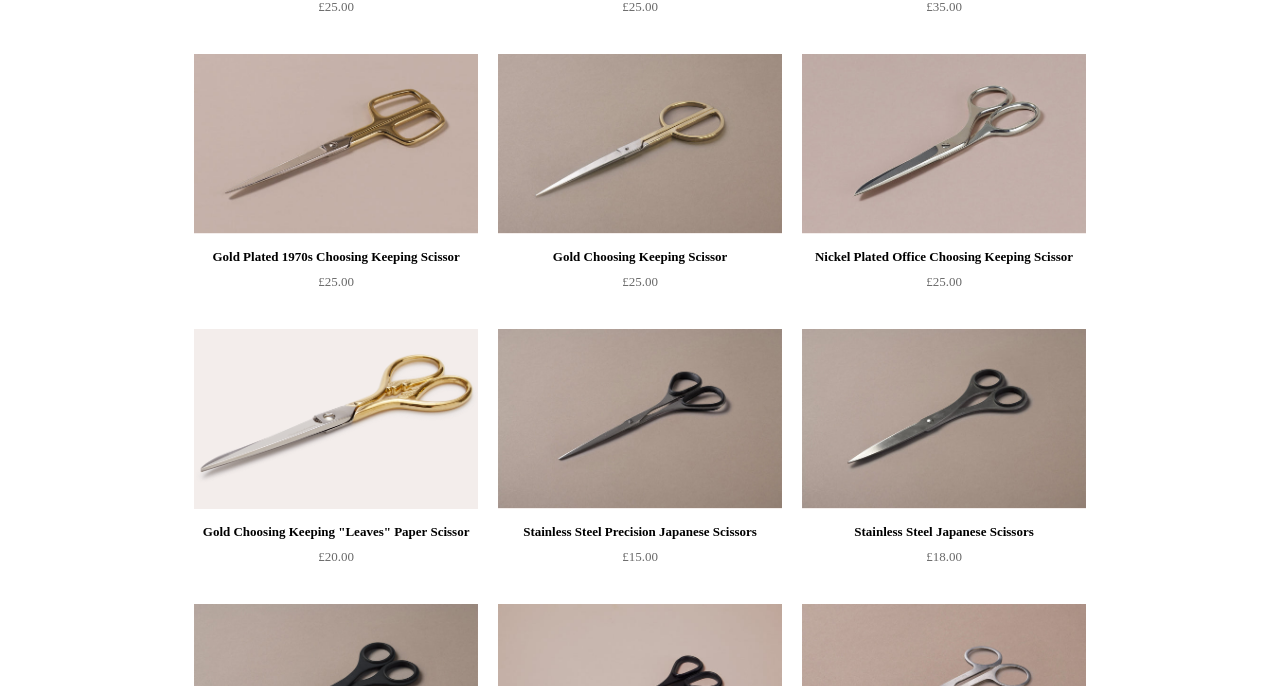 scroll, scrollTop: 487, scrollLeft: 0, axis: vertical 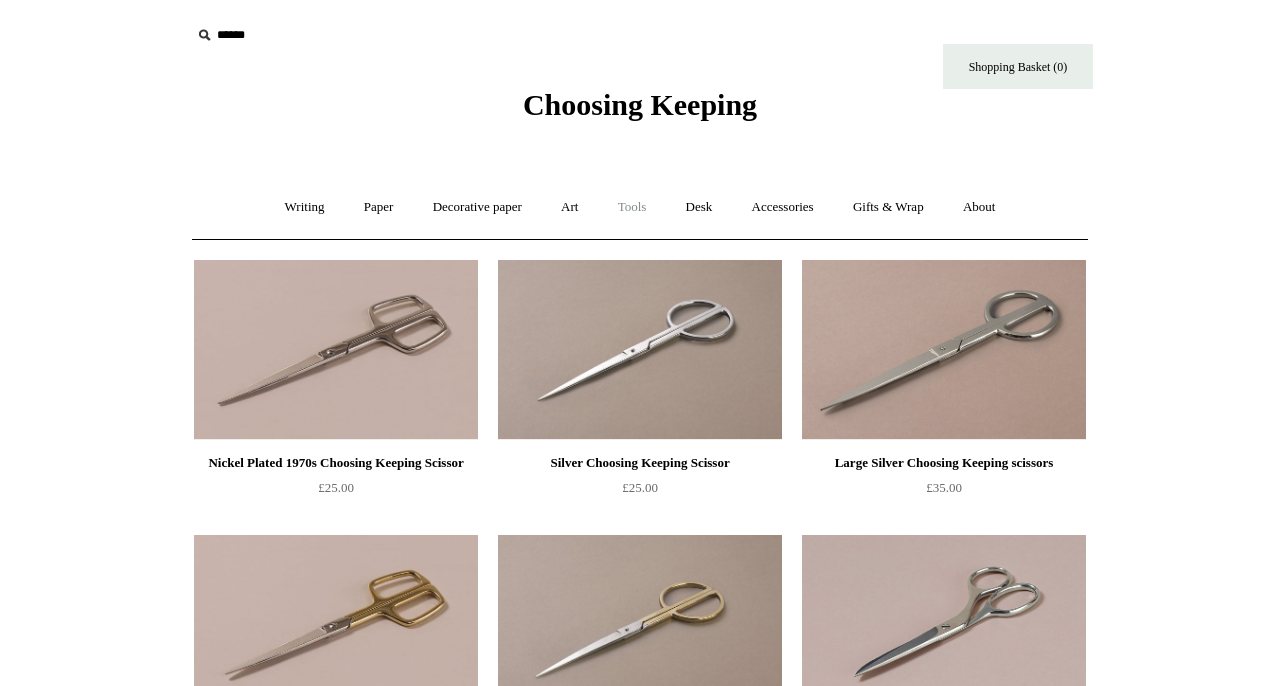 click on "Tools +" at bounding box center (632, 207) 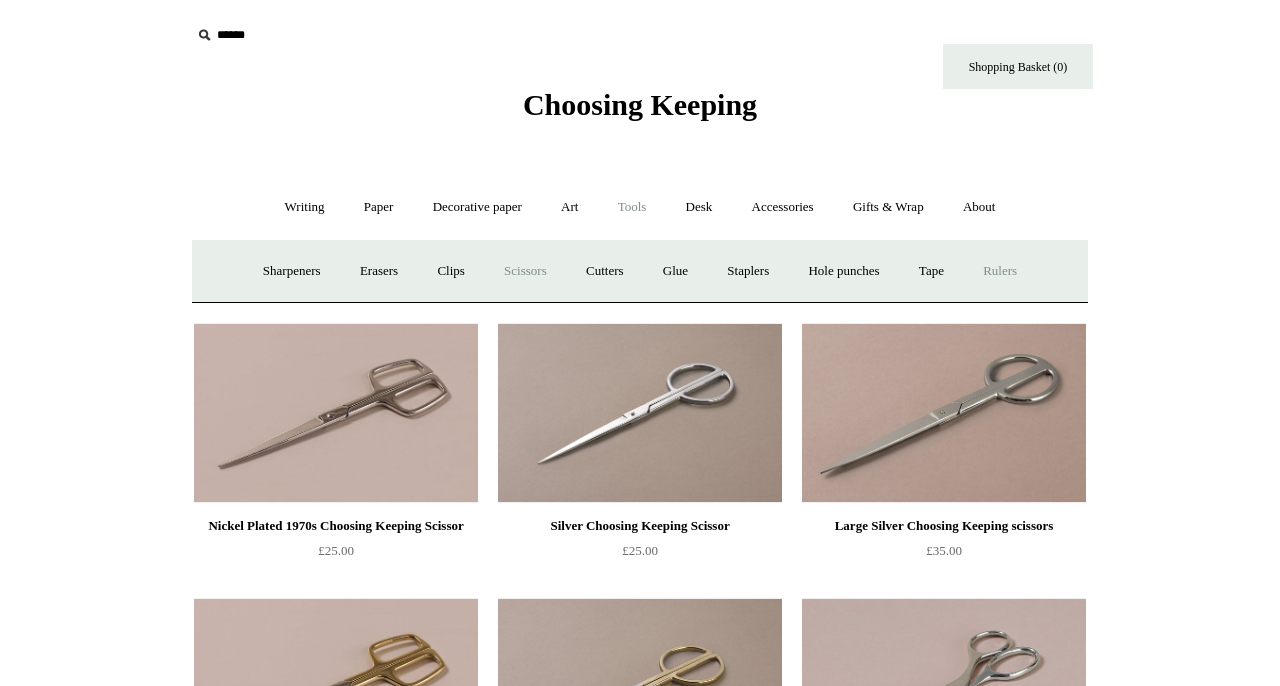 click on "Rulers" at bounding box center (1000, 271) 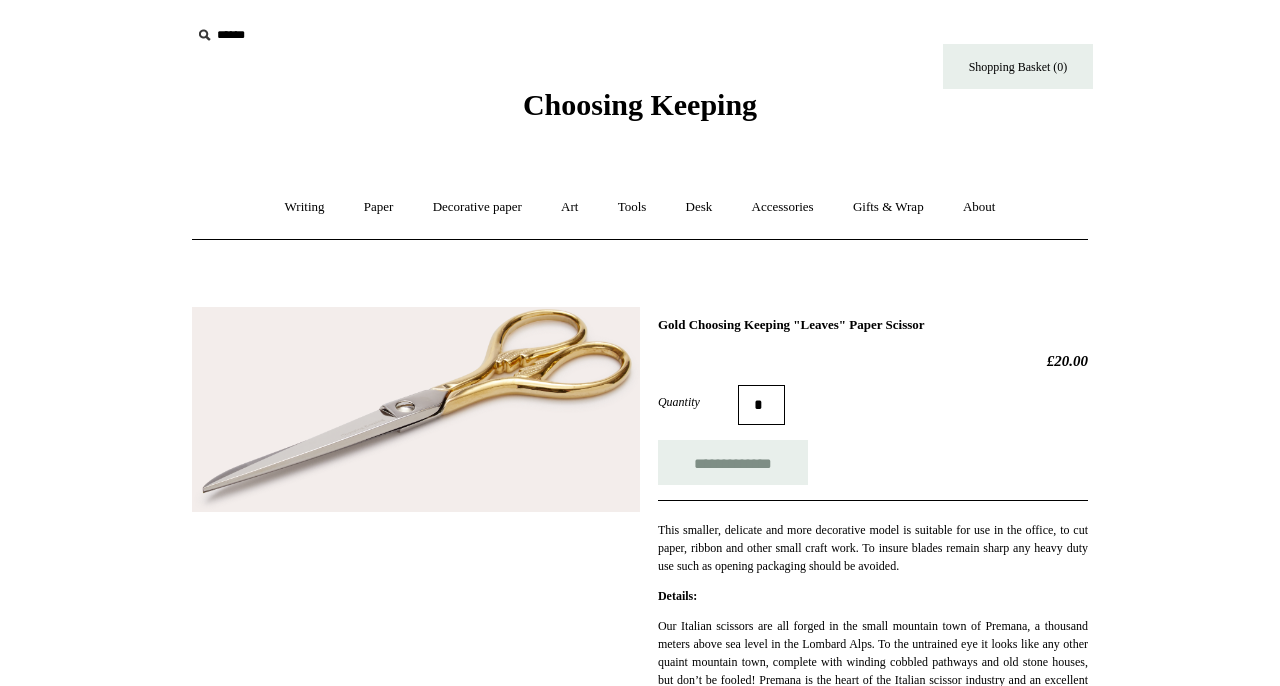 scroll, scrollTop: 0, scrollLeft: 0, axis: both 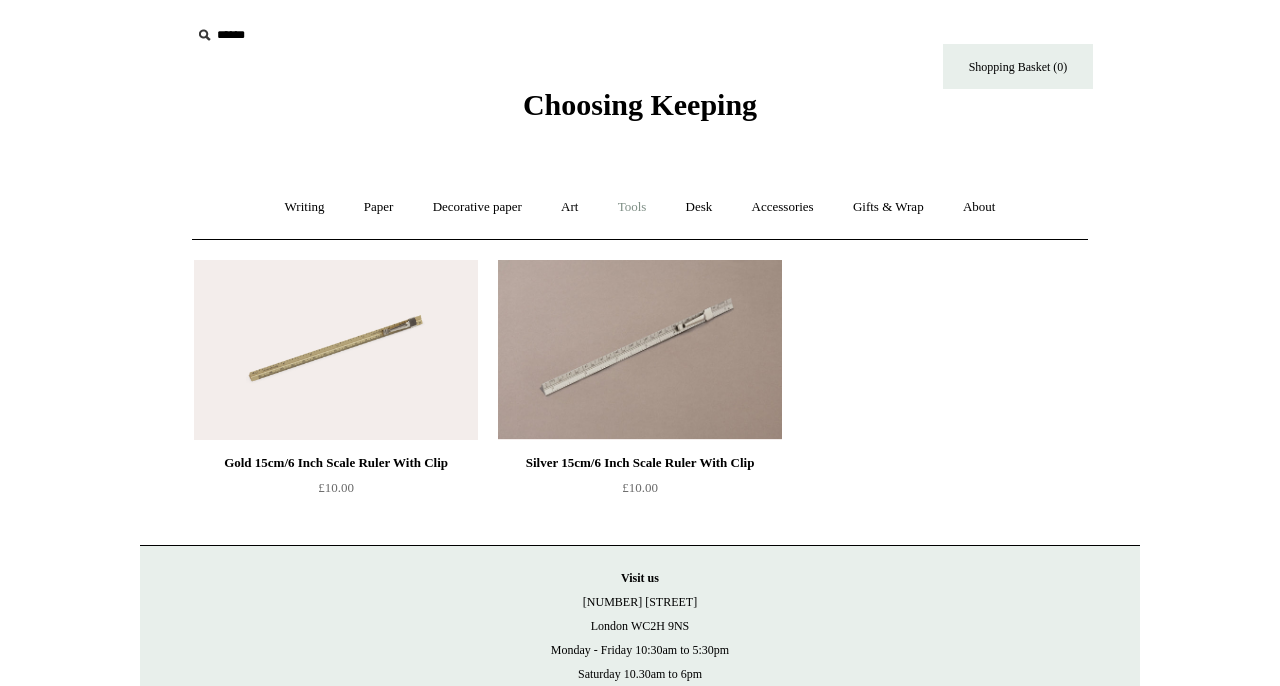 click on "Tools +" at bounding box center [632, 207] 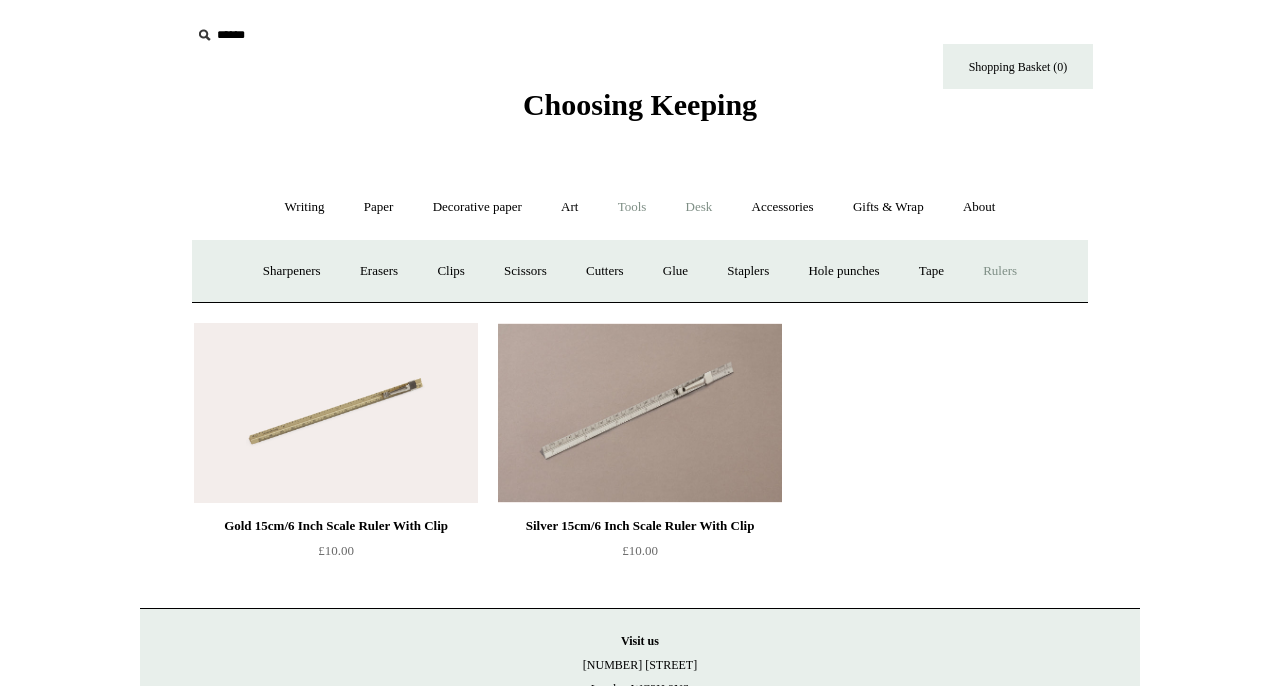click on "Desk +" at bounding box center (699, 207) 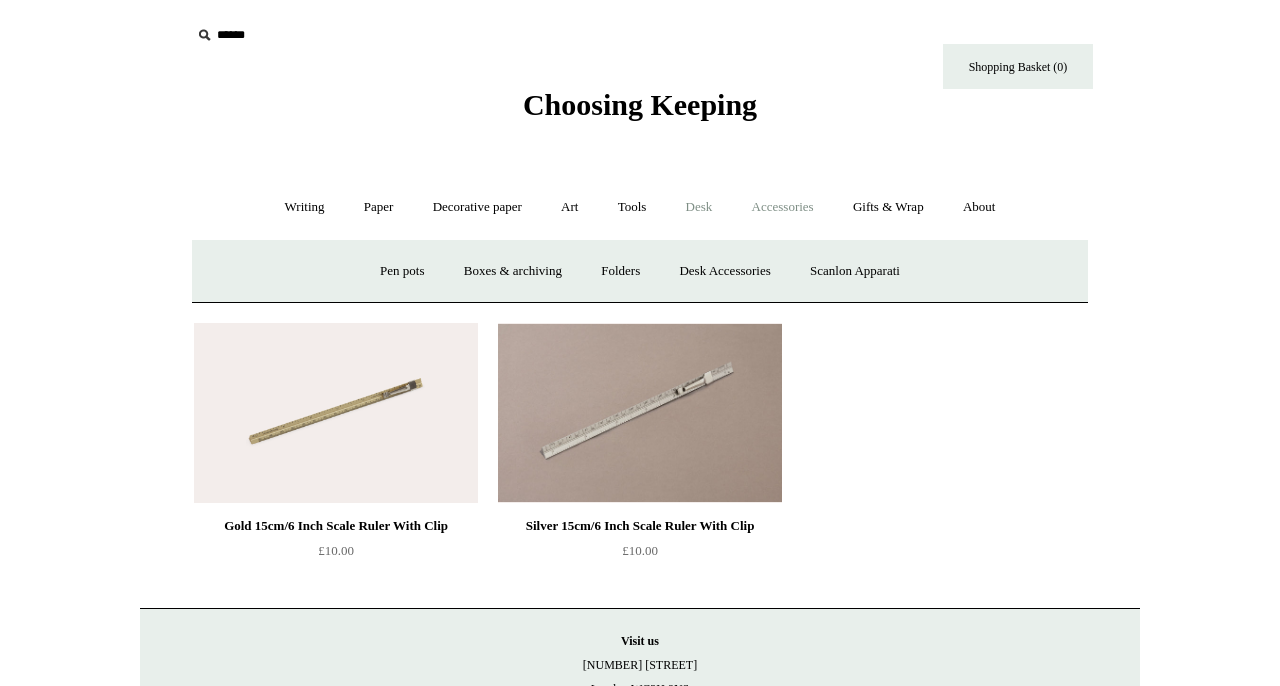 click on "Accessories +" at bounding box center (783, 207) 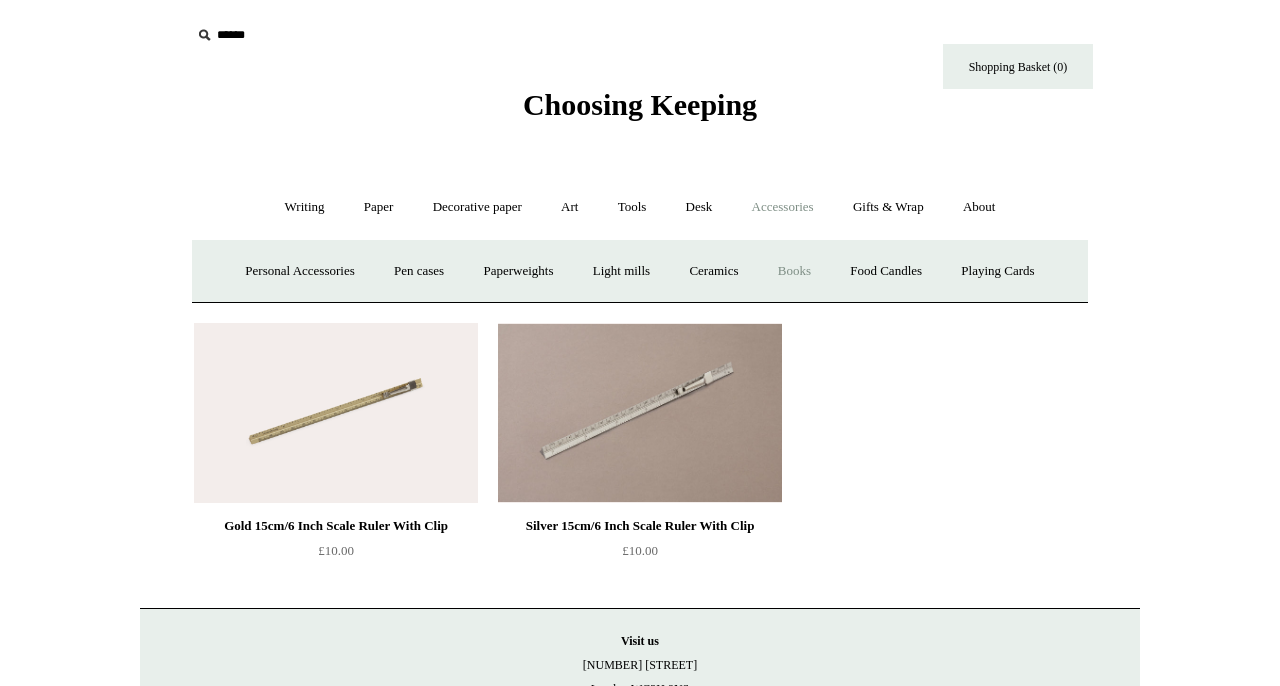 click on "Books" at bounding box center (794, 271) 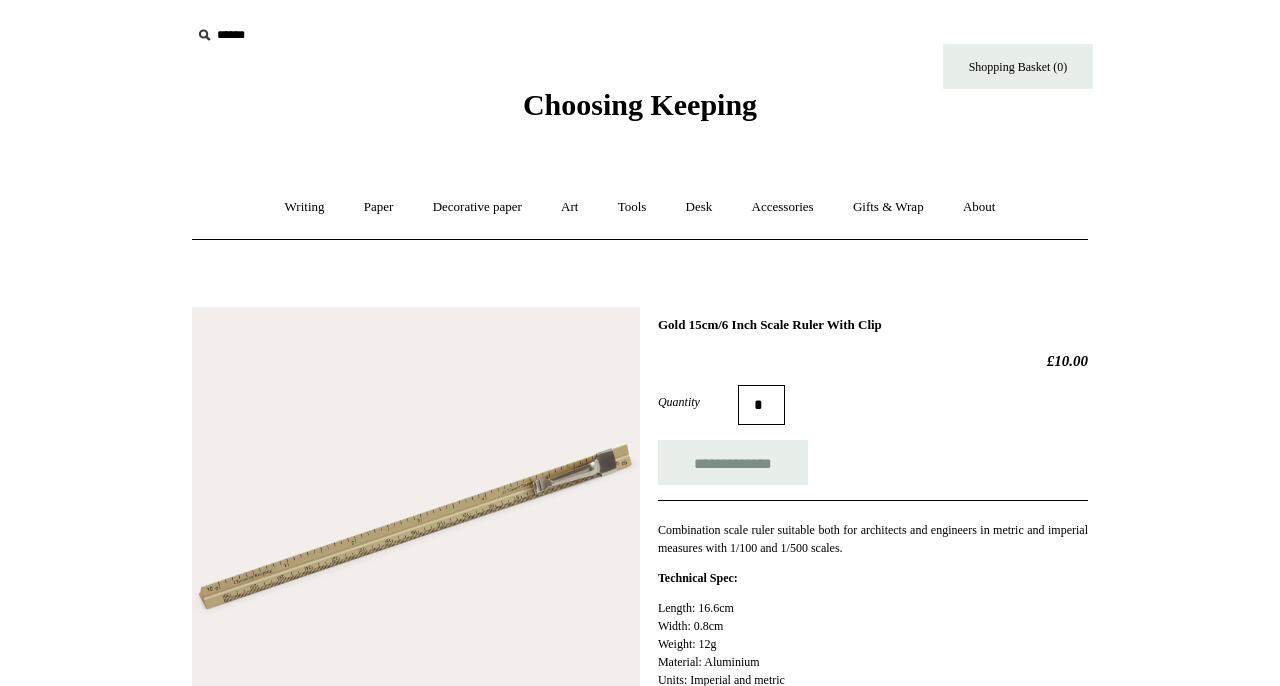 scroll, scrollTop: 0, scrollLeft: 0, axis: both 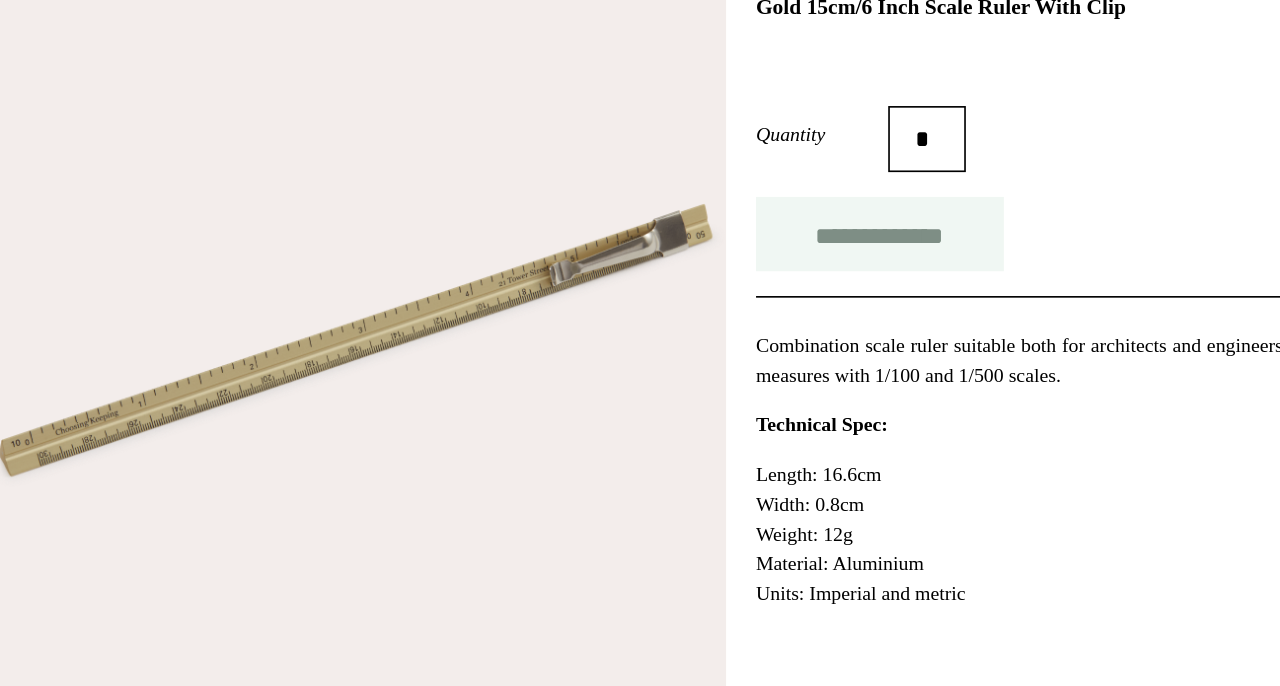 click on "**********" at bounding box center (733, 270) 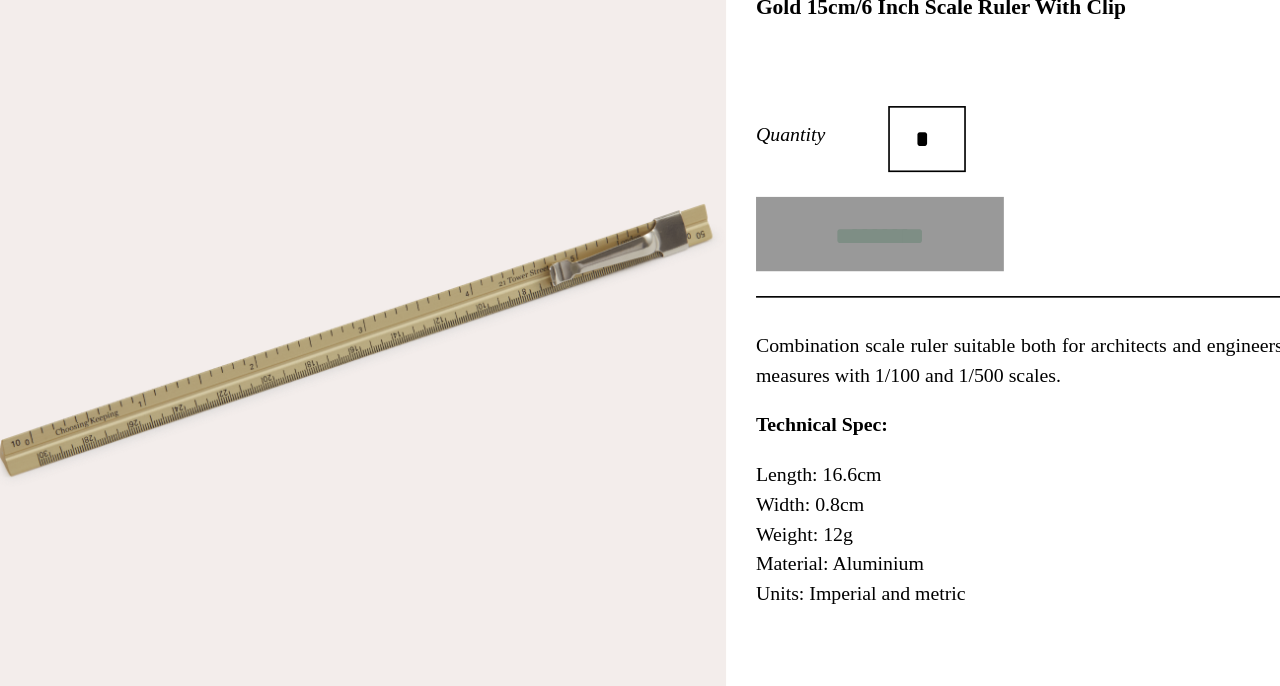 scroll, scrollTop: 228, scrollLeft: 0, axis: vertical 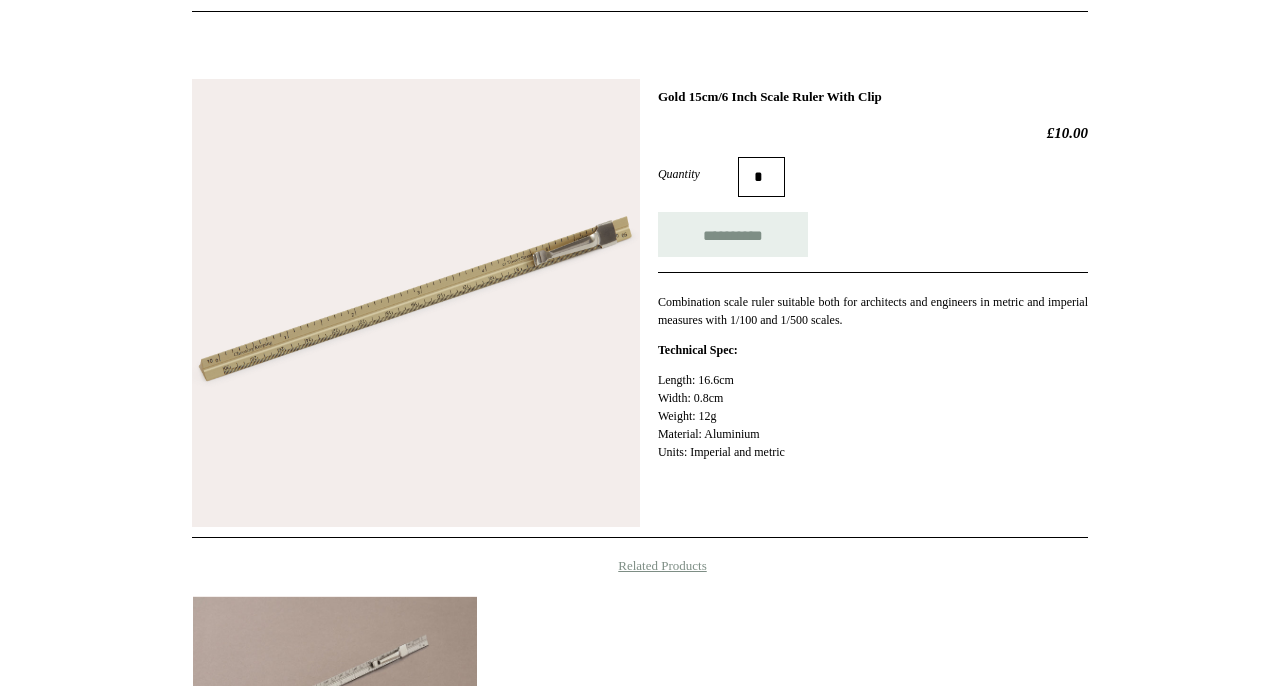 type on "**********" 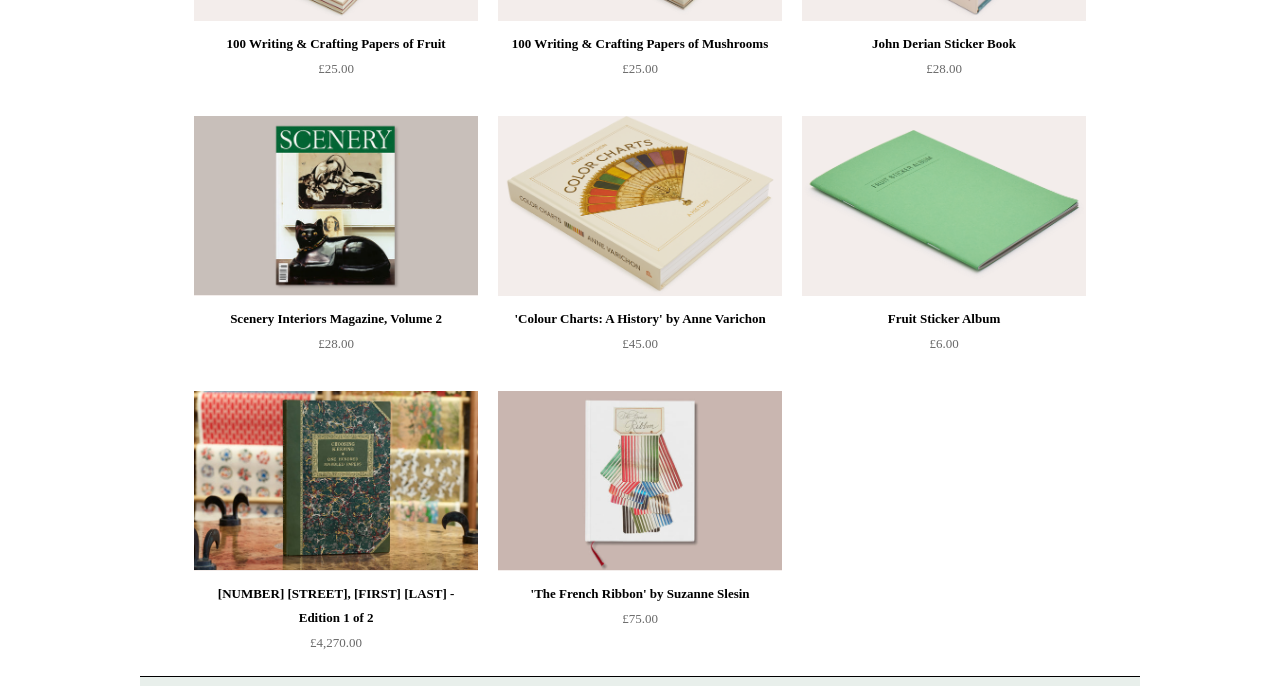 scroll, scrollTop: 0, scrollLeft: 0, axis: both 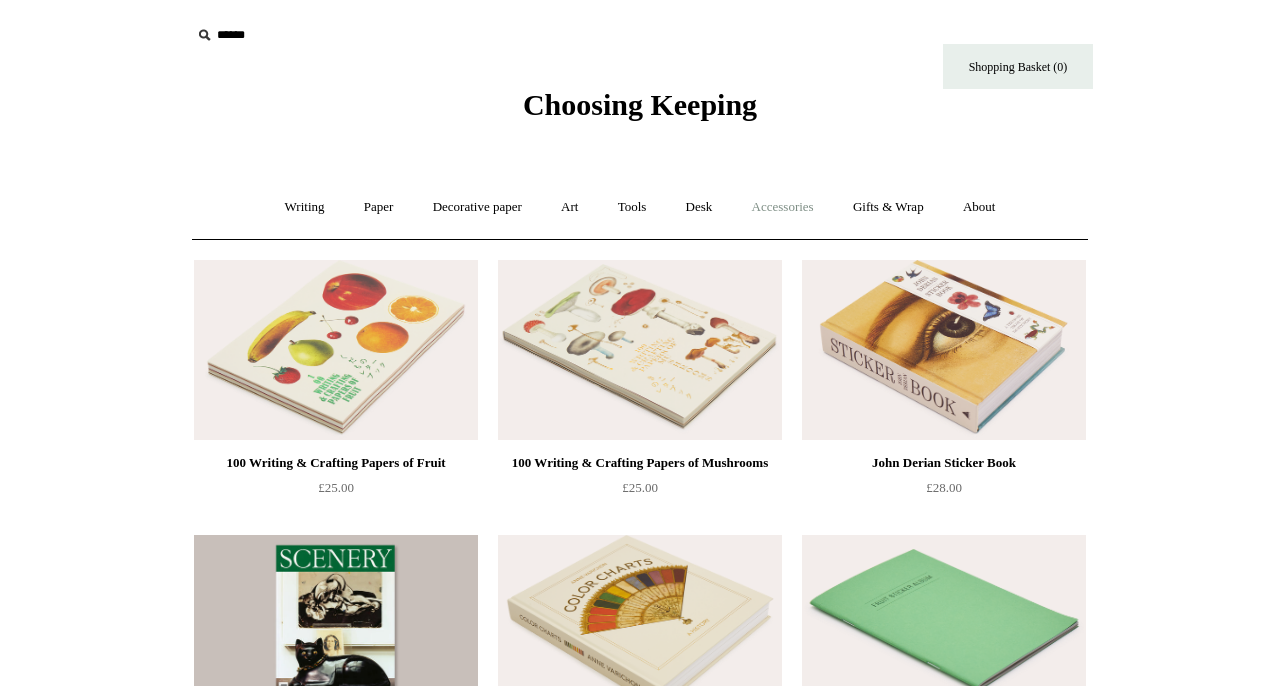 click on "Accessories +" at bounding box center (783, 207) 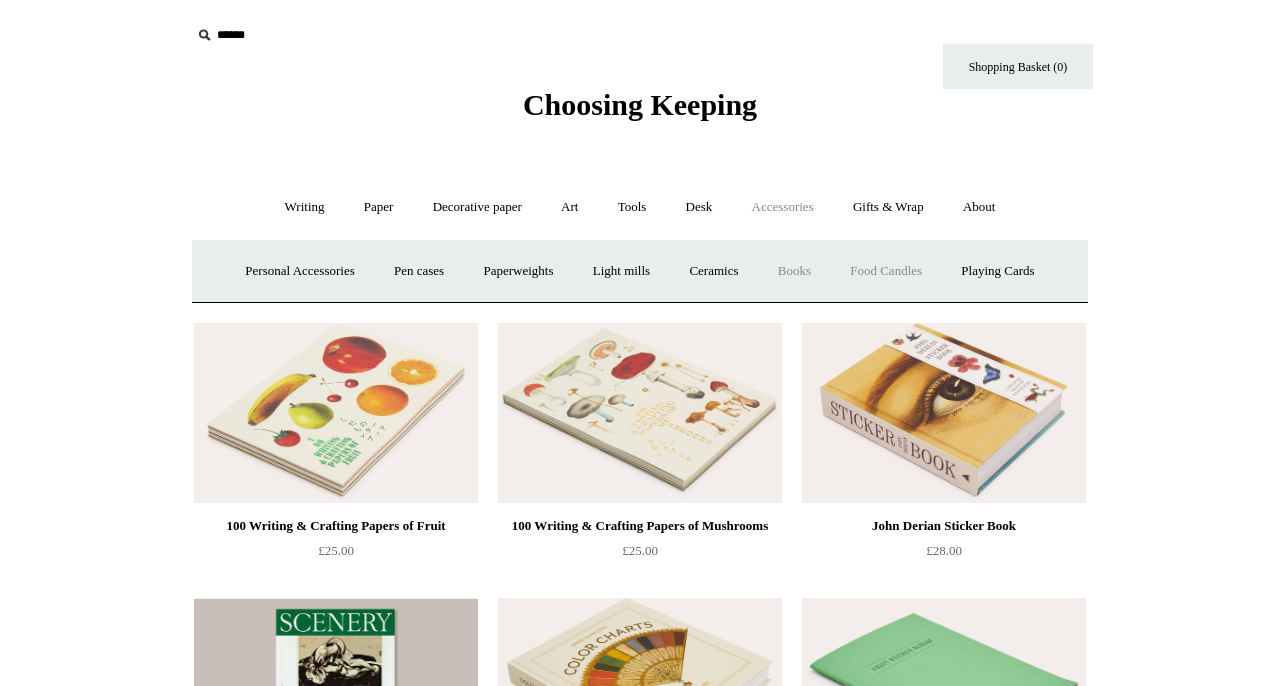 click on "Food Candles" at bounding box center (886, 271) 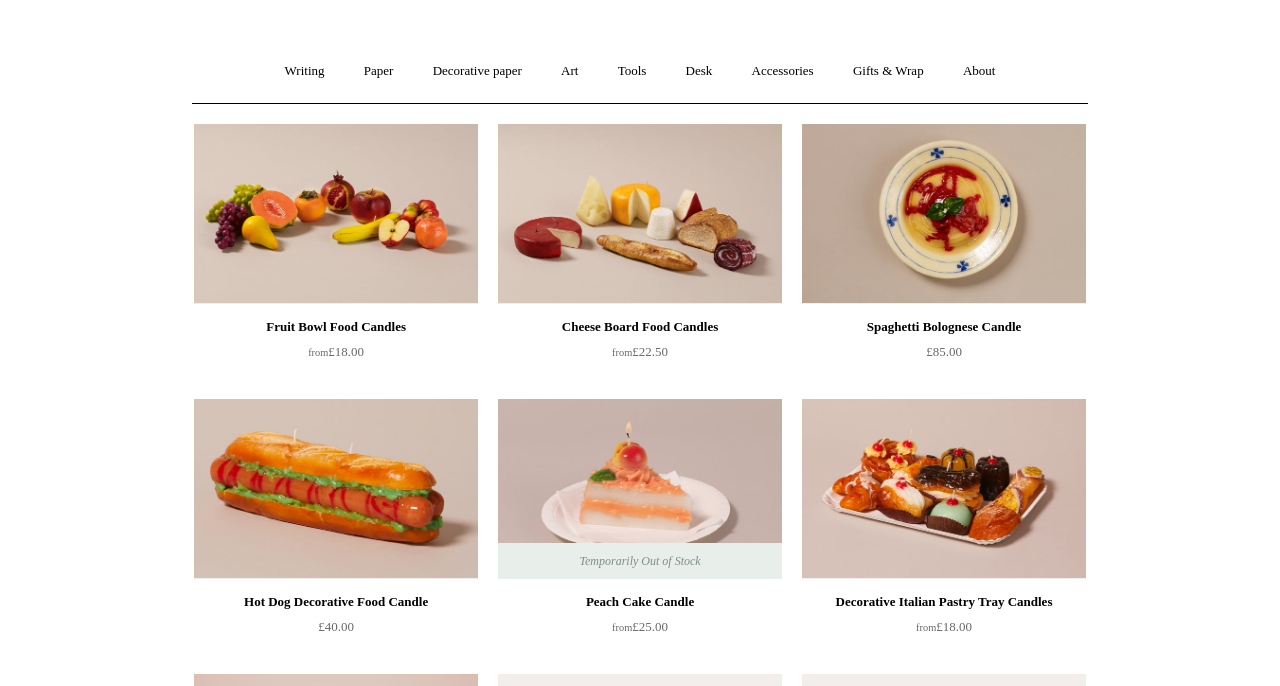 scroll, scrollTop: 0, scrollLeft: 0, axis: both 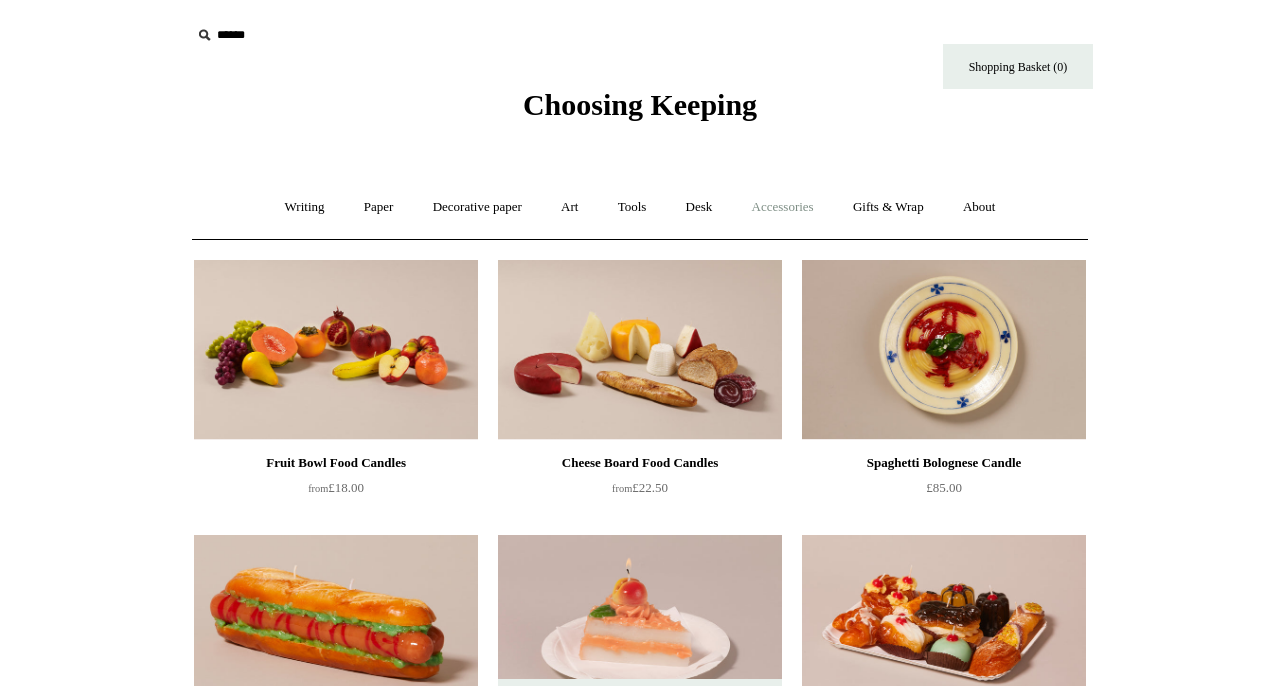 click on "Accessories +" at bounding box center [783, 207] 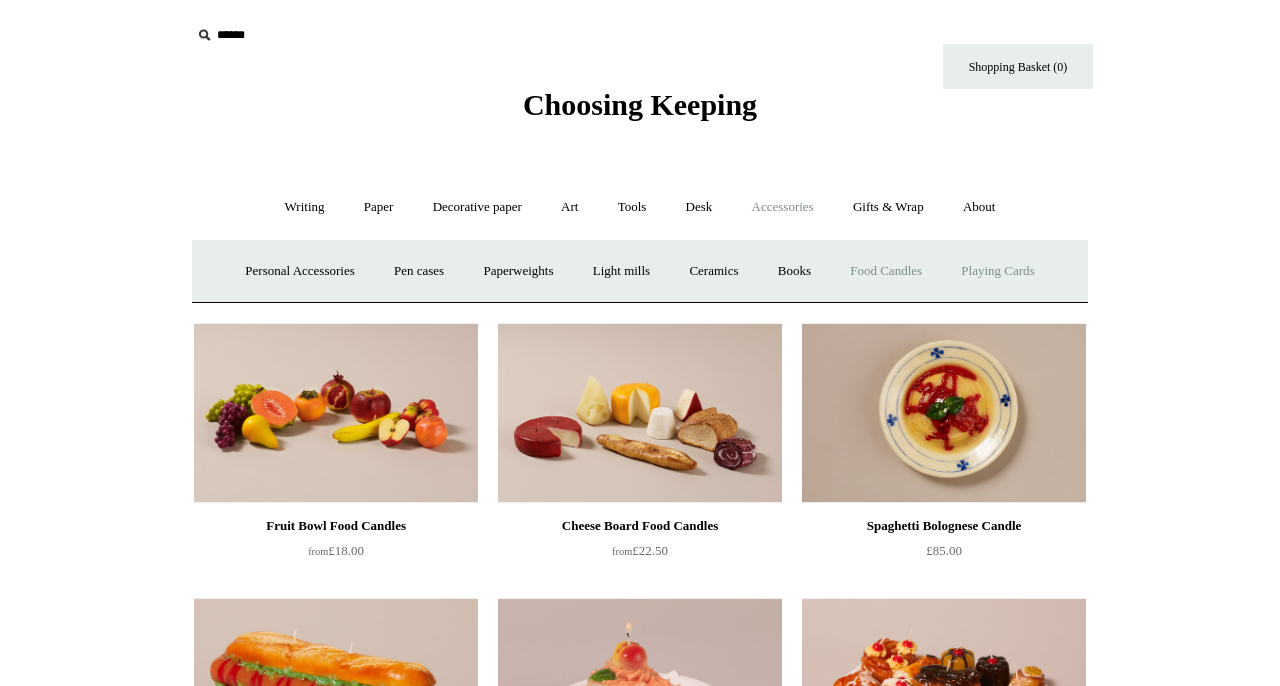 click on "Playing Cards" at bounding box center (997, 271) 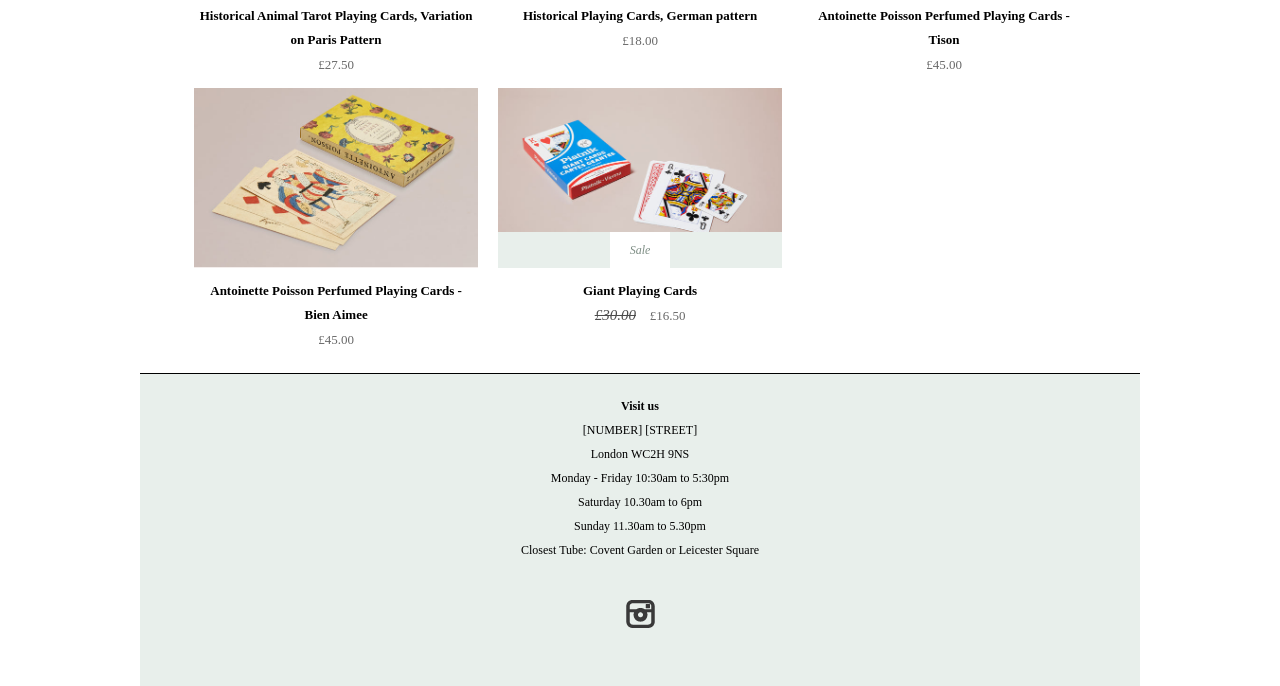 scroll, scrollTop: 0, scrollLeft: 0, axis: both 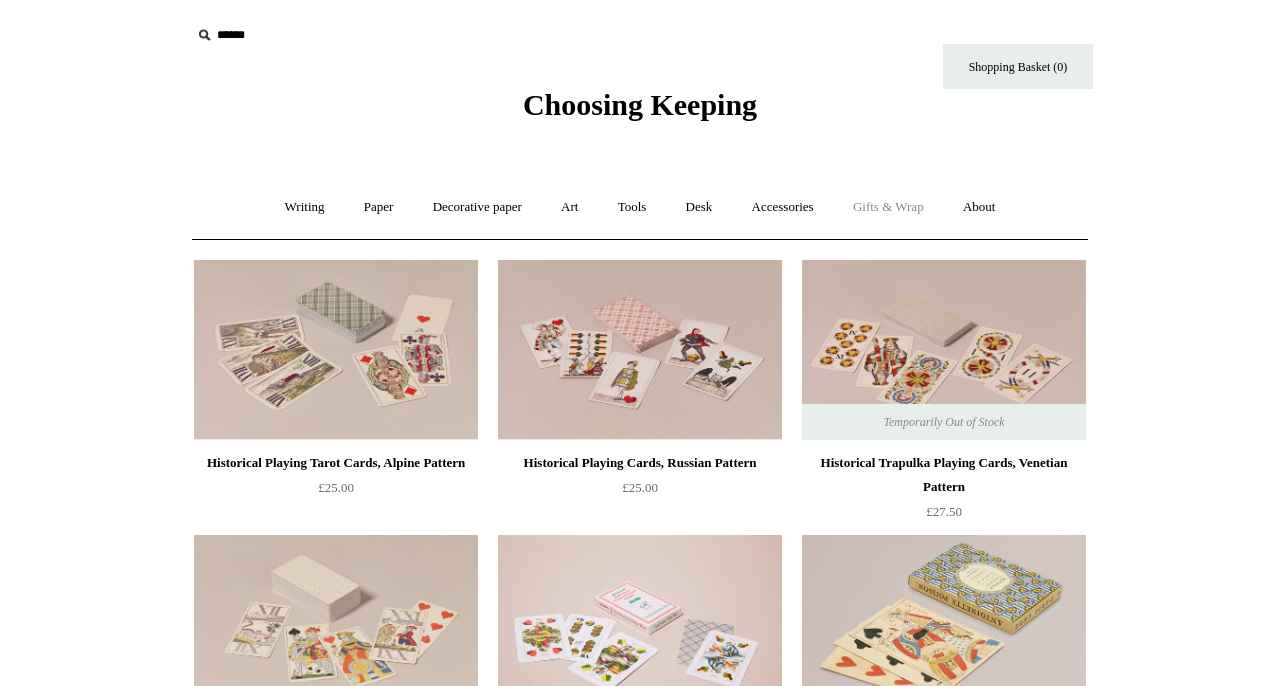 click on "Gifts & Wrap +" at bounding box center (888, 207) 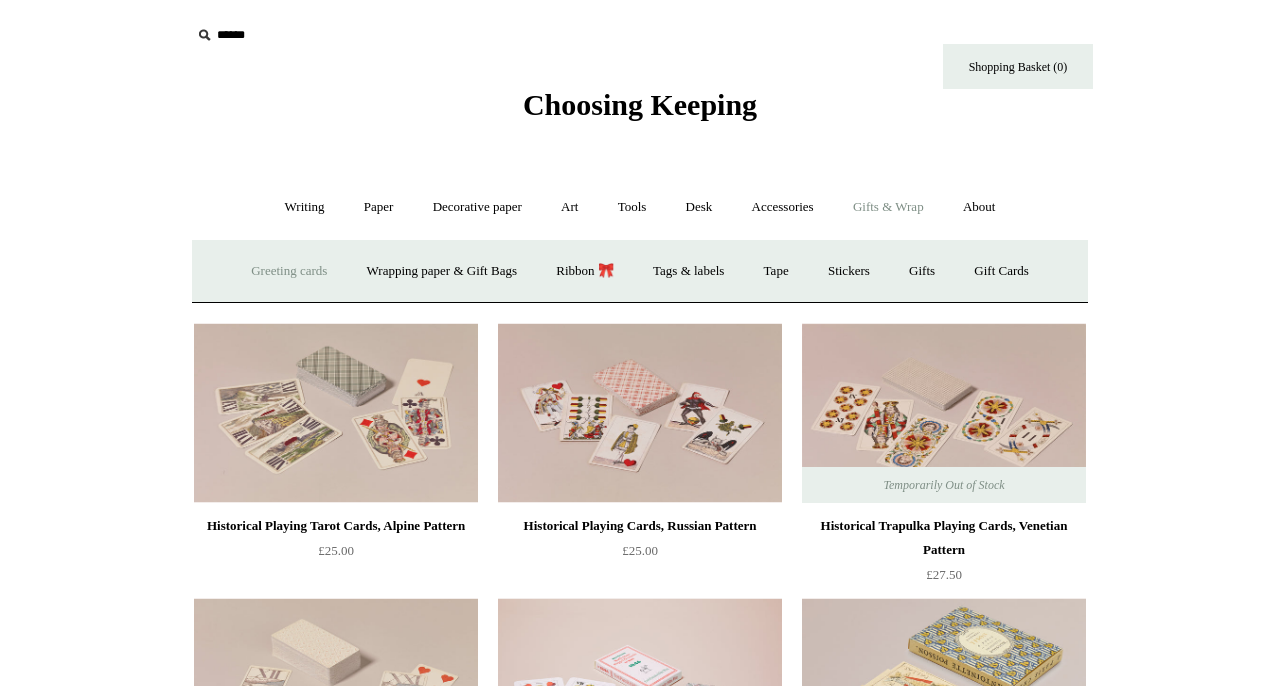 click on "Greeting cards +" at bounding box center [289, 271] 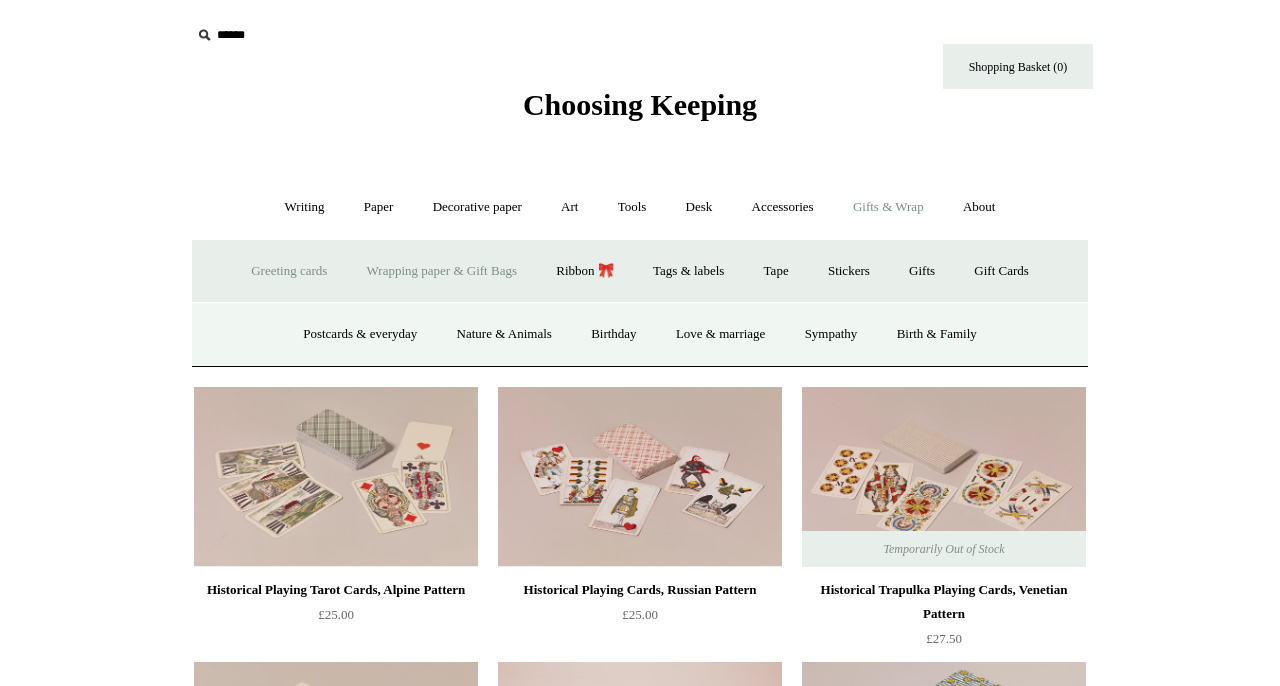 click on "Wrapping paper & Gift Bags" at bounding box center [442, 271] 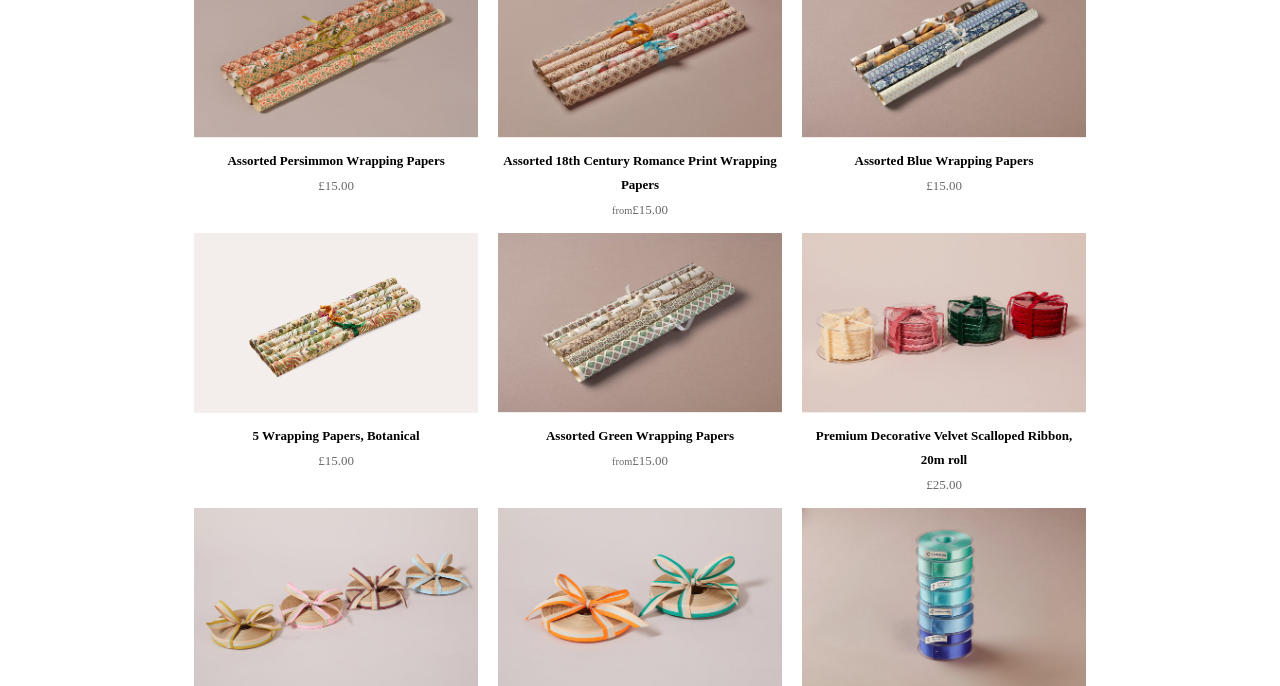 scroll, scrollTop: 58, scrollLeft: 0, axis: vertical 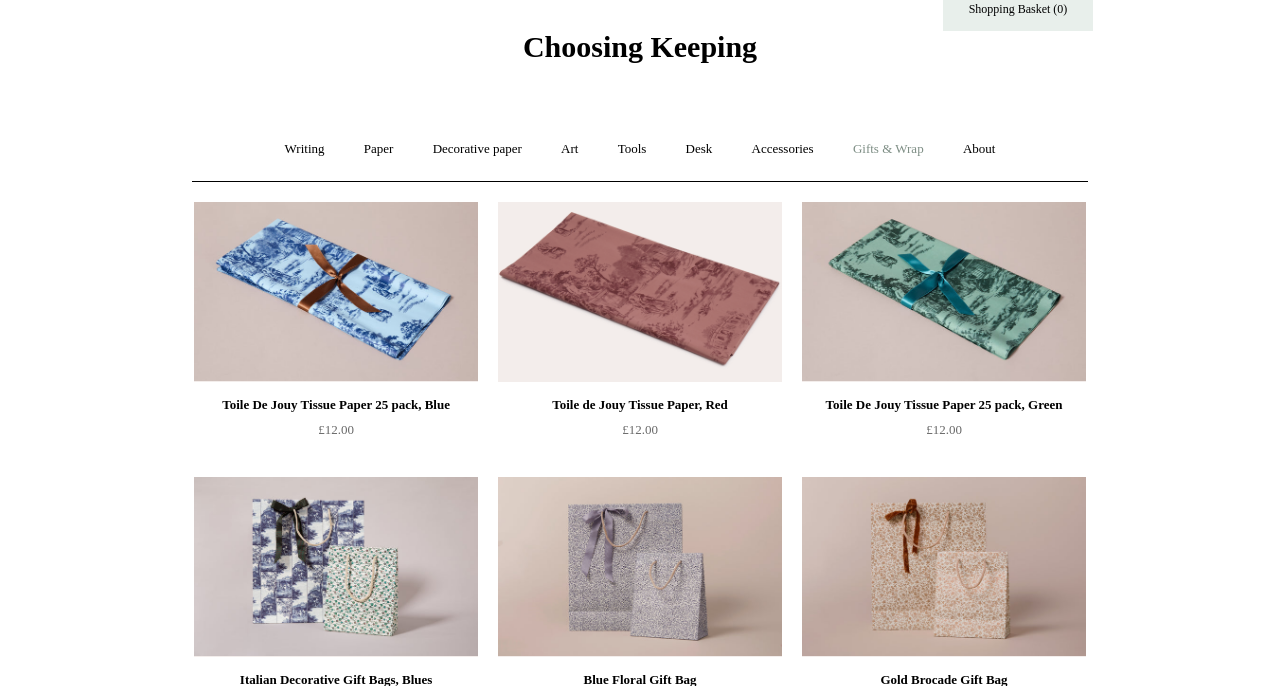 click on "Gifts & Wrap +" at bounding box center (888, 149) 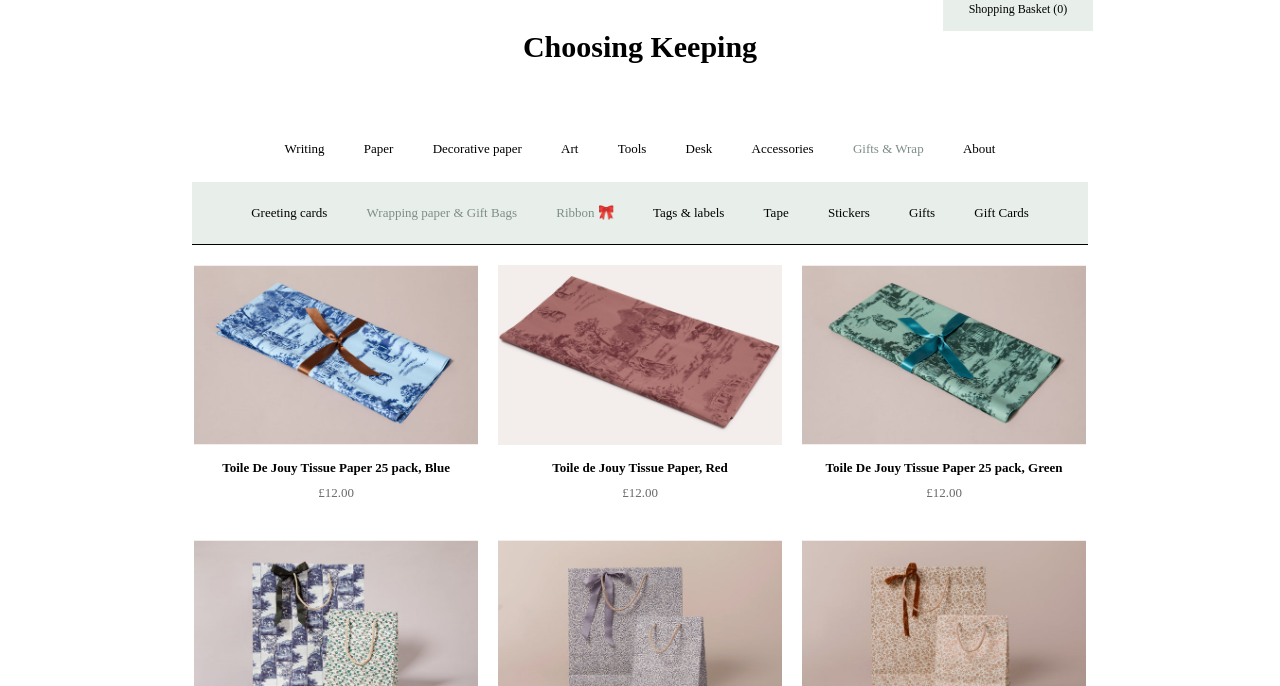 click on "Ribbon 🎀" at bounding box center (585, 213) 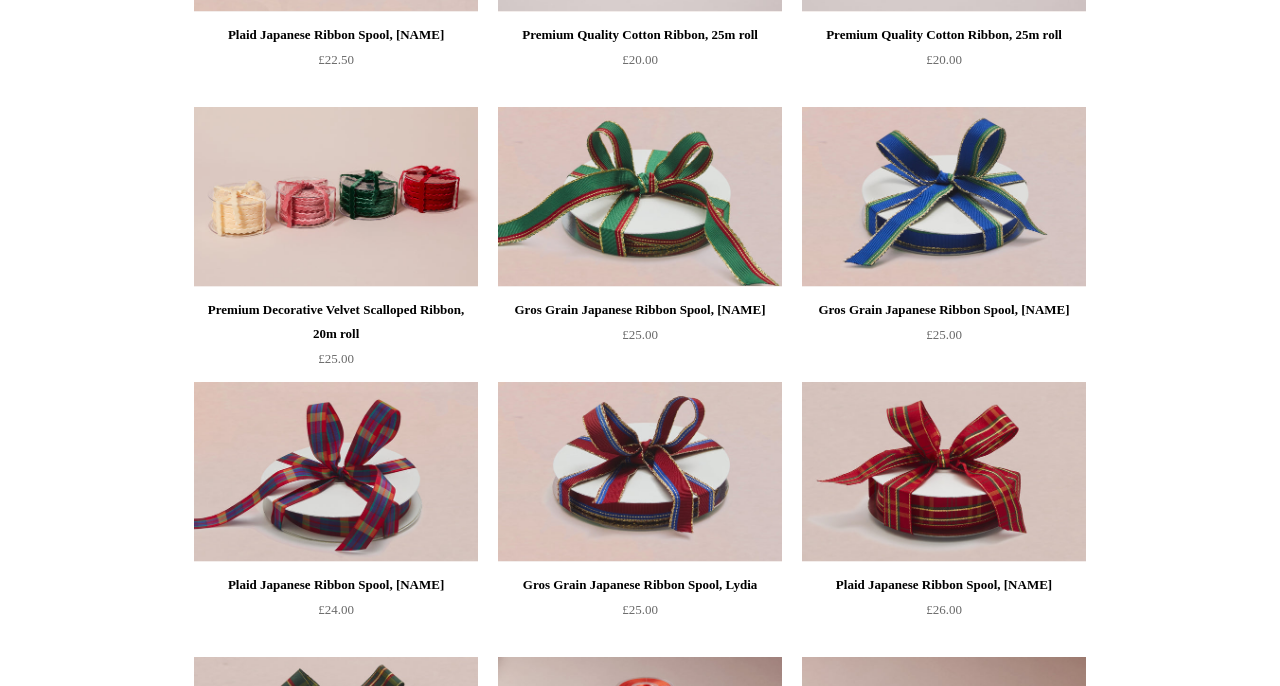 scroll, scrollTop: 0, scrollLeft: 0, axis: both 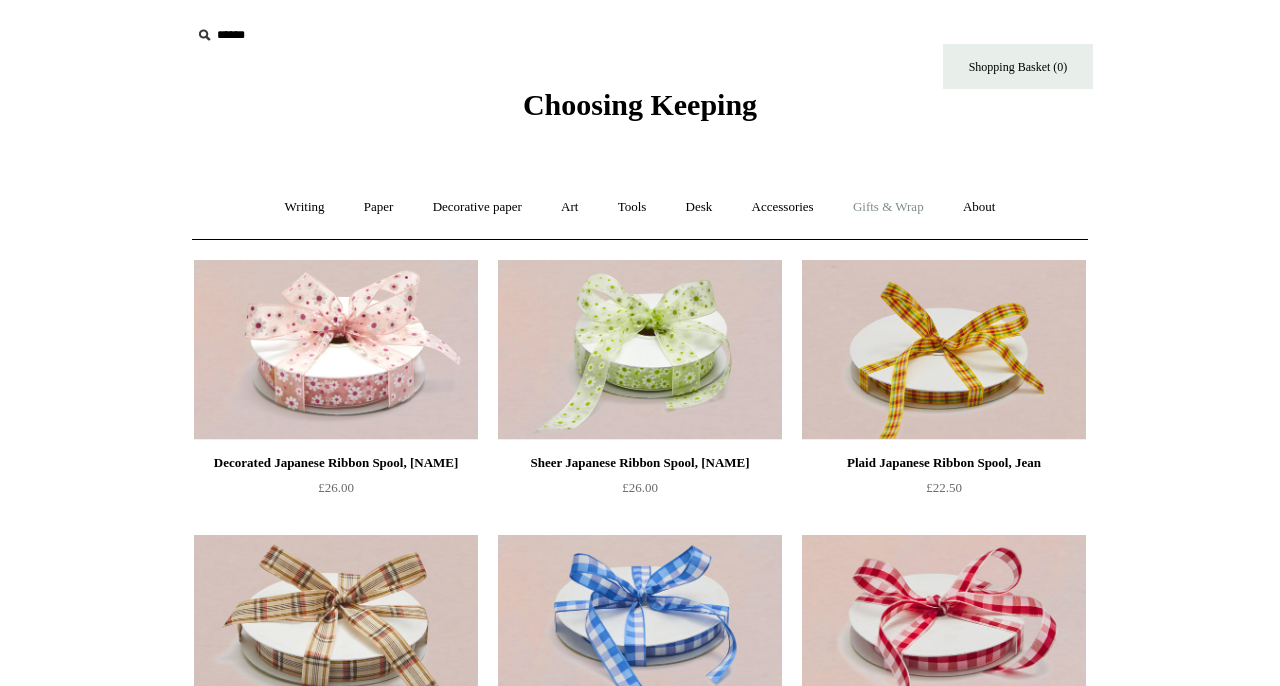 click on "Gifts & Wrap +" at bounding box center (888, 207) 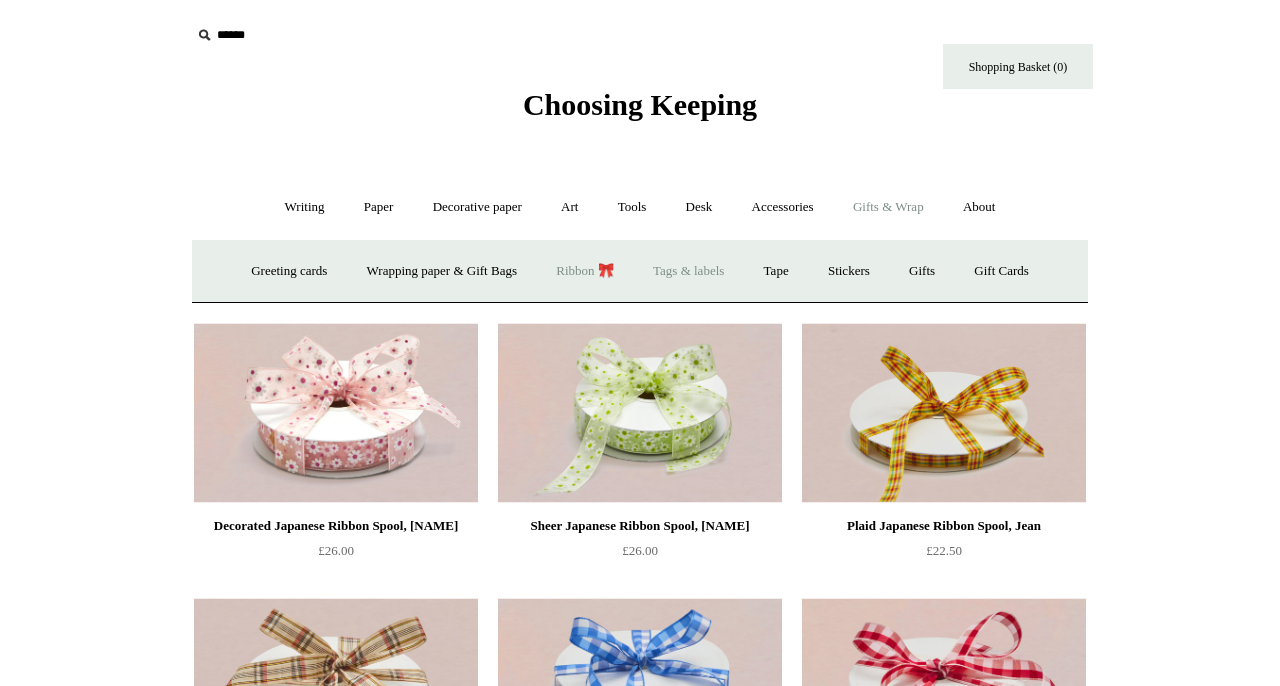 click on "Tags & labels" at bounding box center (688, 271) 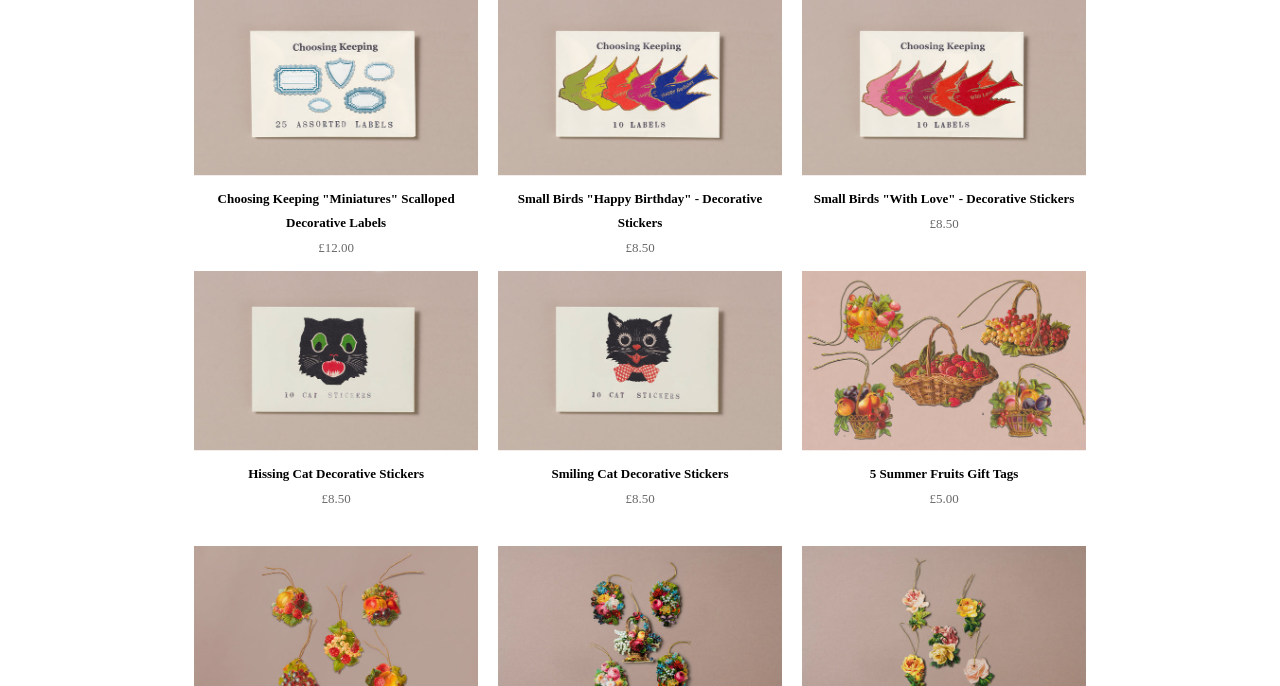 scroll, scrollTop: 0, scrollLeft: 0, axis: both 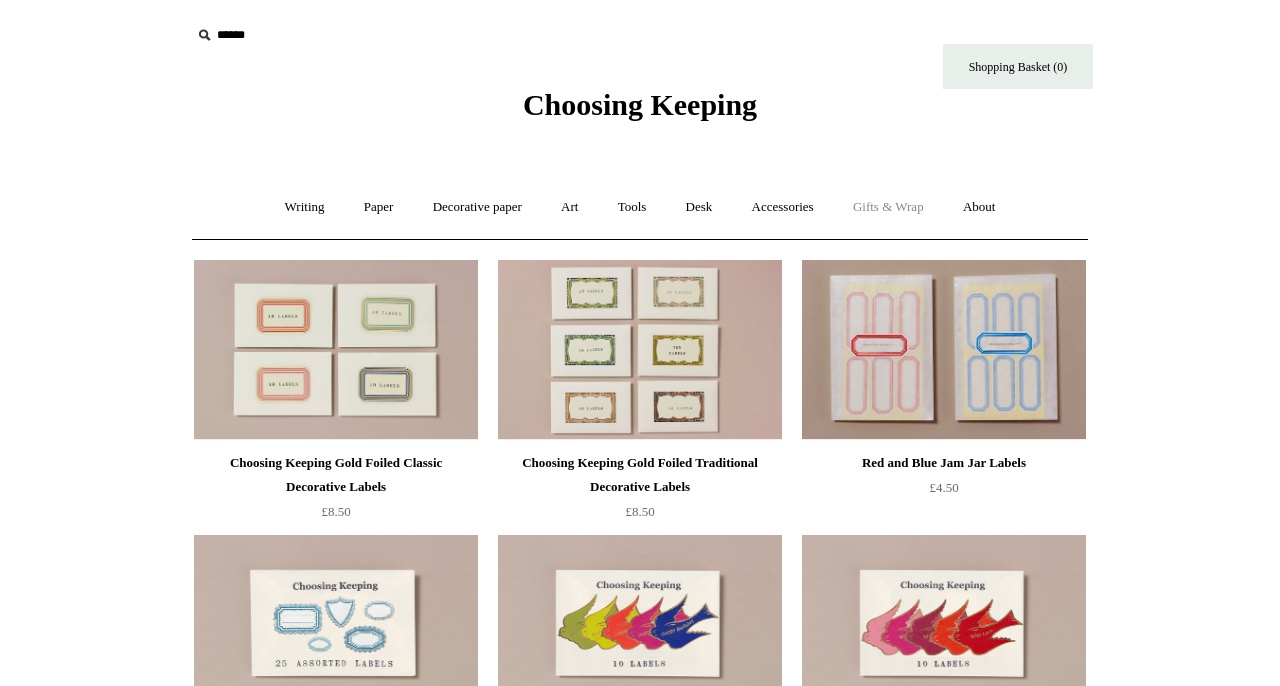 click on "Gifts & Wrap +" at bounding box center [888, 207] 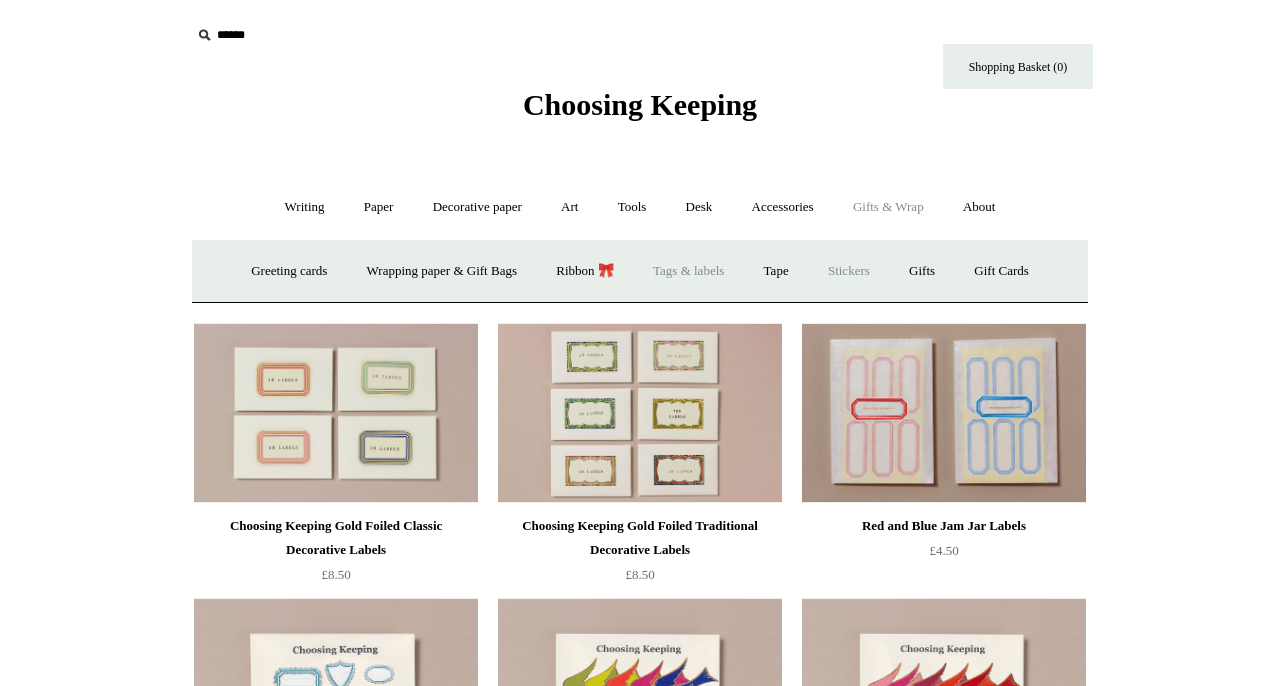 click on "Stickers" at bounding box center (849, 271) 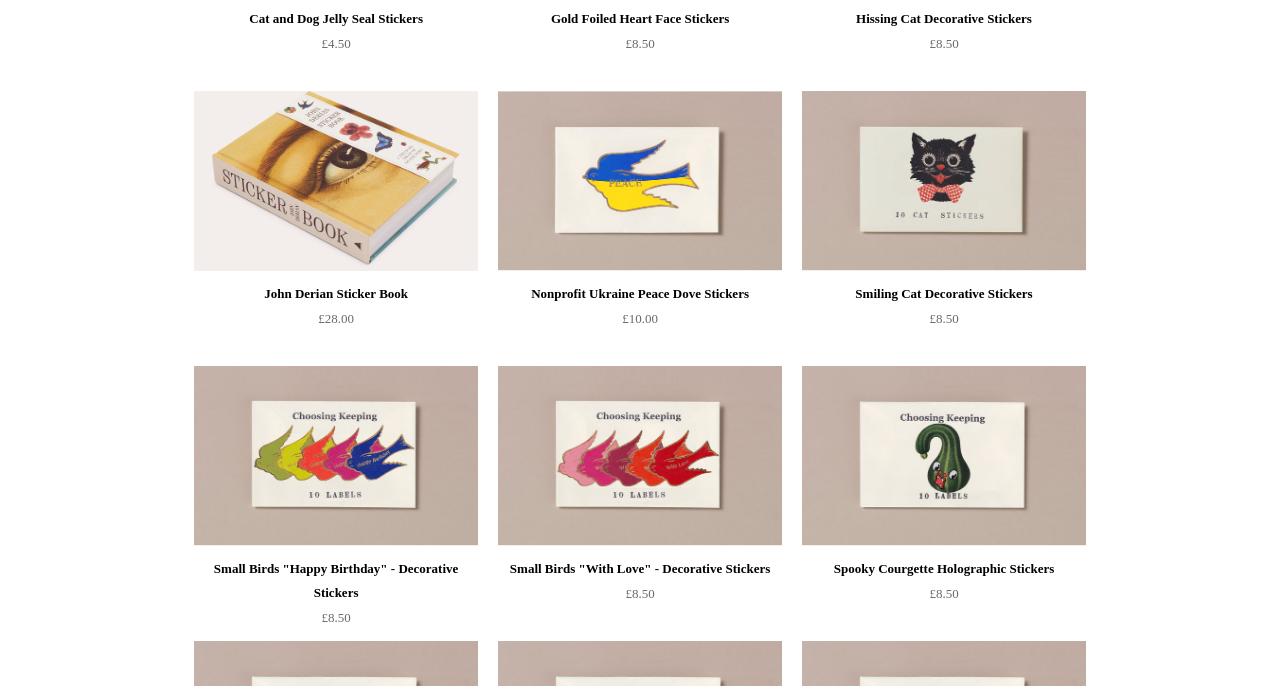 scroll, scrollTop: 0, scrollLeft: 0, axis: both 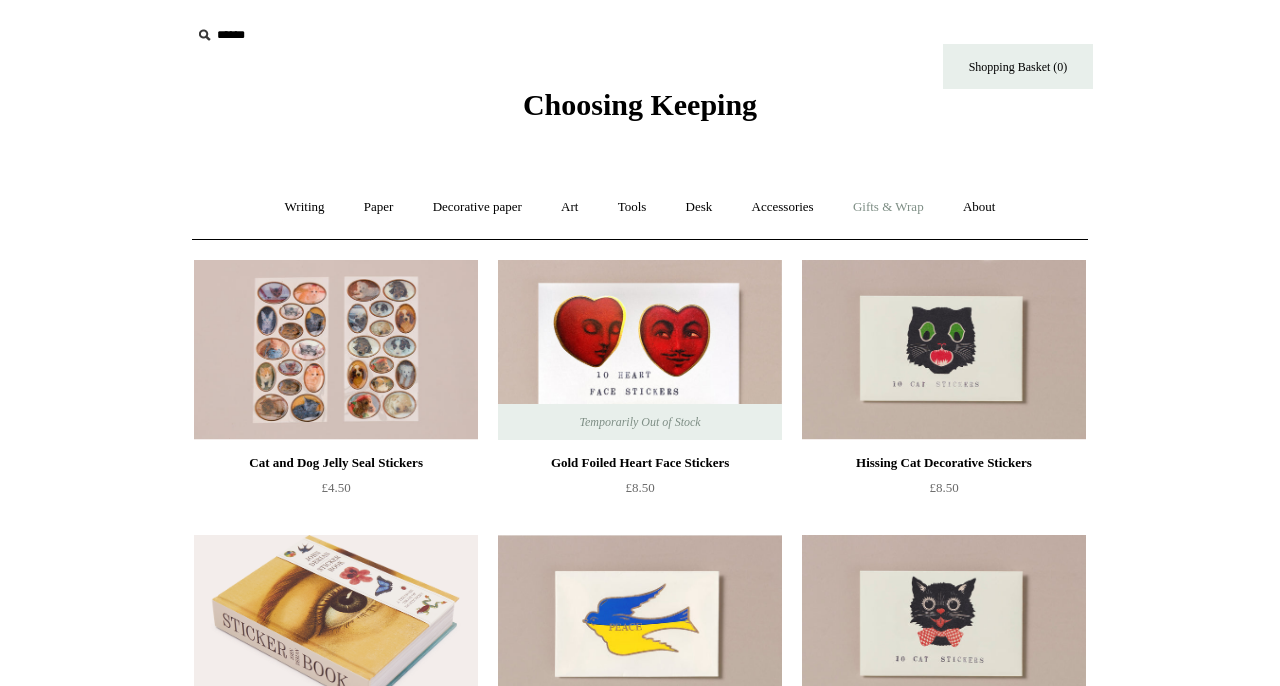 click on "Gifts & Wrap +" at bounding box center (888, 207) 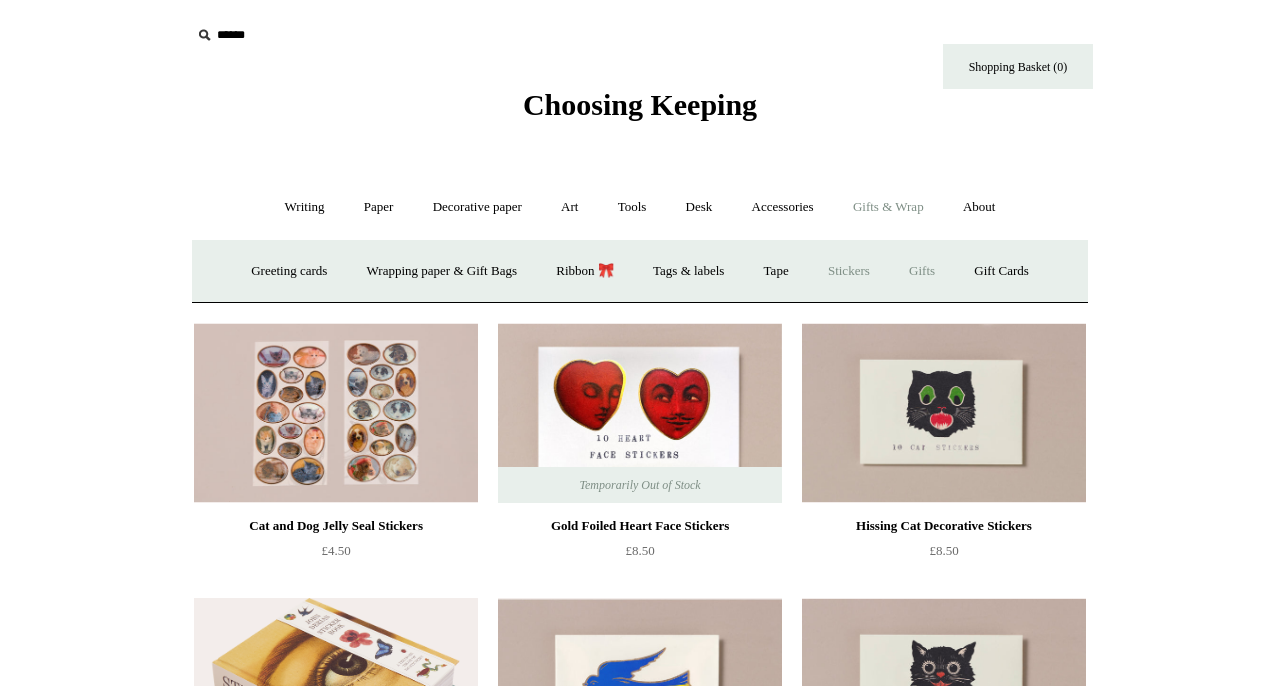 click on "Gifts +" at bounding box center (922, 271) 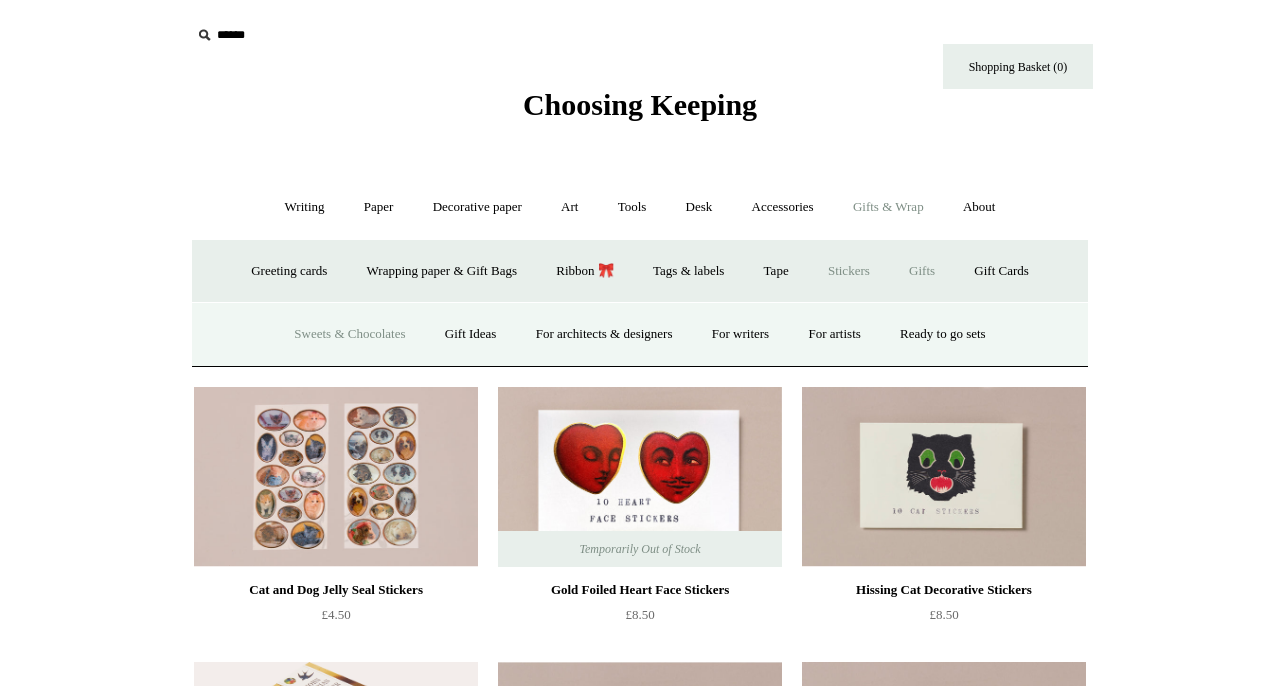click on "Sweets & Chocolates" at bounding box center (349, 334) 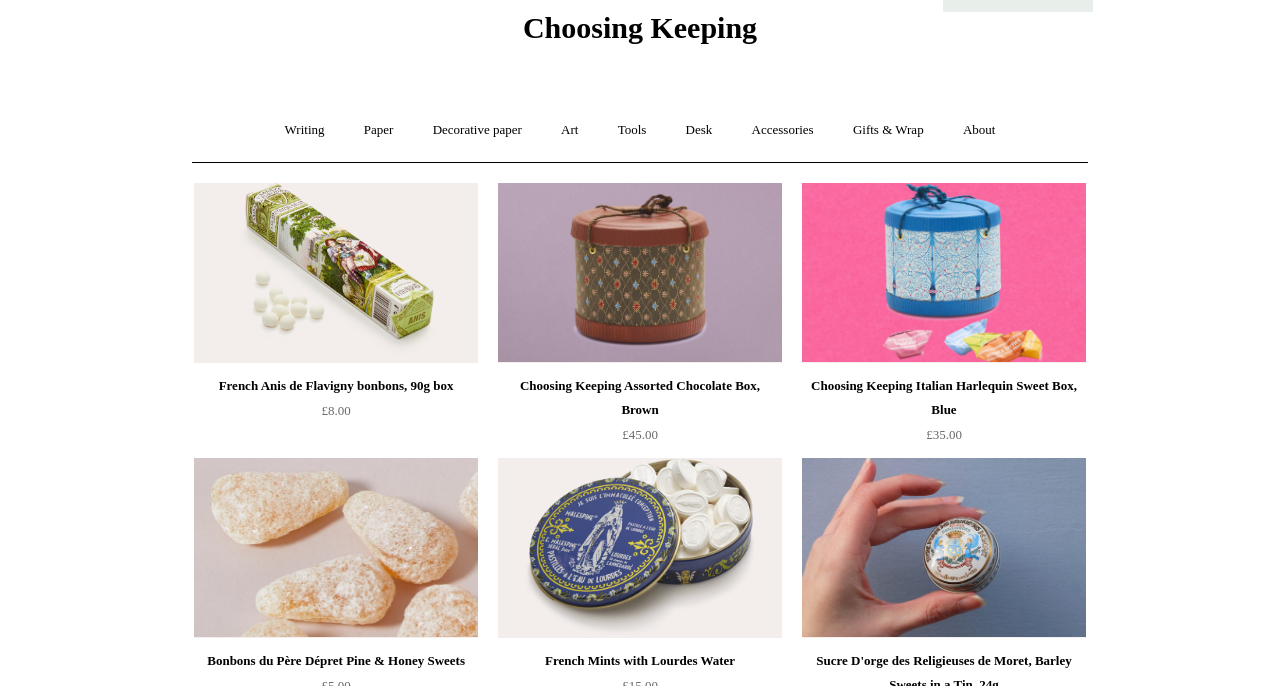 scroll, scrollTop: 75, scrollLeft: 0, axis: vertical 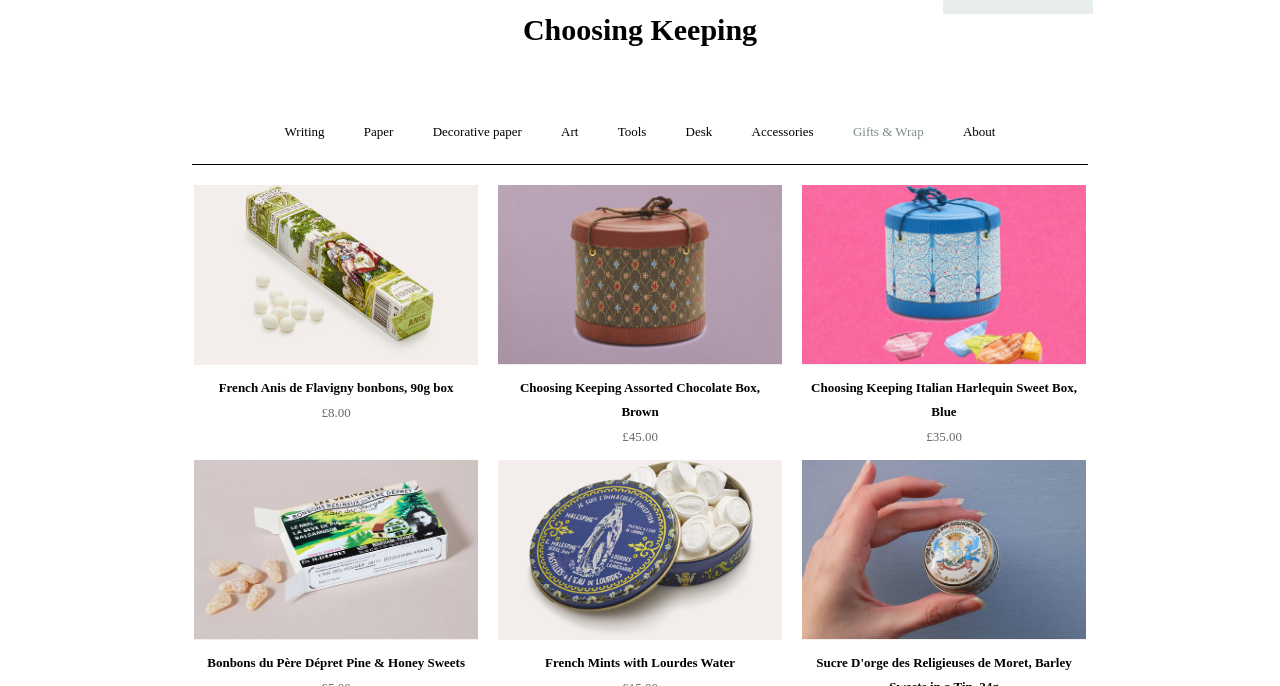 click on "Gifts & Wrap +" at bounding box center [888, 132] 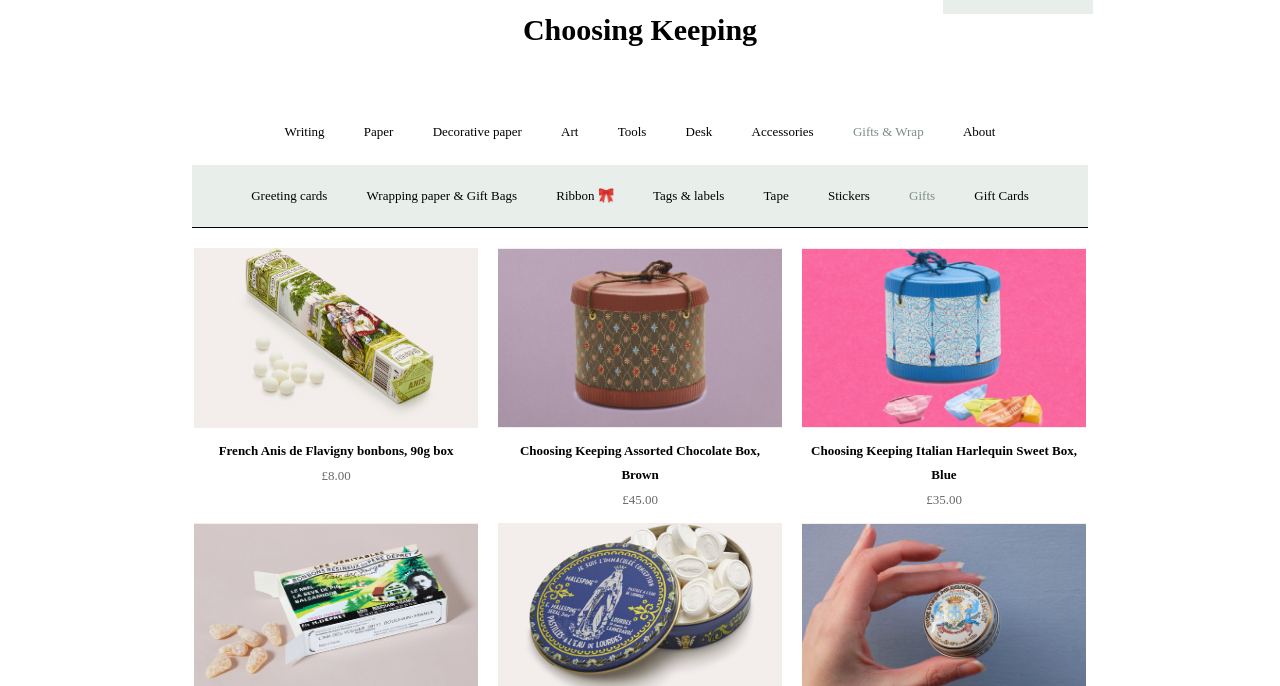 click on "Gifts +" at bounding box center [922, 196] 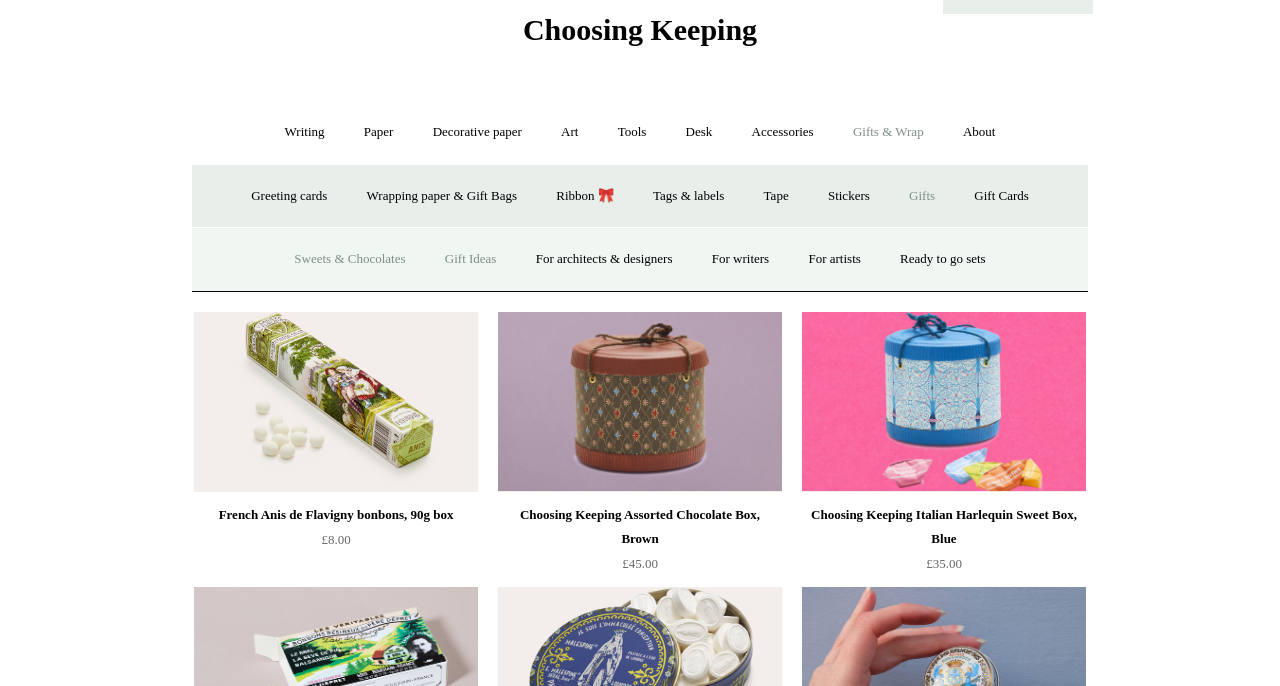 click on "Gift Ideas" at bounding box center (471, 259) 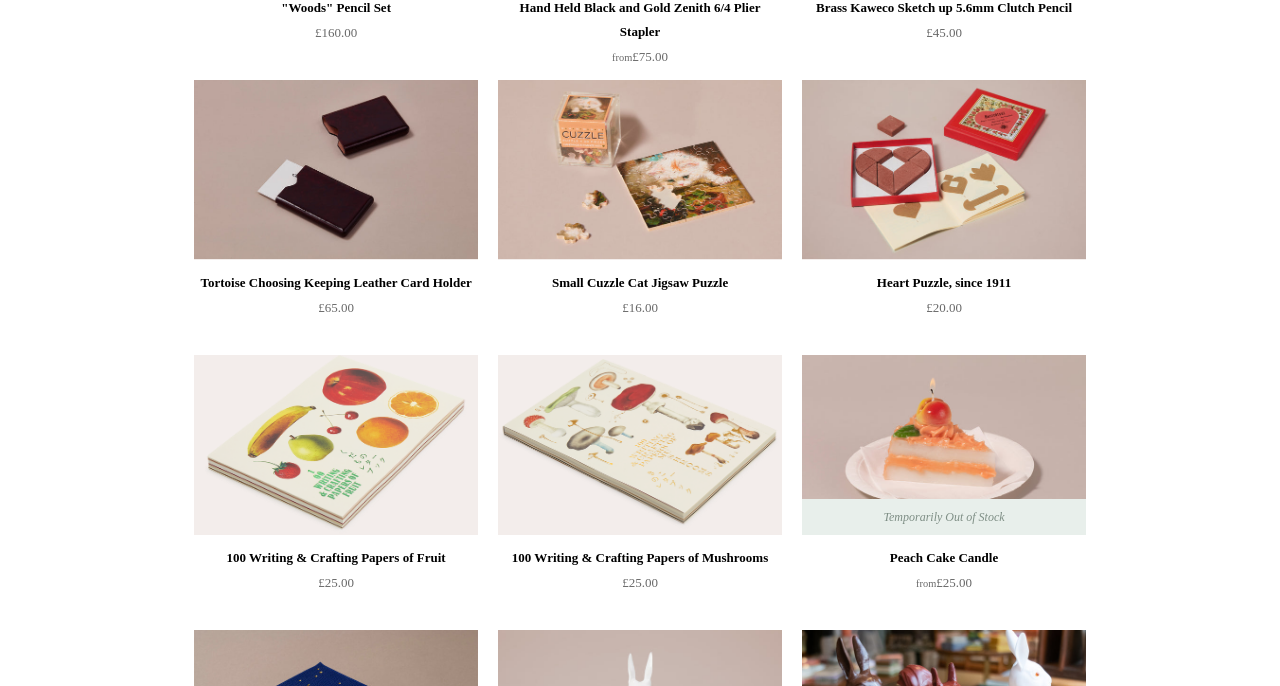 scroll, scrollTop: 739, scrollLeft: 0, axis: vertical 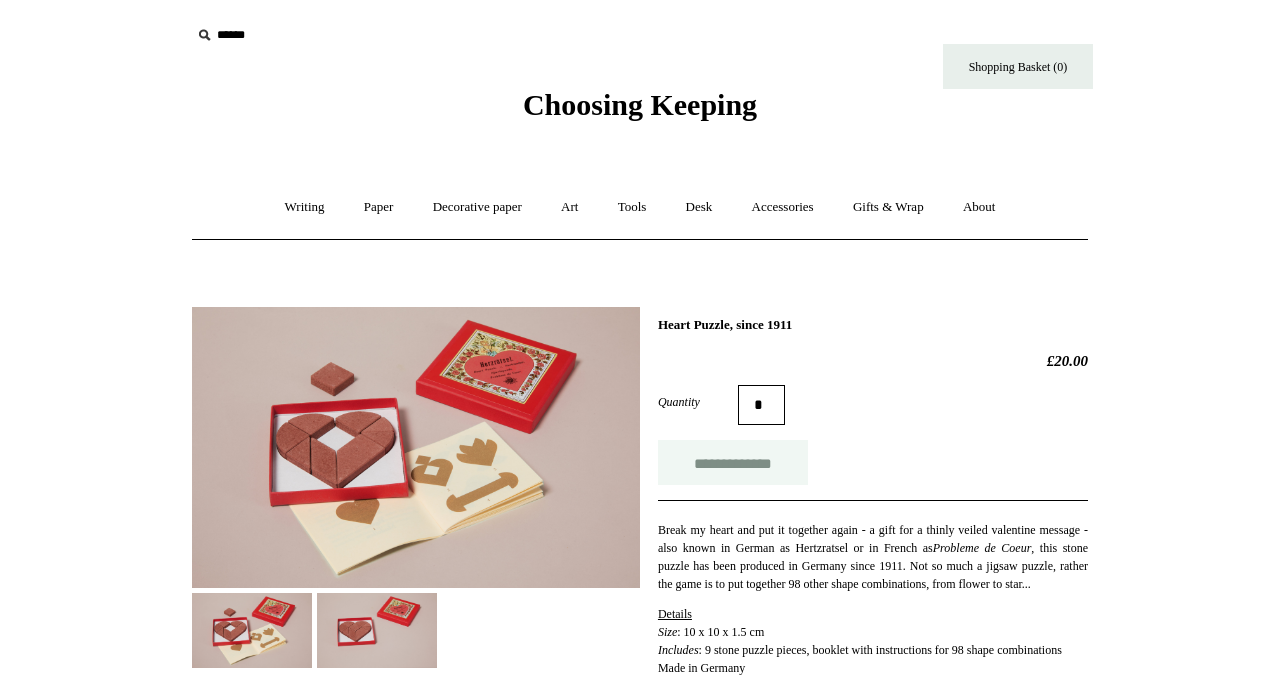 click on "**********" at bounding box center (733, 462) 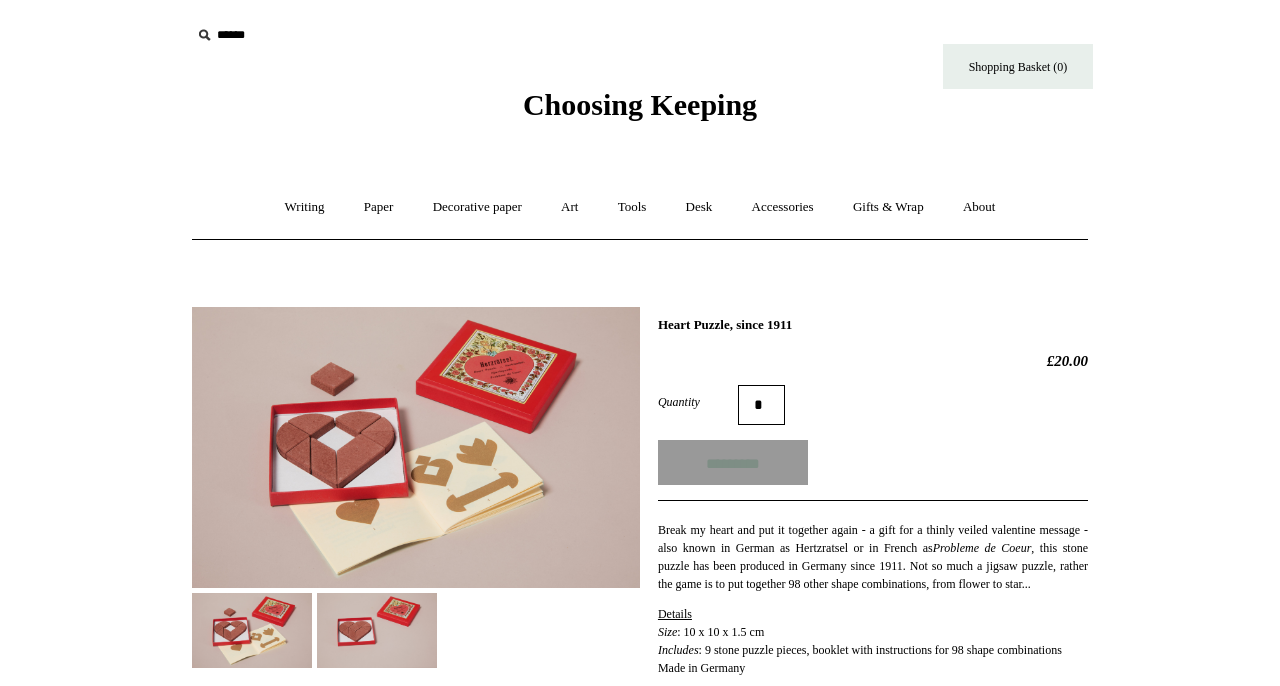 type on "**********" 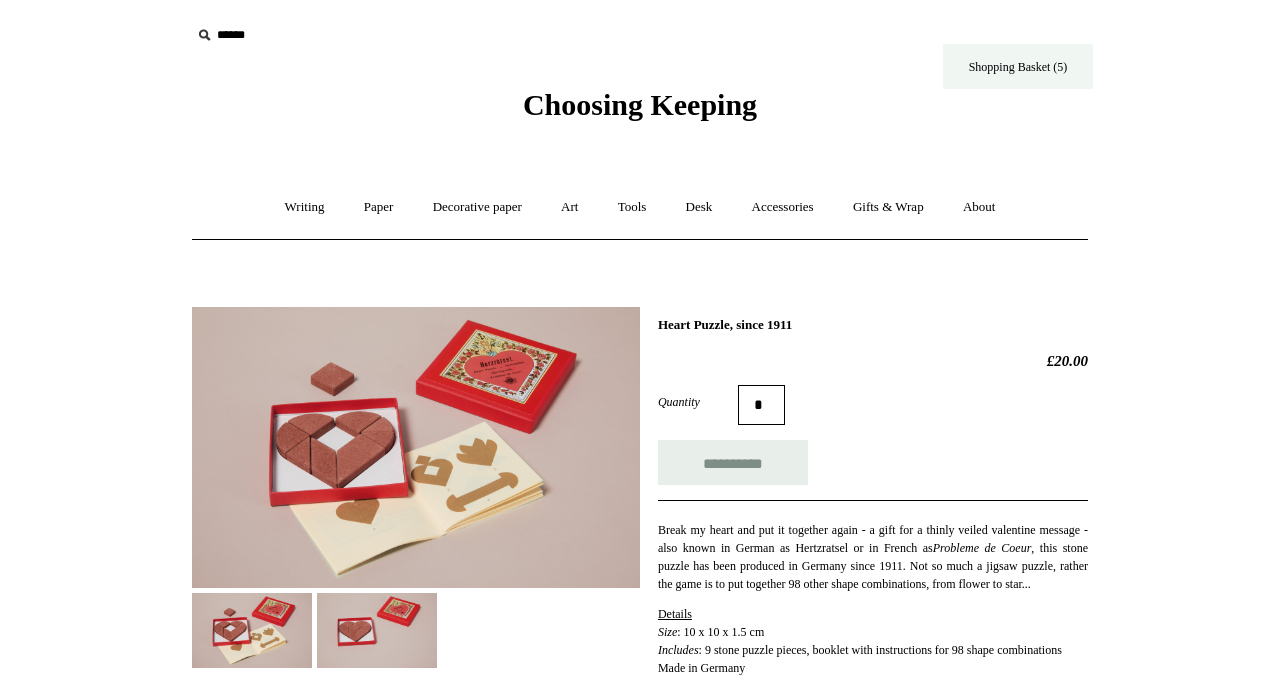 click on "Shopping Basket (5)" at bounding box center (1018, 66) 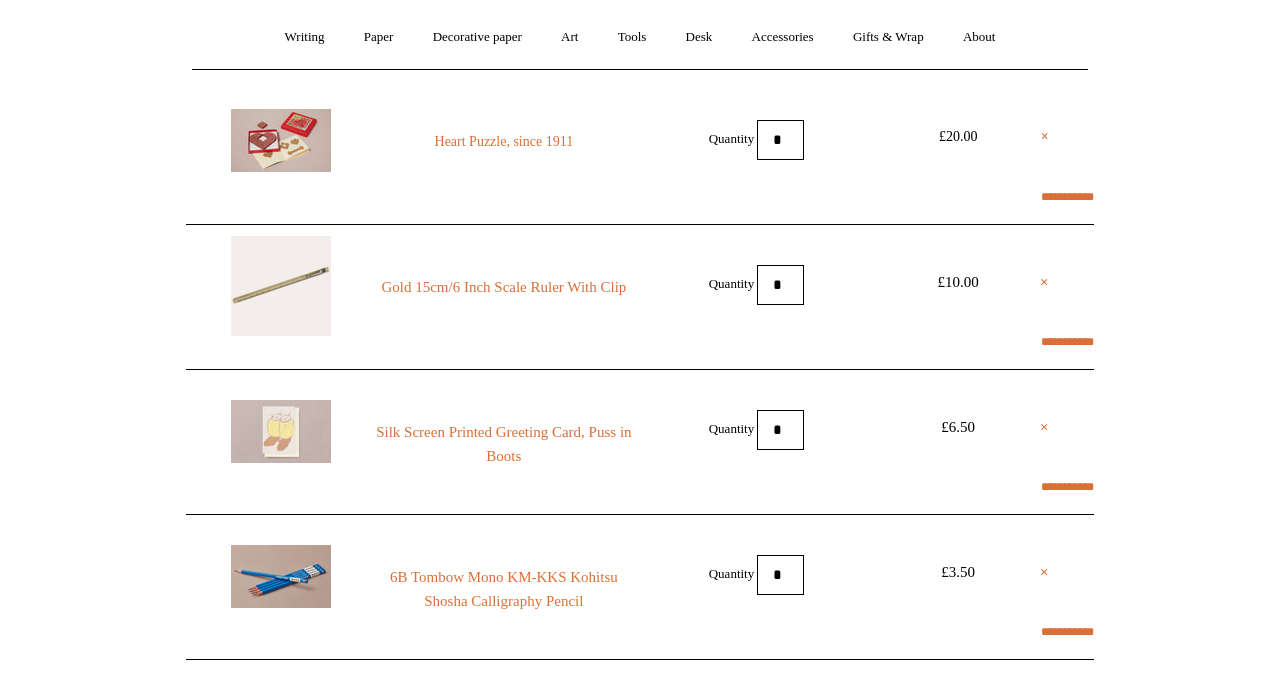 scroll, scrollTop: 146, scrollLeft: 0, axis: vertical 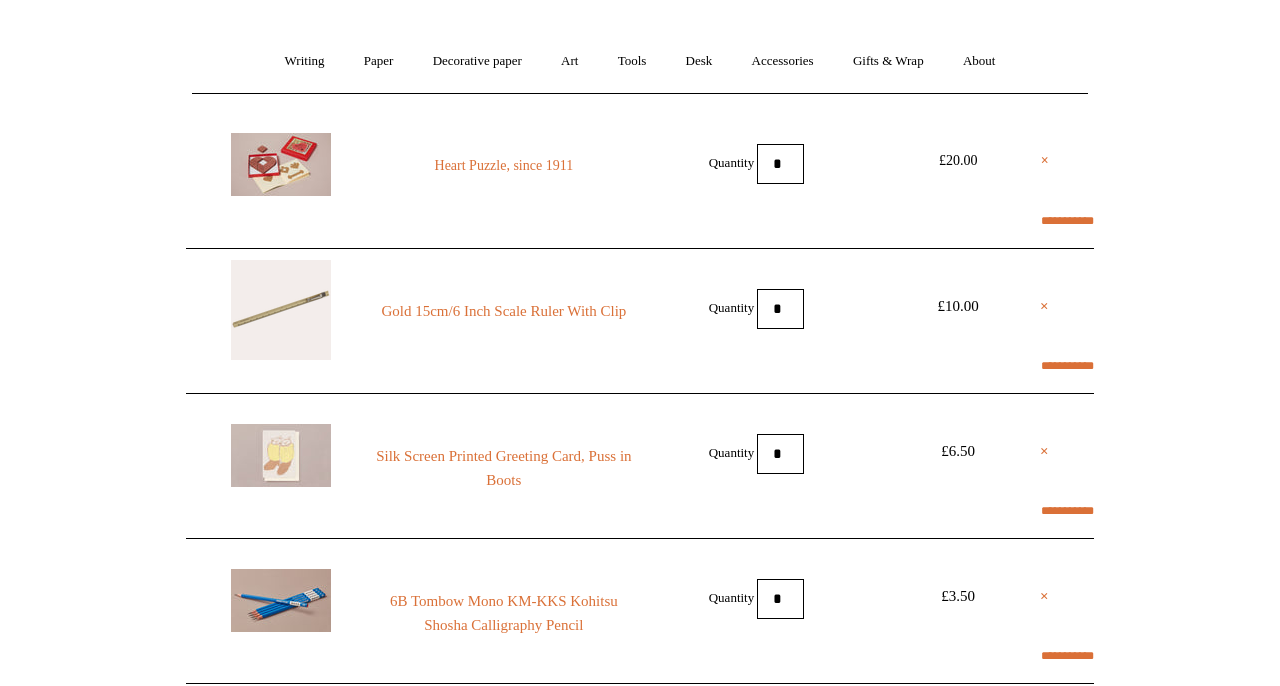 select on "**********" 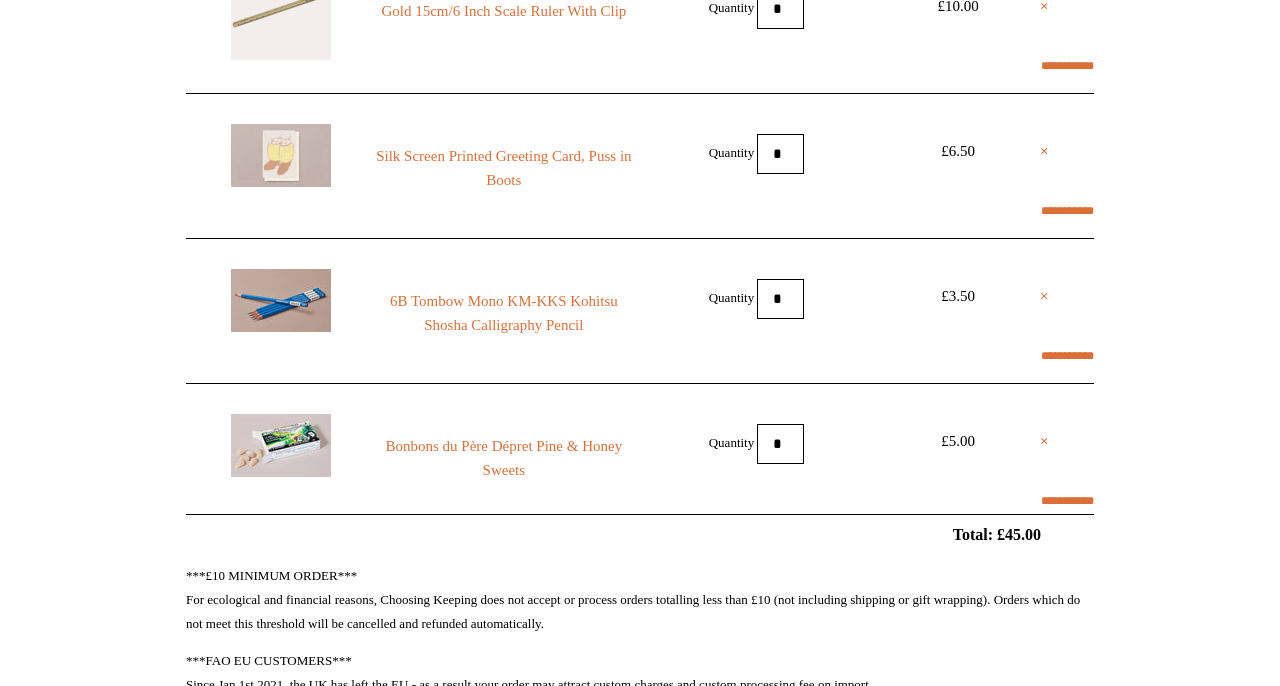 scroll, scrollTop: 488, scrollLeft: 0, axis: vertical 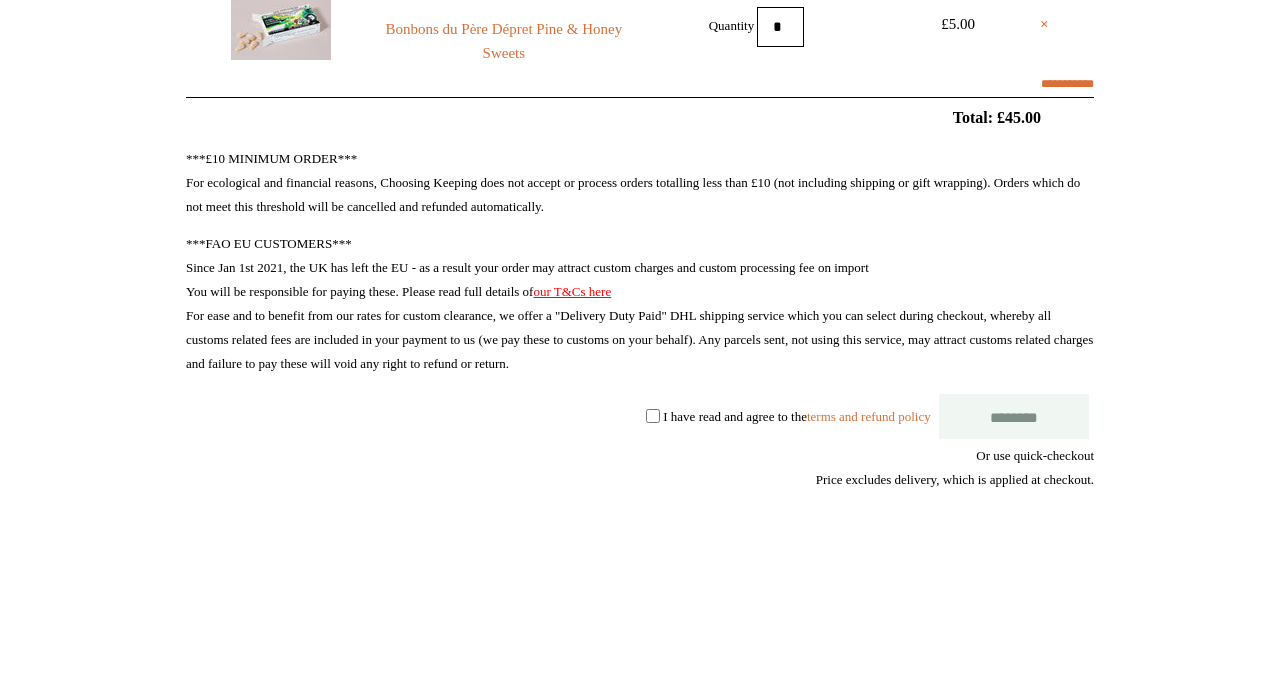 click on "***£10 MINIMUM ORDER*** For ecological and financial reasons, Choosing Keeping does not accept or process orders totalling less than £10 (not including shipping or gift wrapping). Orders which do not meet this threshold will be cancelled and refunded automatically.
***FAO EU CUSTOMERS***  Since Jan 1st 2021, the UK has left the EU - as a result your order may attract custom charges and custom processing fee on import   You will be responsible for paying these. Please read full details of   our T&Cs here   For ease and to benefit from our rates for custom clearance, we offer a "Delivery Duty Paid" DHL shipping service which you can select during checkout, whereby all customs related fees are included in your payment to us (we pay these to customs on your behalf). Any parcels sent, not using this service, may attract customs related charges and failure to pay these will void any right to refund or return.
********" at bounding box center [640, 398] 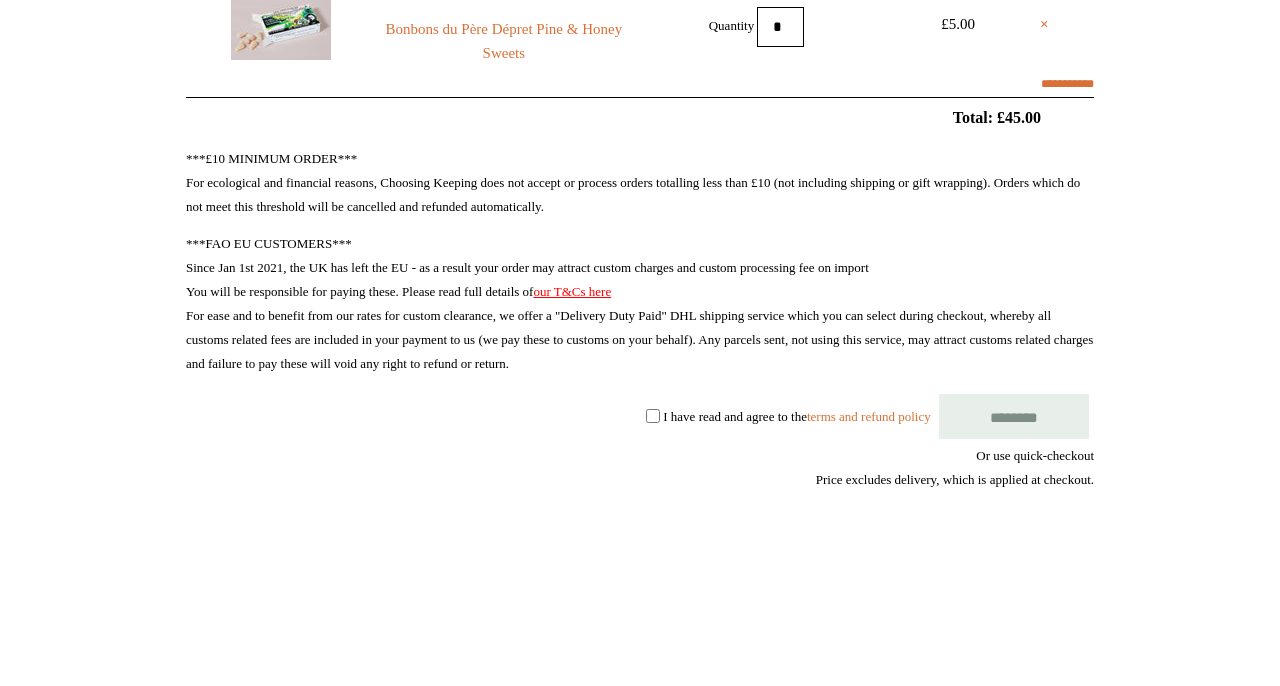 click on "********" at bounding box center [1014, 416] 